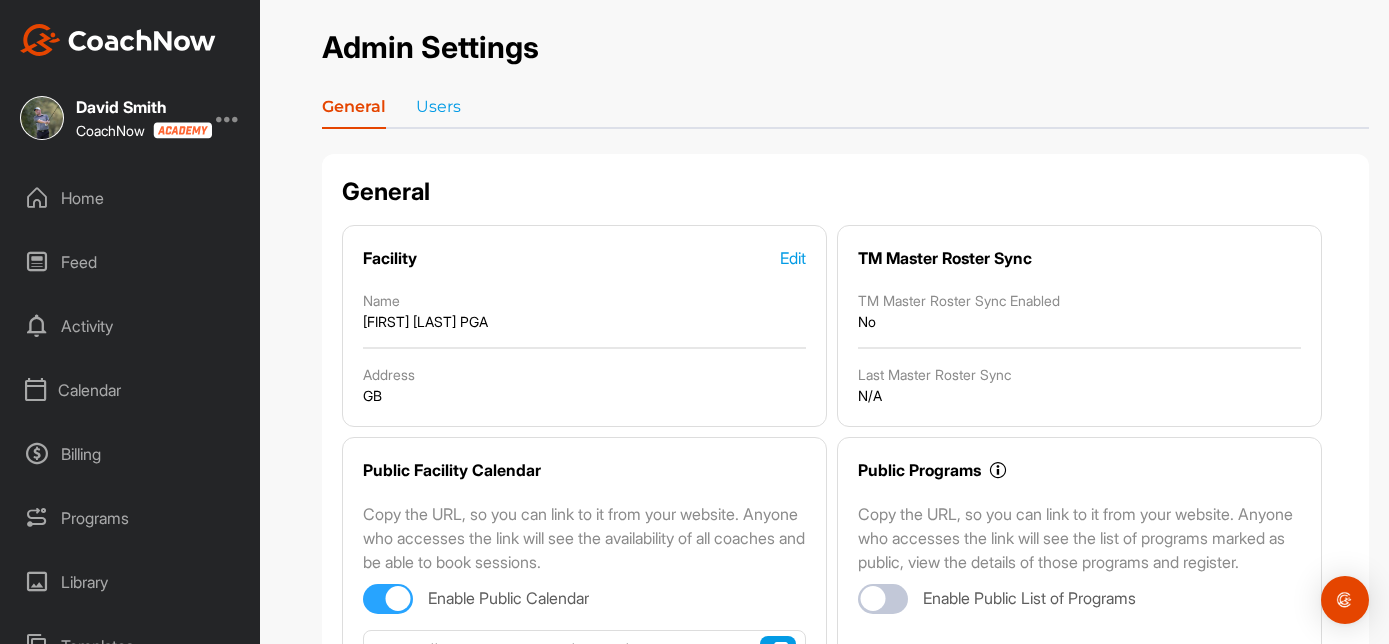 scroll, scrollTop: 0, scrollLeft: 0, axis: both 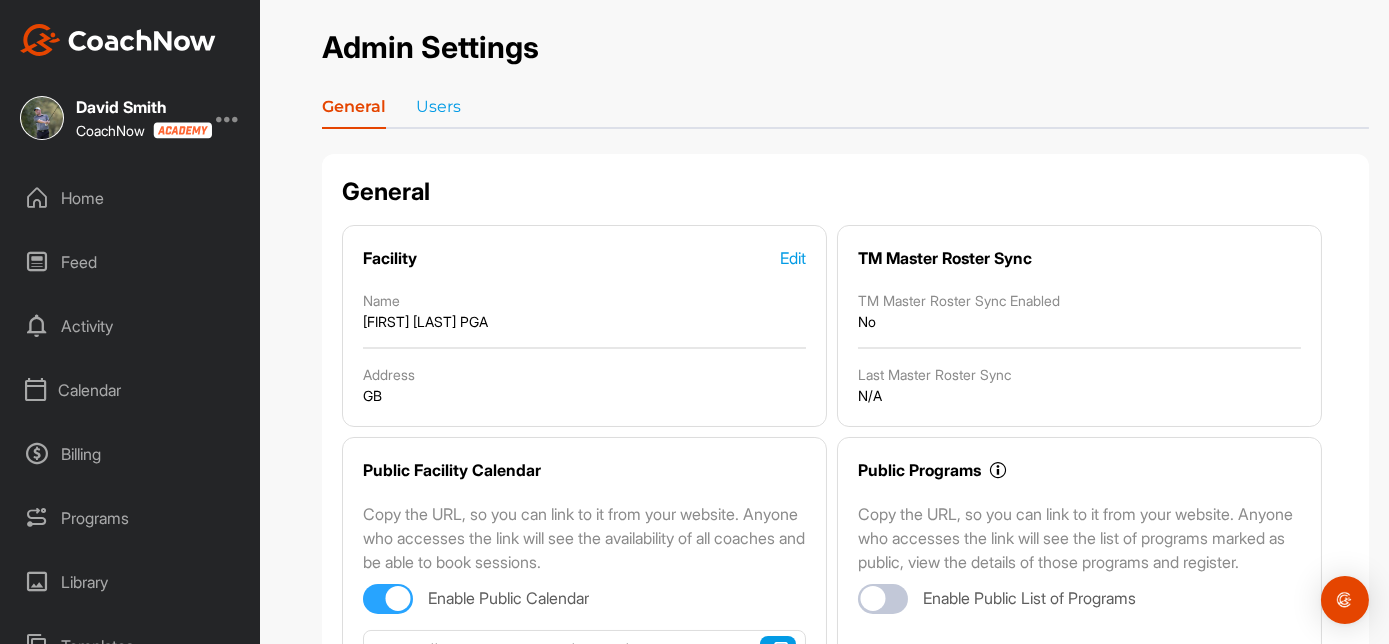 click on "Home" at bounding box center (131, 198) 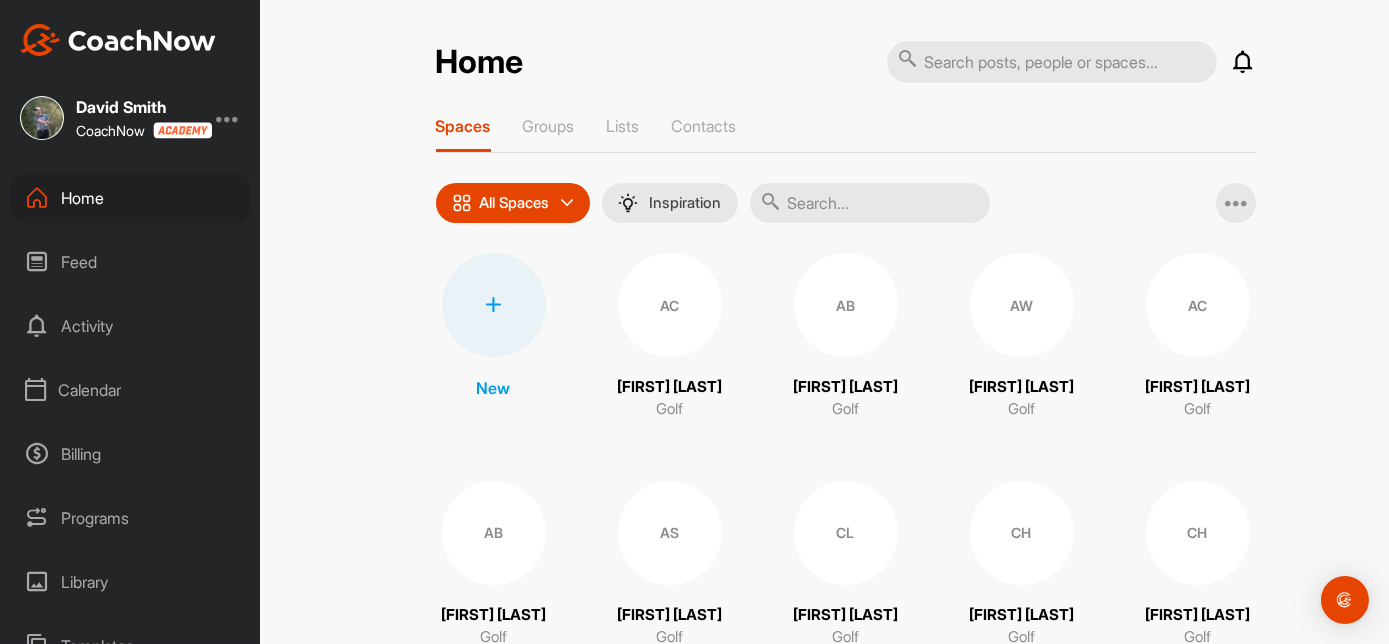 click on "AC" at bounding box center (1198, 305) 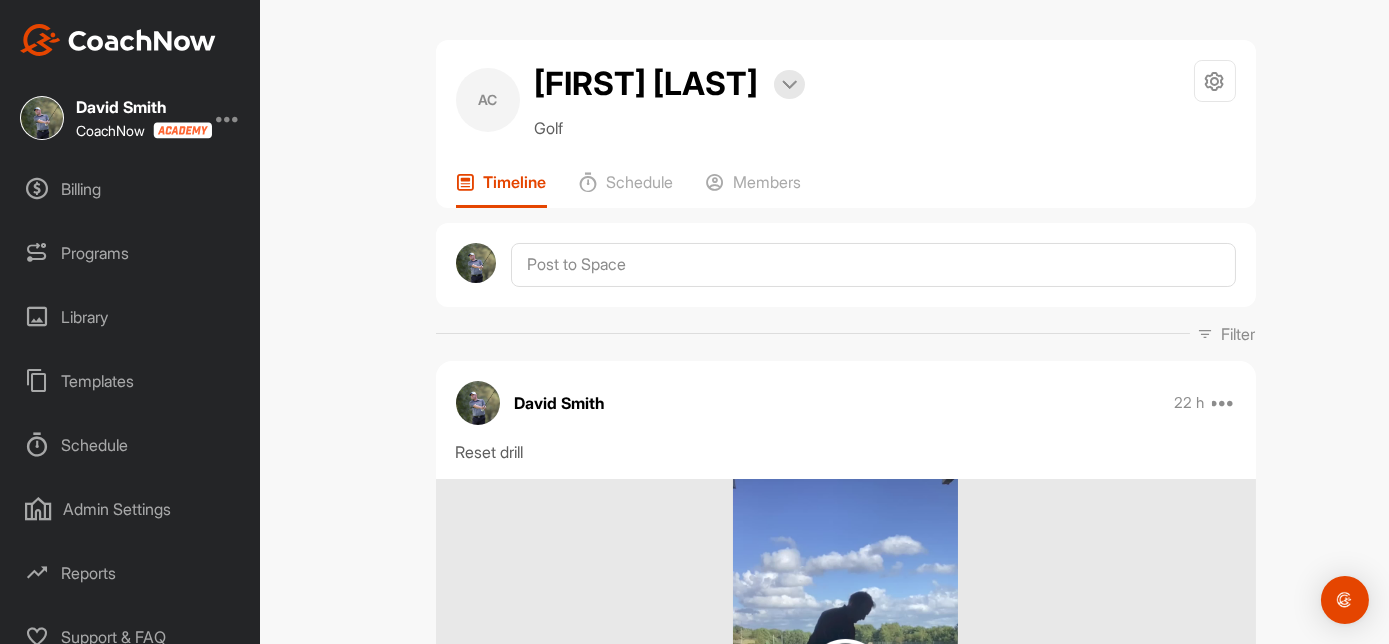 scroll, scrollTop: 0, scrollLeft: 0, axis: both 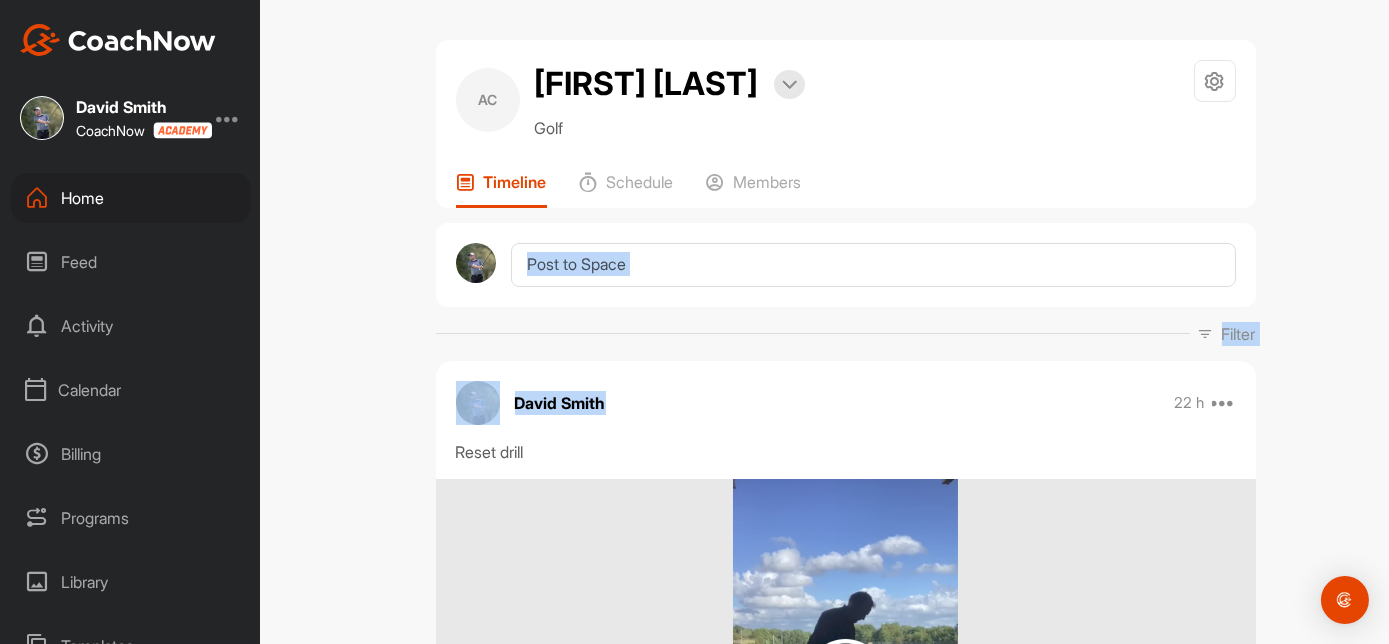drag, startPoint x: 644, startPoint y: 419, endPoint x: 662, endPoint y: 234, distance: 185.87361 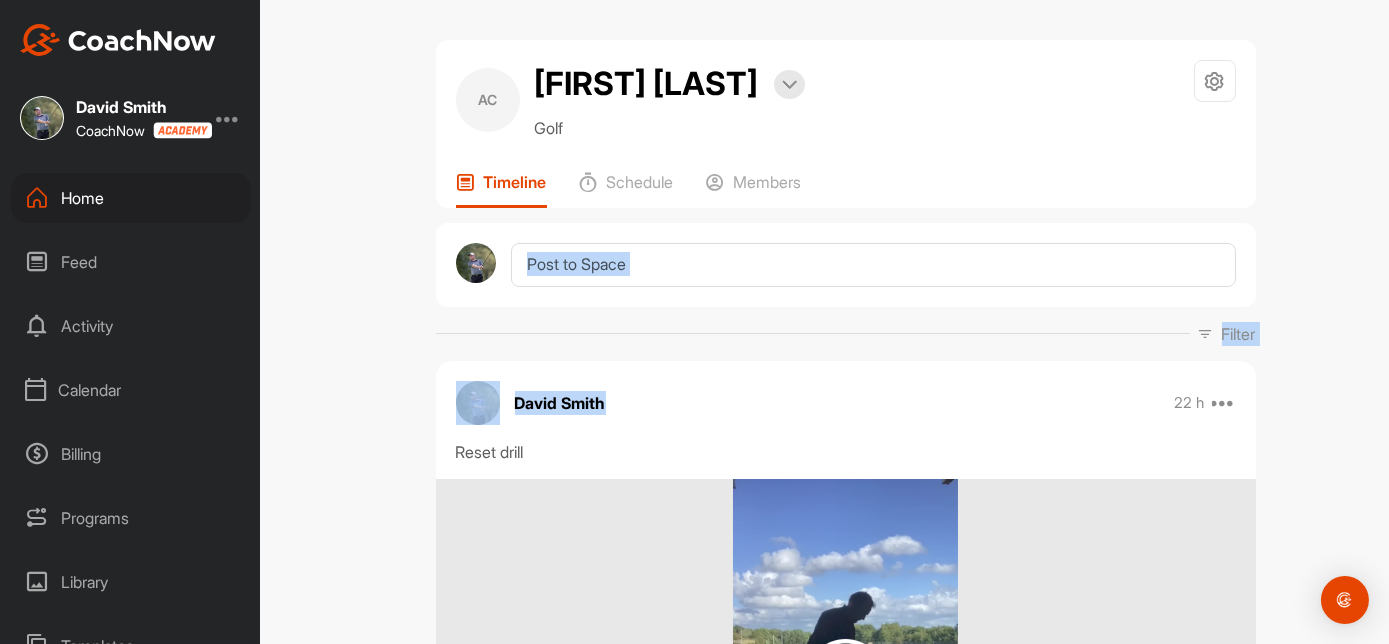 click on "AC Alex Carline Bookings Golf Space Settings Your Notifications Timeline Schedule Members Filter Media Type Images Videos Notes Documents Author AC Aaron Coyne [EMAIL] AB Adi Bonshahi [EMAIL] AW Alan wallace [EMAIL] AC Alex Carline [EMAIL] AB Anderson Bailey [EMAIL] AS Anthony Sumner [EMAIL] CL Ceris Law [EMAIL] CH Charlie Hollis [EMAIL] CH Chris Hill [EMAIL] CL Colin Legge [EMAIL] CH Craig Heywood [EMAIL] DW Dan Wride [EMAIL] DB Darren Boardman [EMAIL] DB David Barton [EMAIL] David Smith [EMAIL] DO Dean Oven [EMAIL] ES Ellis Snelgrove [EMAIL] Graham Niven [EMAIL] GS Graham Shaw [EMAIL] HH Harrison Hope [EMAIL] JL Jay Lynch [EMAIL] JF JJ" at bounding box center (845, 322) 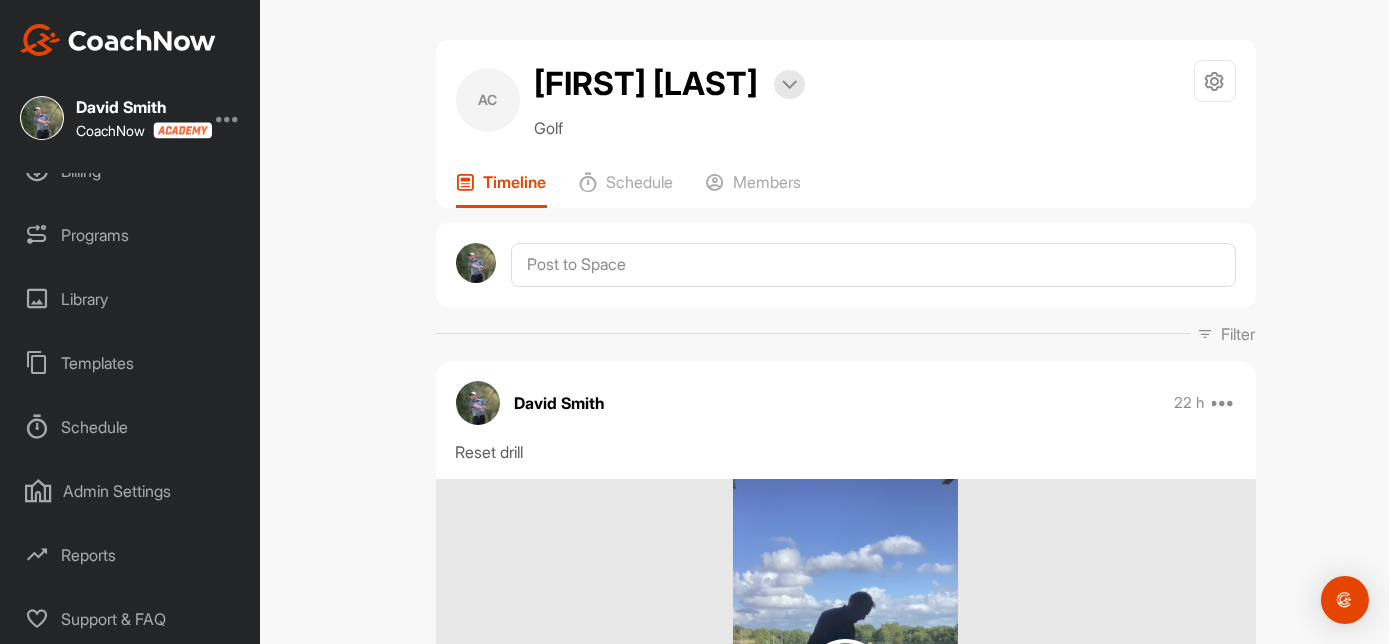 scroll, scrollTop: 293, scrollLeft: 0, axis: vertical 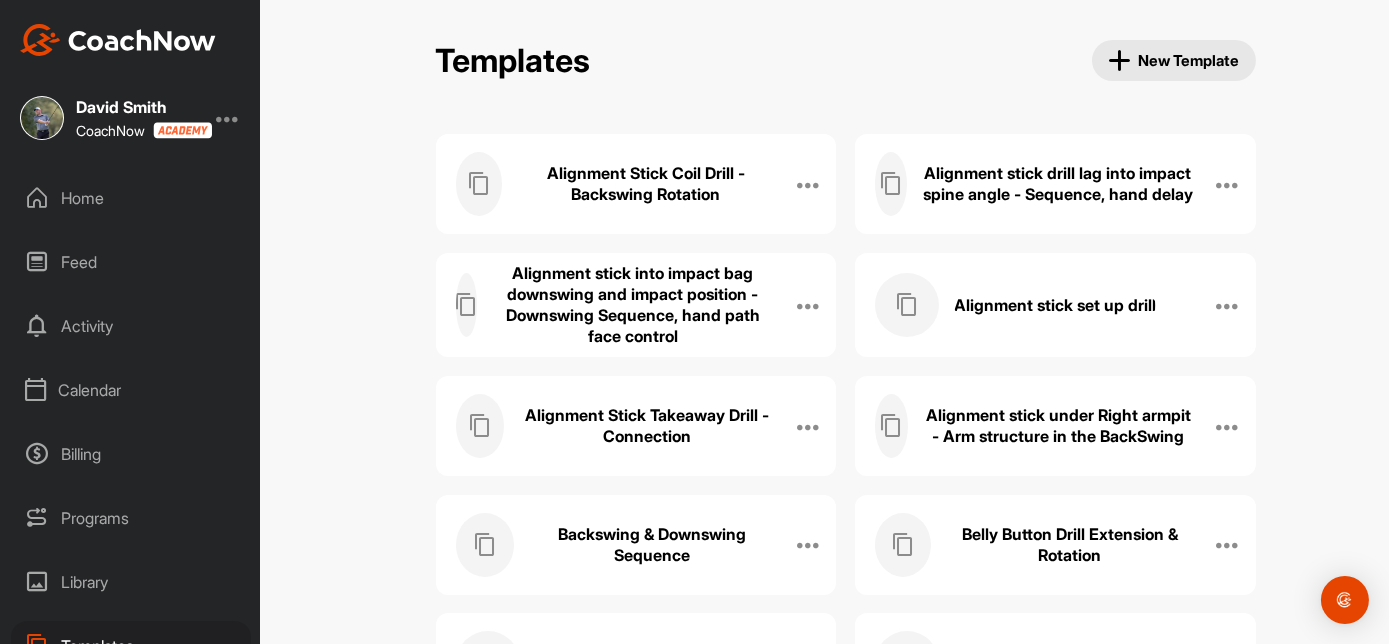 click on "[FIRST] [LAST] CoachNow Home Feed Activity Calendar Billing Programs Library Templates Schedule Admin Settings Reports Support & FAQ + Create New Space New Group New Tag New List New Template Notifications Invitations Today JM [FIRST] [LAST] accepted your invitation . 18 h • [FIRST] [LAST] / Golf This Week AS [FIRST] [LAST] accepted your invitation . 4 d • [FIRST] [LAST] / Golf LF [FIRST] [LAST] replied to a post : "Found them Cheers [FIRST]👍" 5 d • [FIRST] [LAST] / Golf LF [FIRST] [LAST] replied to a post : "Good morning to you [FIRST] ha..." 6 d • [FIRST] [LAST] This Month CH [FIRST] [LAST] accepted your invitation . 1 w • [FIRST] [LAST] / Golf LF [FIRST] [LAST] replied to a post : "Morning [FIRST] I’ll work on w..." 2 w • [FIRST] [LAST] / Golf LF [FIRST] [LAST] accepted your invitation . 2 w • [FIRST] [LAST] / Golf [FIRST] [LAST] liked your post . 3 w • [FIRST] [LAST] / Golf CL [FIRST] [LAST] accepted your invitation . 3 w • [FIRST] [LAST] / Golf CH [FIRST] [LAST] accepted your invitation . 3 w • [FIRST] [LAST] / Golf HH [FIRST] [LAST] liked your post . 3 w MG [FIRST] [LAST]." at bounding box center [694, 322] 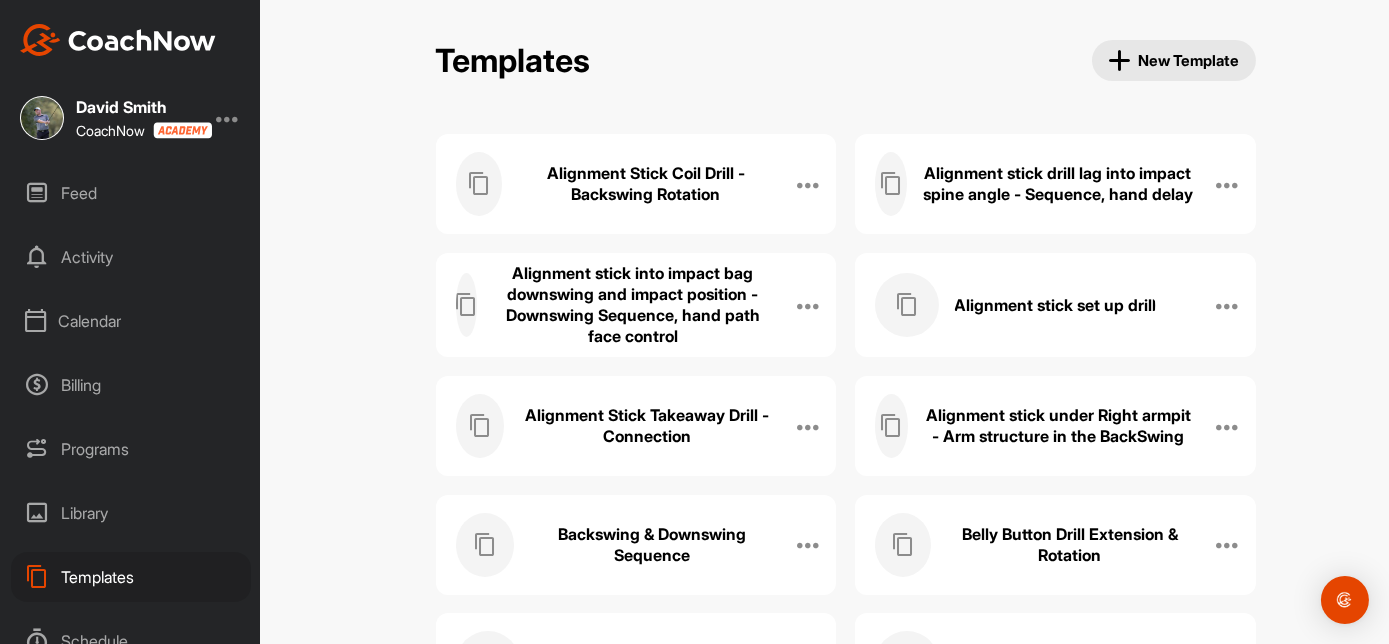 scroll, scrollTop: 72, scrollLeft: 0, axis: vertical 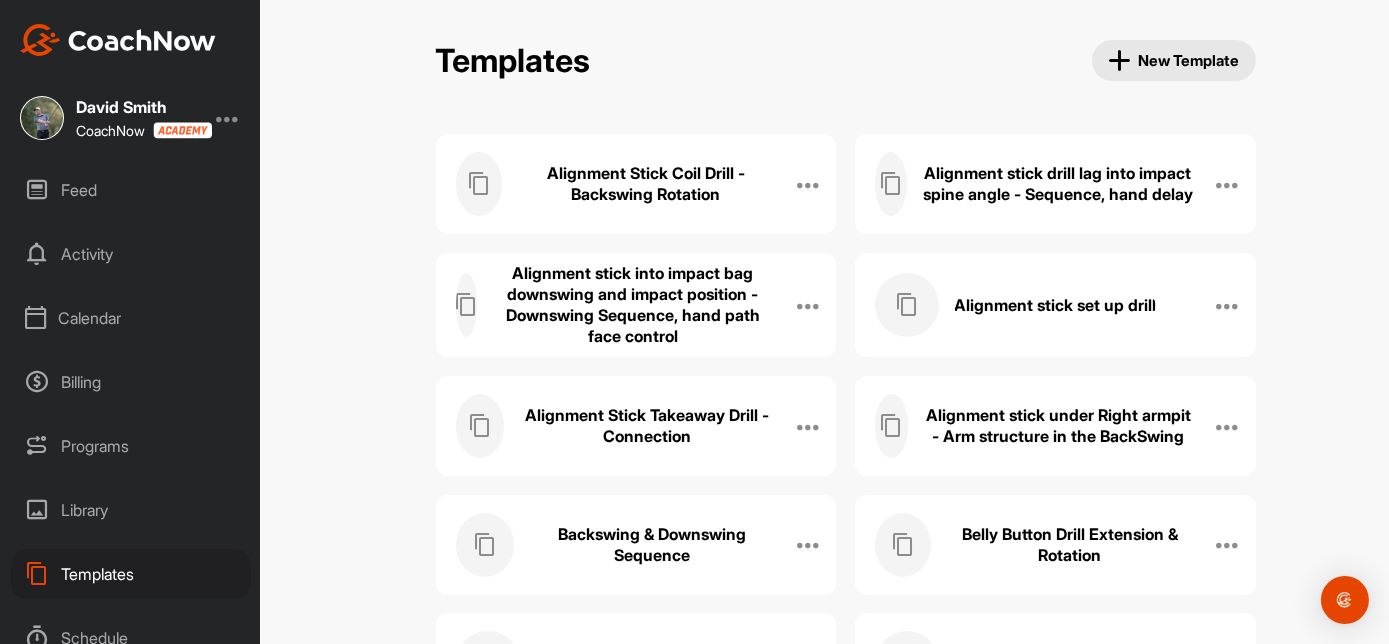 click on "Templates   New Template Alignment Stick Coil Drill - Backswing Rotation Edit Name Manage Posts Manage Members Delete Alignment stick drill lag into impact spine angle - Sequence, hand delay Edit Name Manage Posts Manage Members Delete Alignment stick into impact bag downswing and impact position - Downswing Sequence, hand path face control Edit Name Manage Posts Manage Members Delete Alignment stick set up drill Edit Name Manage Posts Manage Members Delete Alignment Stick Takeaway Drill - Connection  Edit Name Manage Posts Manage Members Delete Alignment stick under Right armpit - Arm structure in the BackSwing Edit Name Manage Posts Manage Members Delete Backswing & Downswing Sequence Edit Name Manage Posts Manage Members Delete Belly Button Drill Extension & Rotation Edit Name Manage Posts Manage Members Delete Bunker Broomstick Drill Edit Name Manage Posts Manage Members Delete Bunker Impact Line Drill Edit Name Manage Posts Manage Members Delete Bunker Left Leg Only Drill Edit Name Manage Posts Delete" at bounding box center [845, 322] 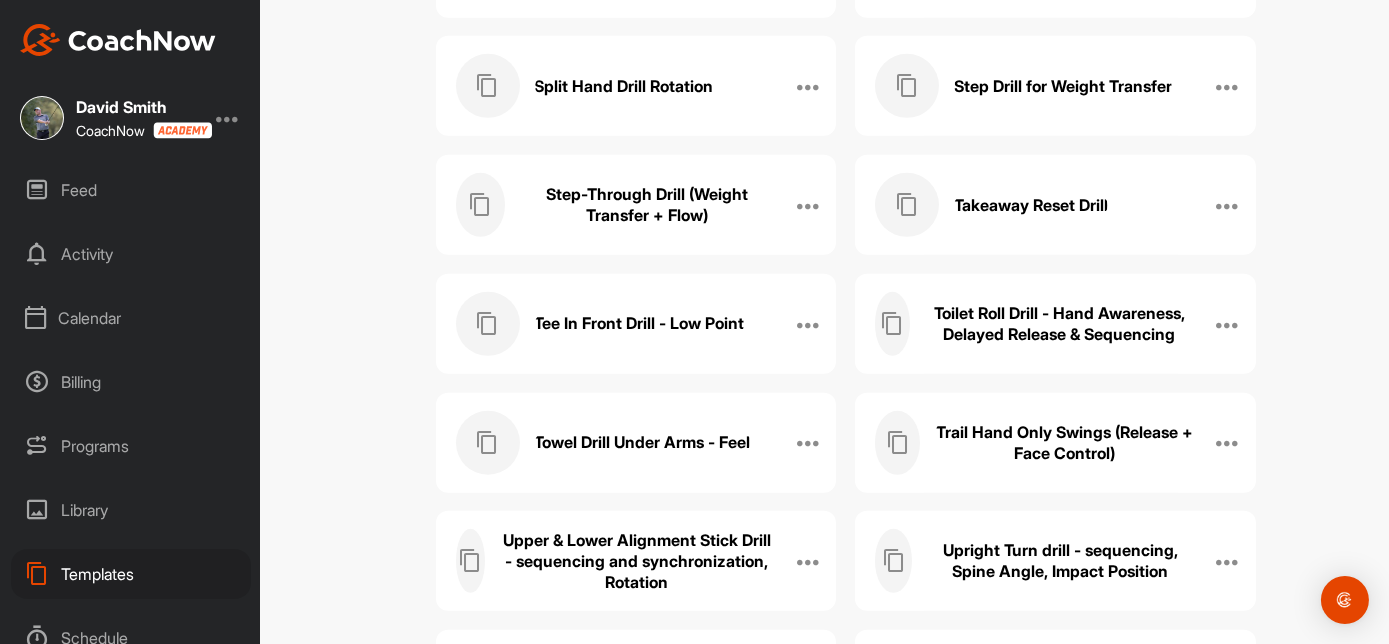scroll, scrollTop: 2400, scrollLeft: 0, axis: vertical 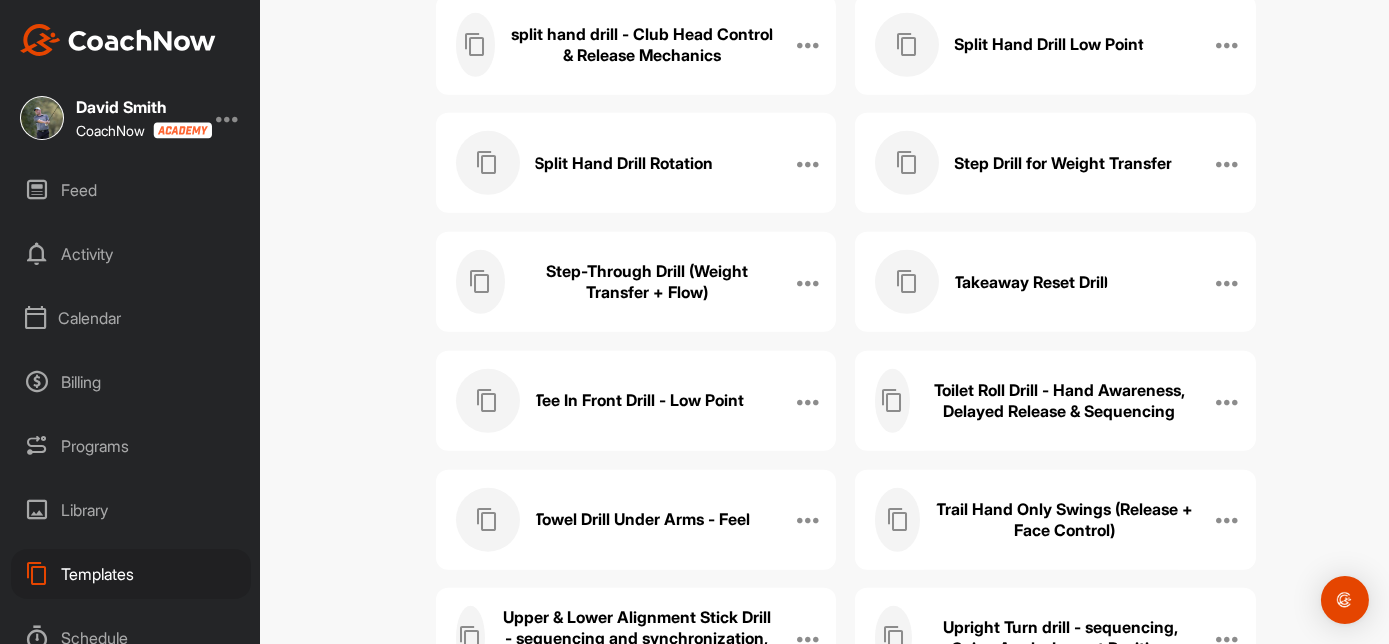 click on "Takeaway Reset Drill" at bounding box center [1034, 282] 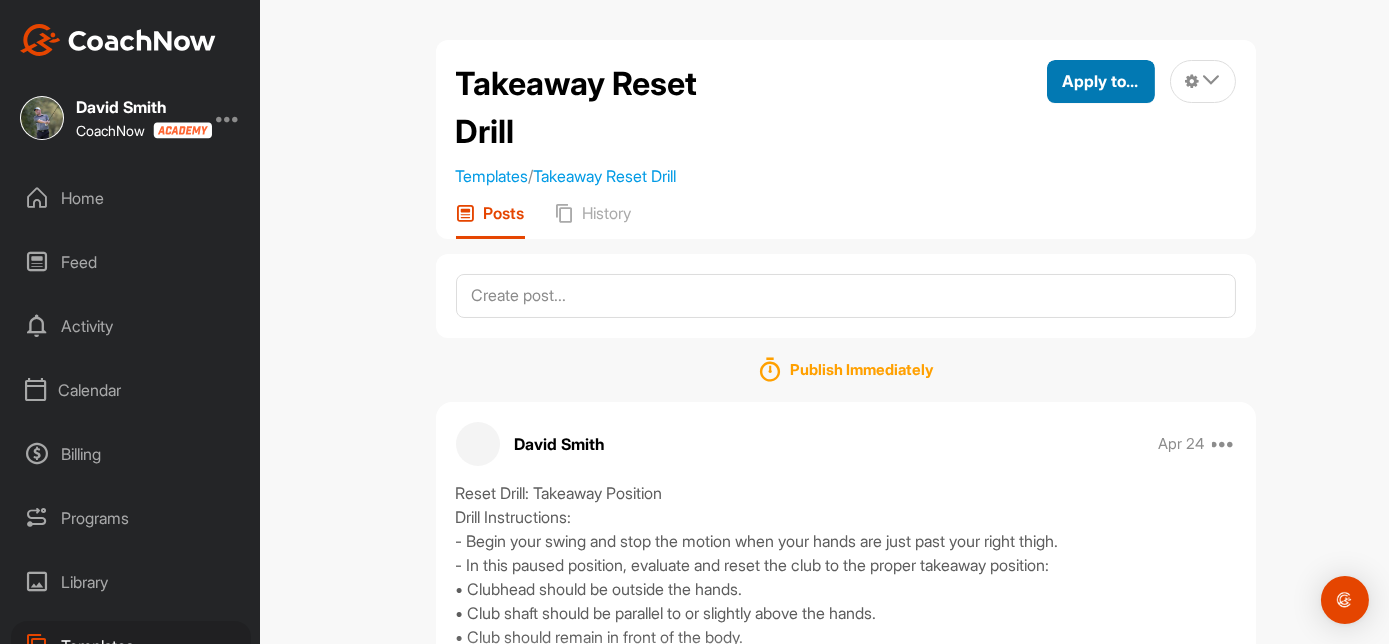 click on "Apply to..." at bounding box center [1101, 81] 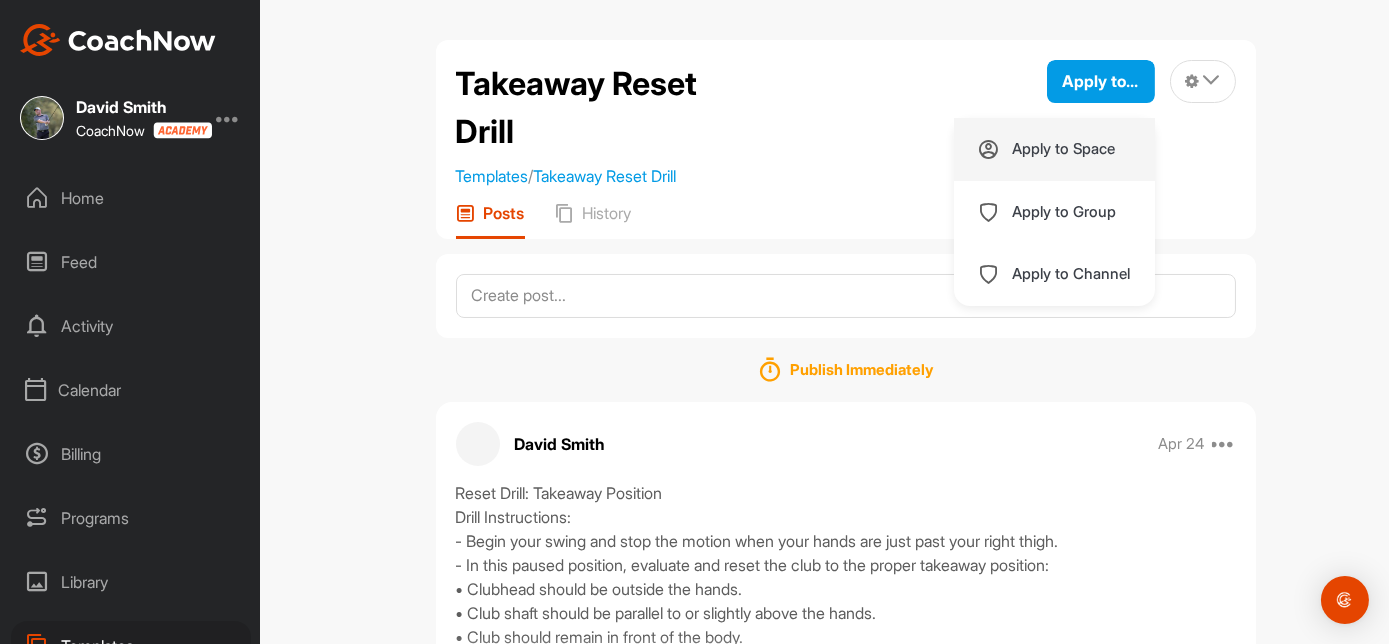 click on "Apply to Space" at bounding box center [1064, 149] 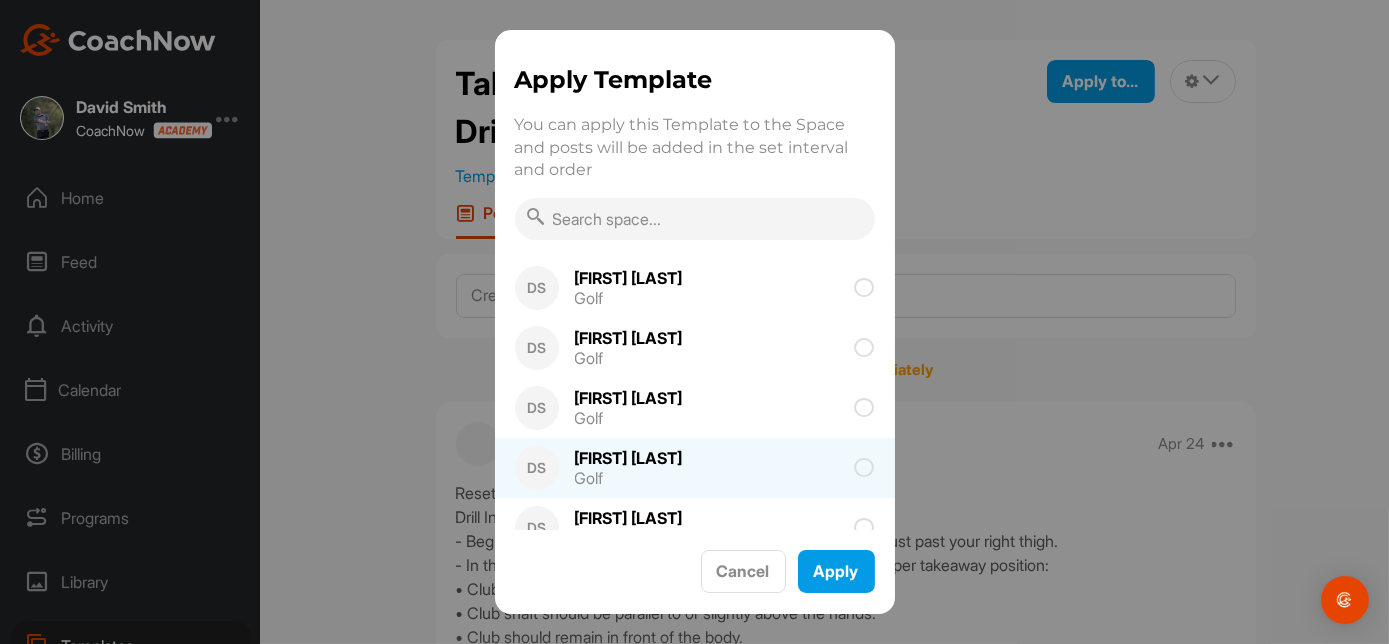 click at bounding box center (865, 468) 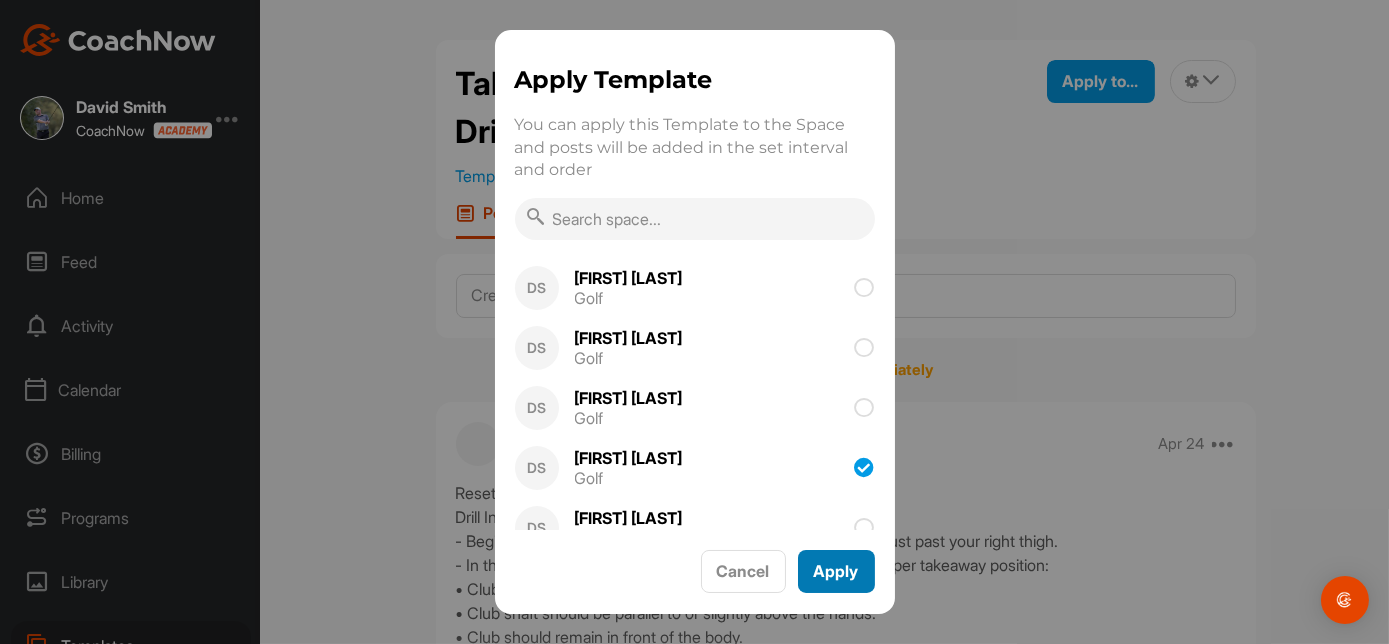 click on "Apply" at bounding box center (836, 571) 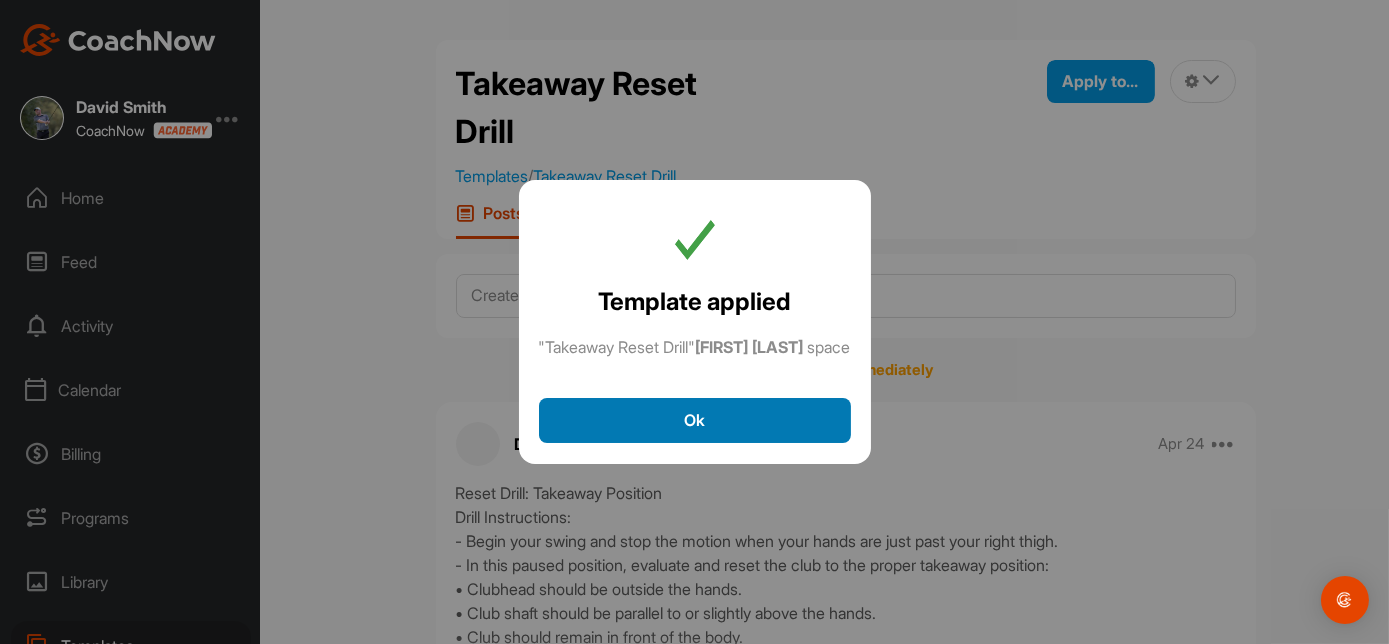 click on "Ok" at bounding box center [695, 420] 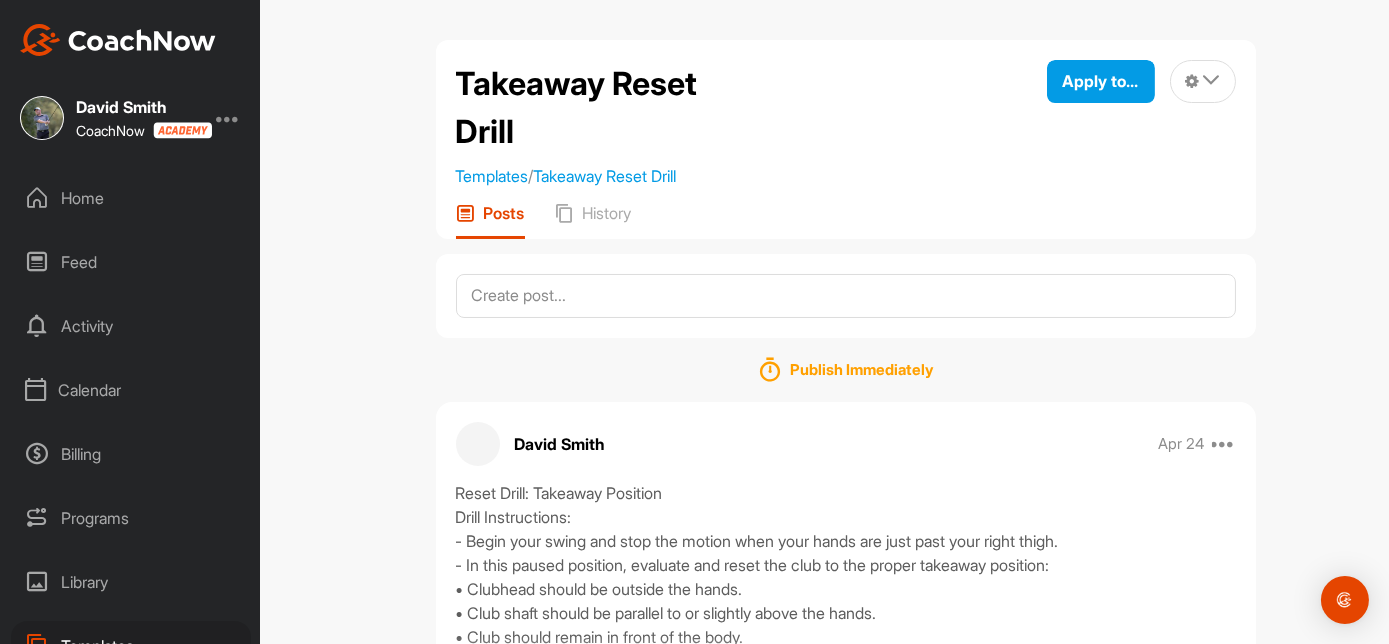 click on "Home" at bounding box center [131, 198] 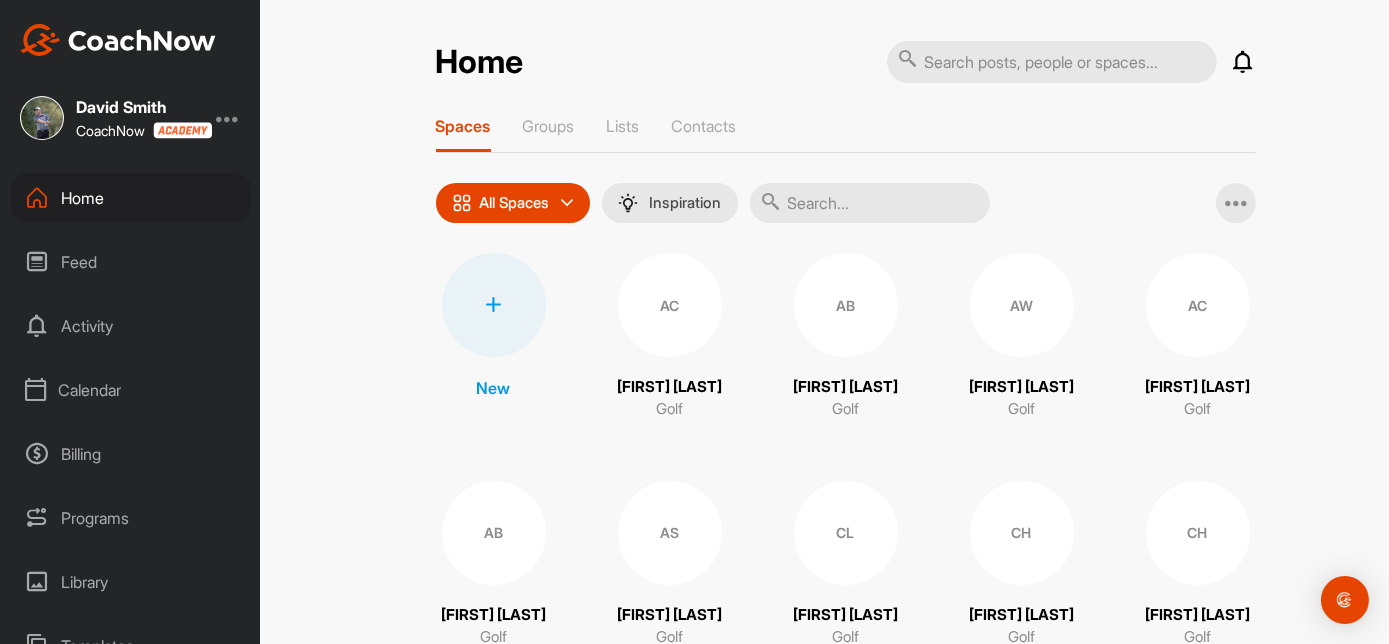 click on "AC" at bounding box center [1198, 305] 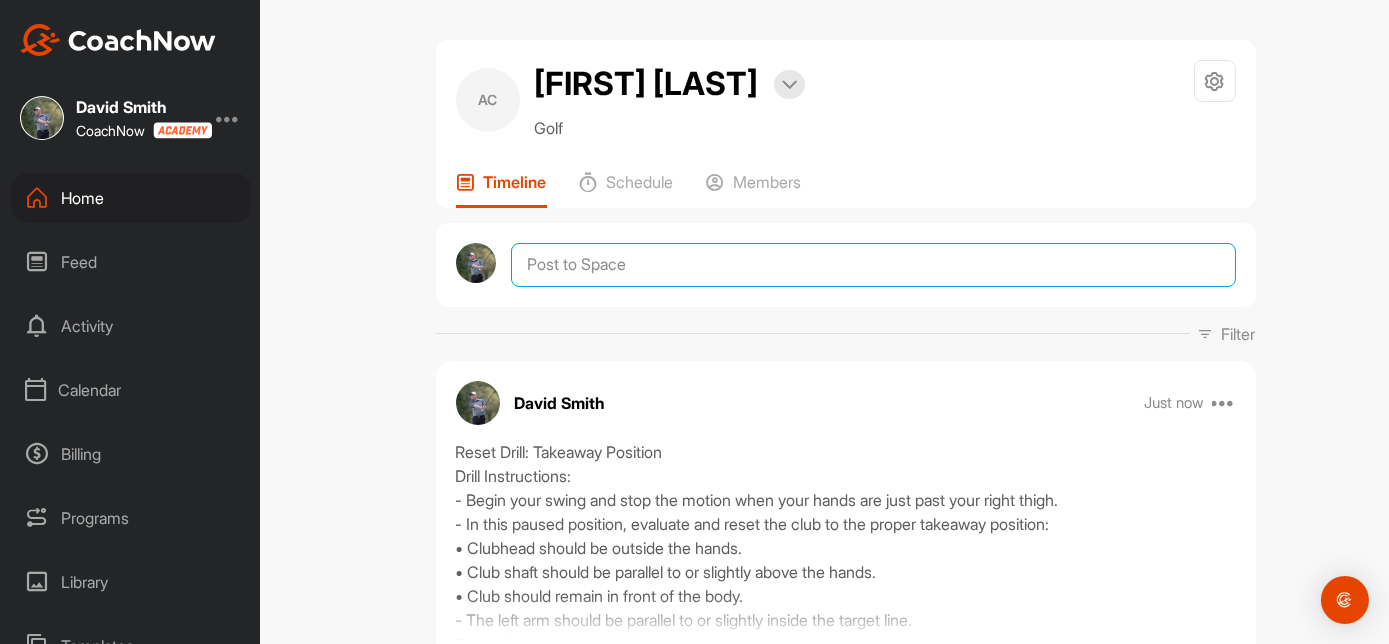 click at bounding box center [873, 265] 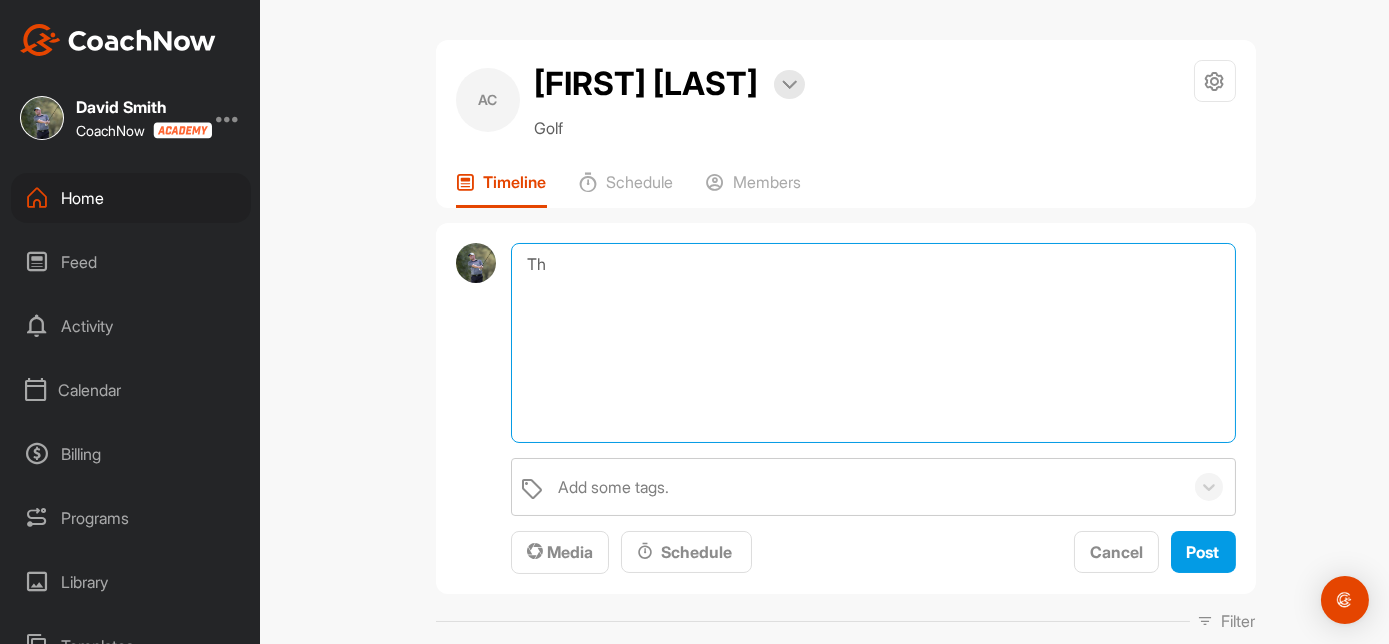 type on "T" 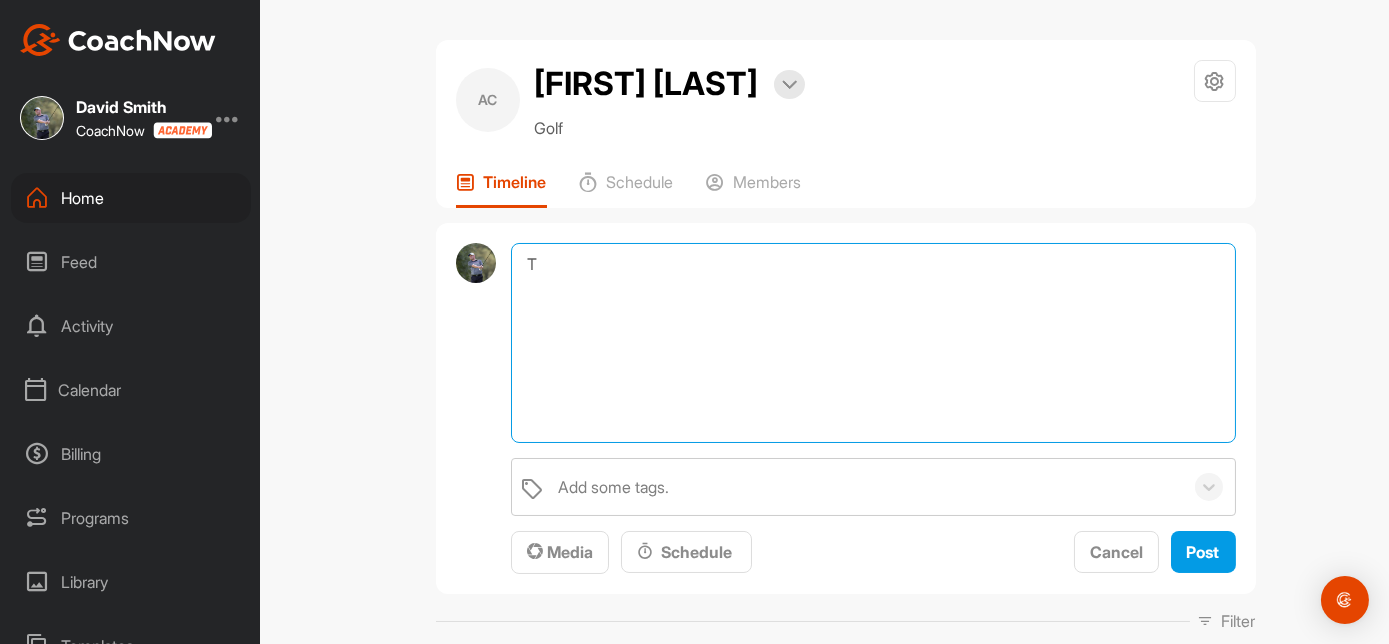 type 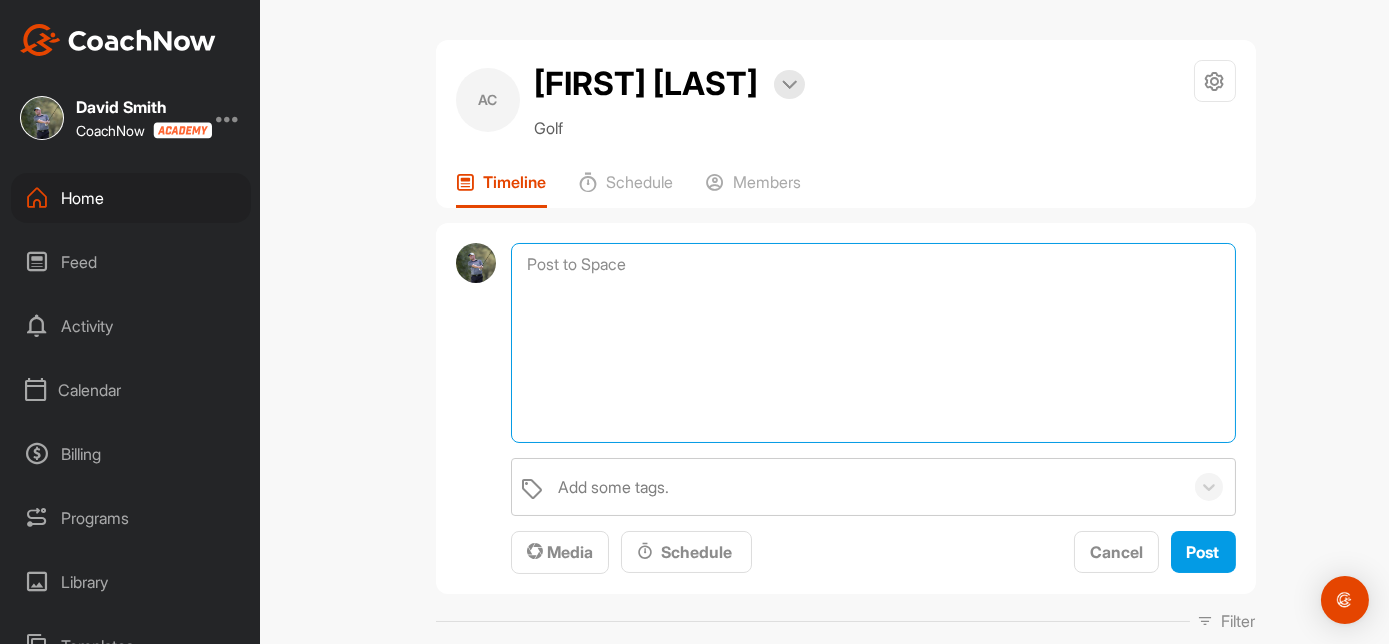 drag, startPoint x: 616, startPoint y: 266, endPoint x: 103, endPoint y: 581, distance: 601.9917 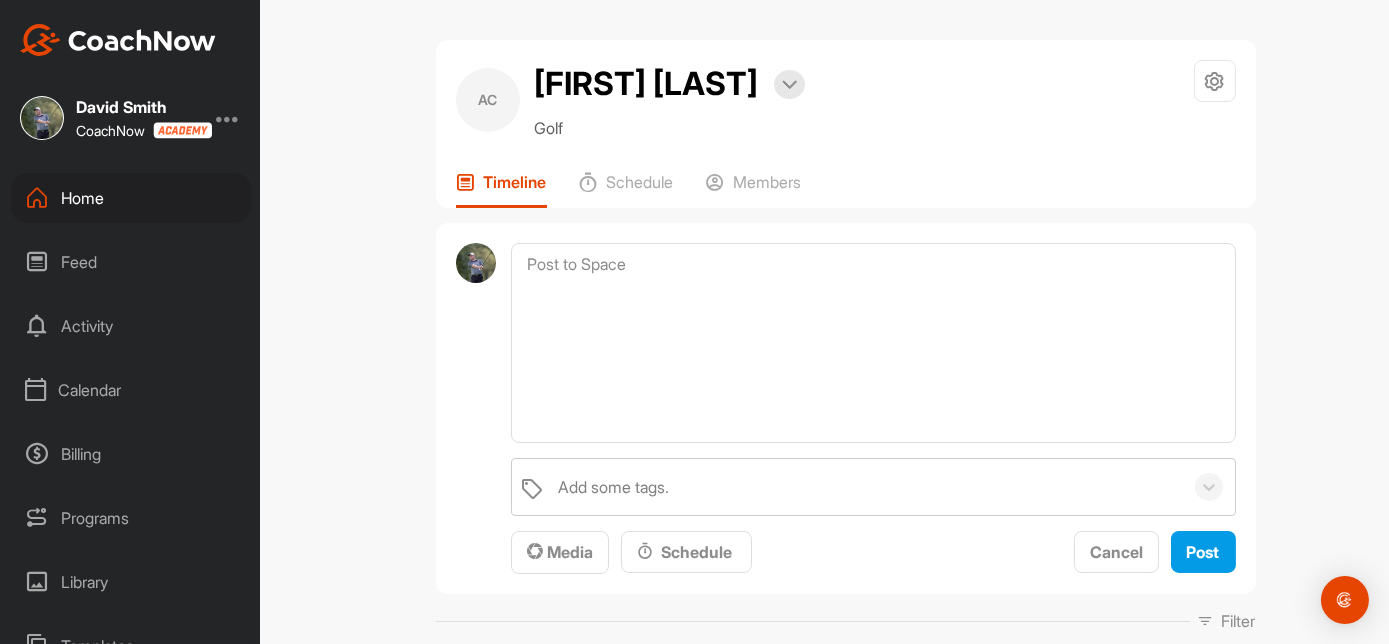 click on "Calendar" at bounding box center (131, 390) 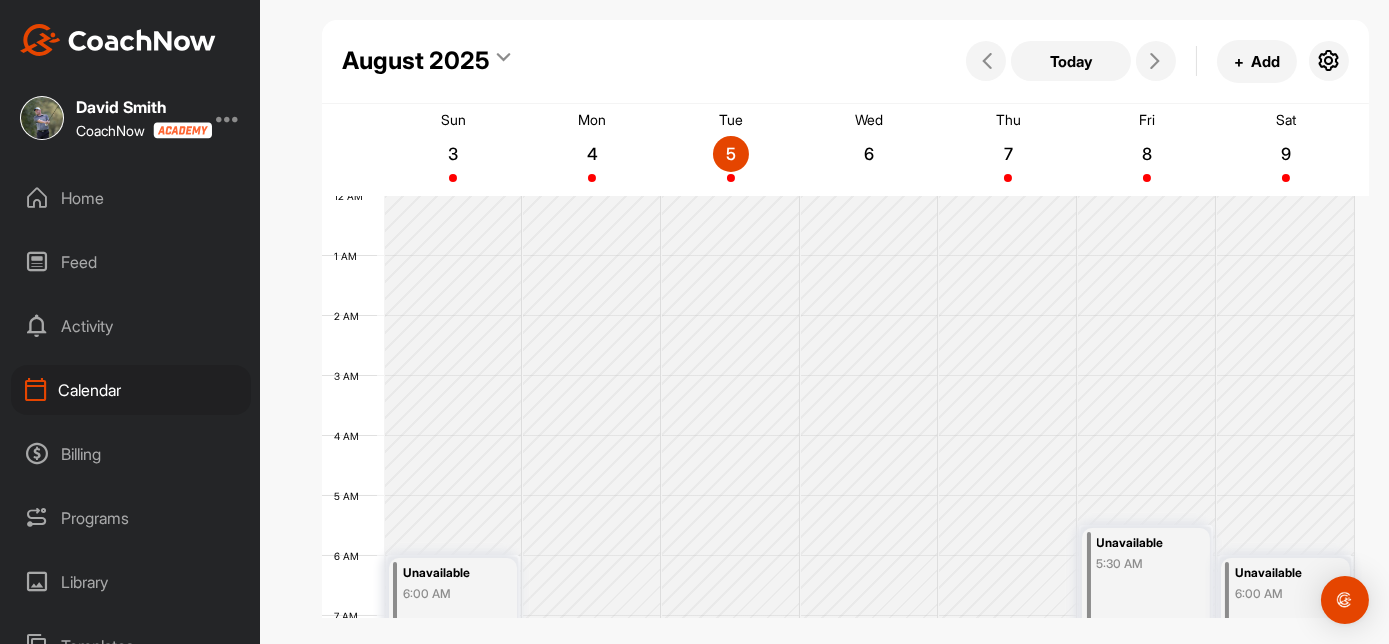 scroll, scrollTop: 146, scrollLeft: 0, axis: vertical 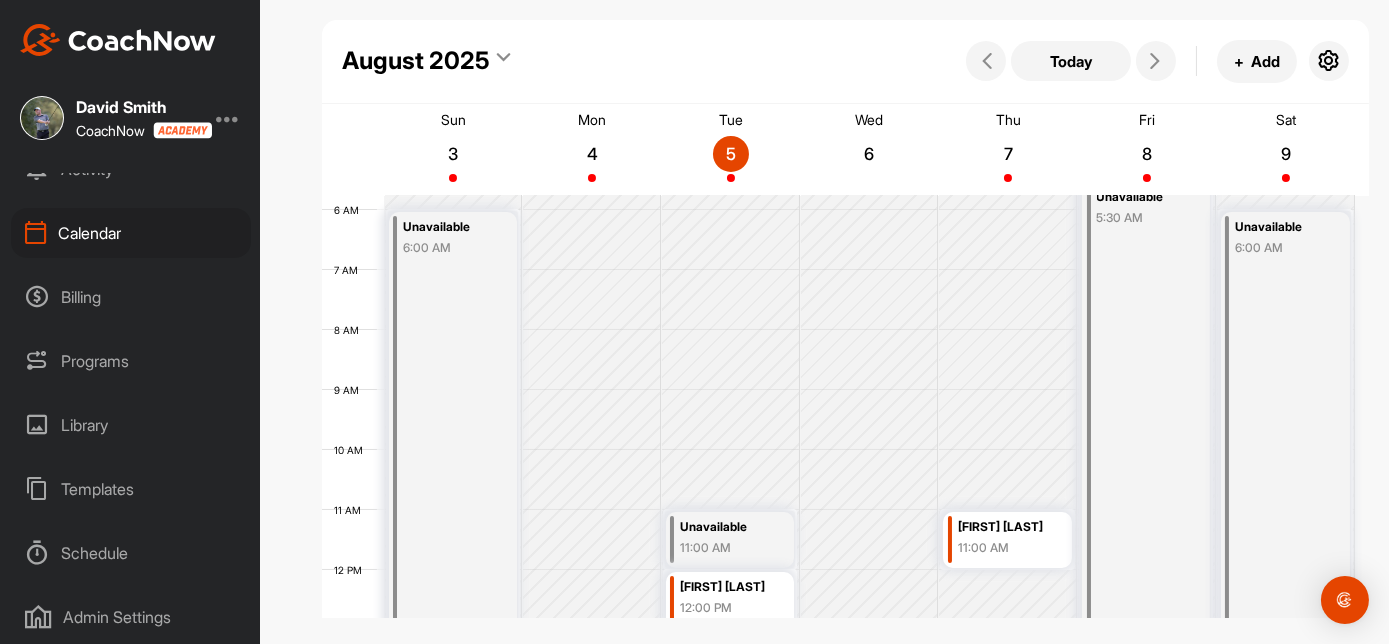 click on "Templates" at bounding box center [131, 489] 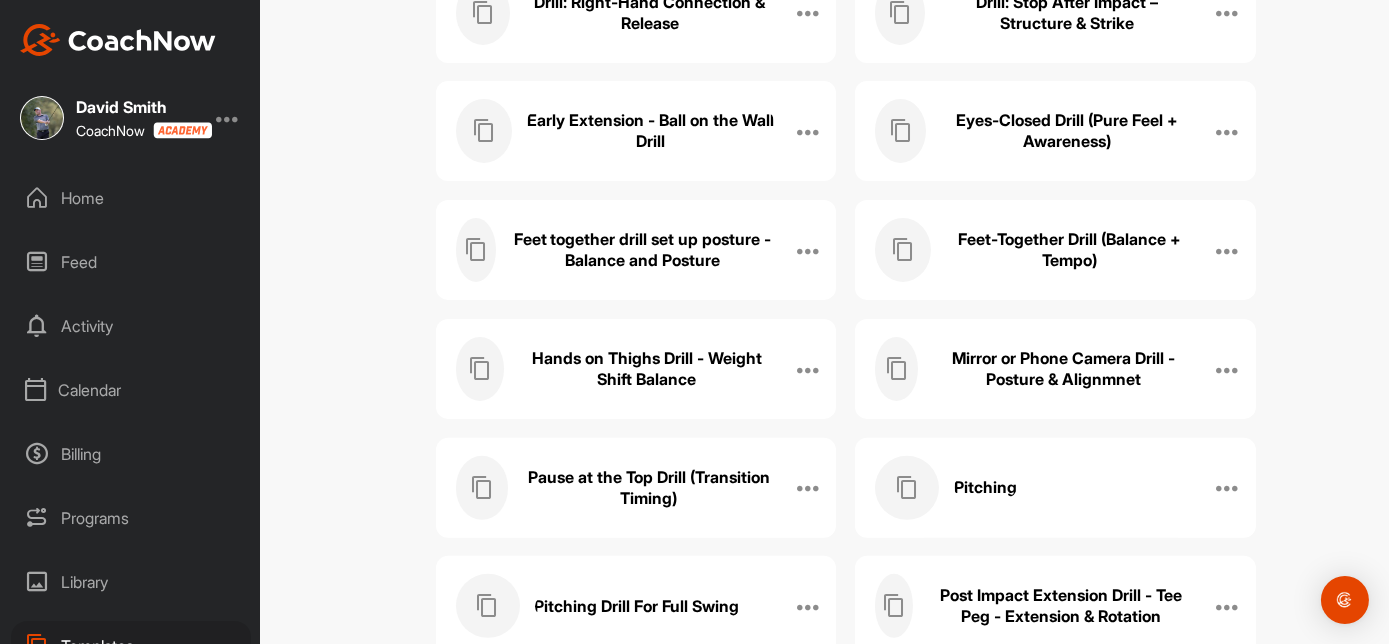scroll, scrollTop: 1874, scrollLeft: 0, axis: vertical 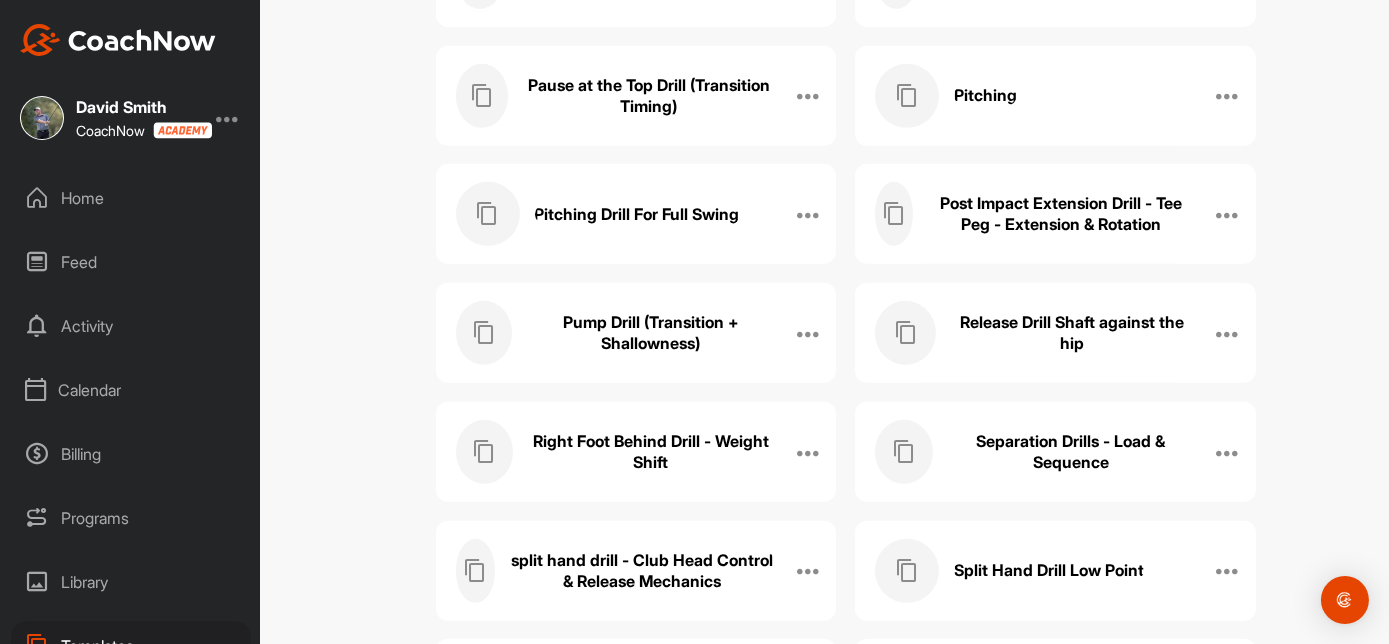 click on "Pause at the Top Drill (Transition Timing)" at bounding box center [648, 96] 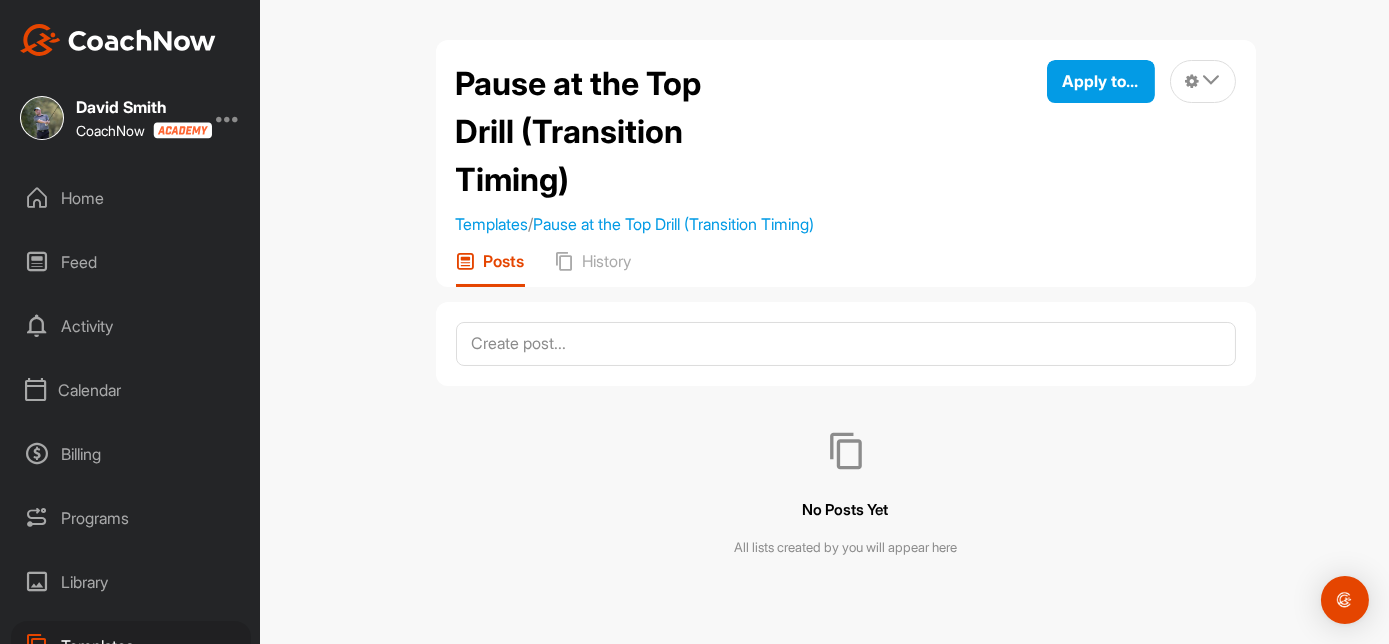 scroll, scrollTop: 5, scrollLeft: 0, axis: vertical 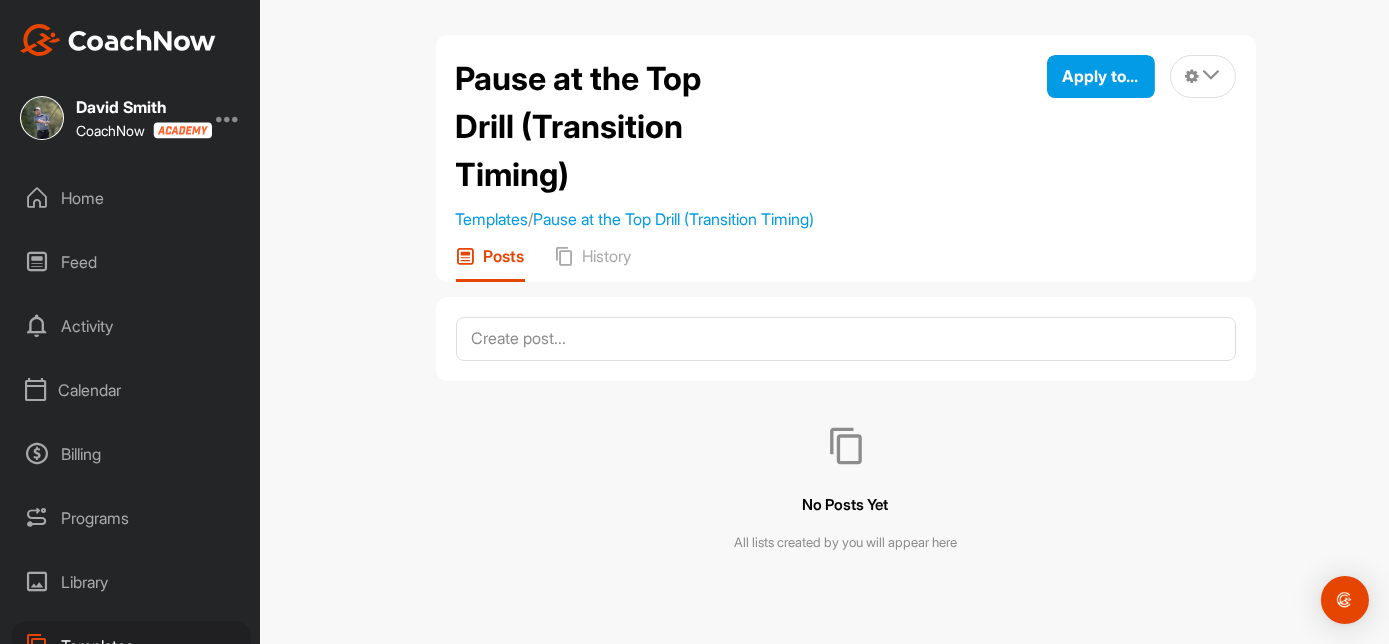 click on "Home" at bounding box center (131, 198) 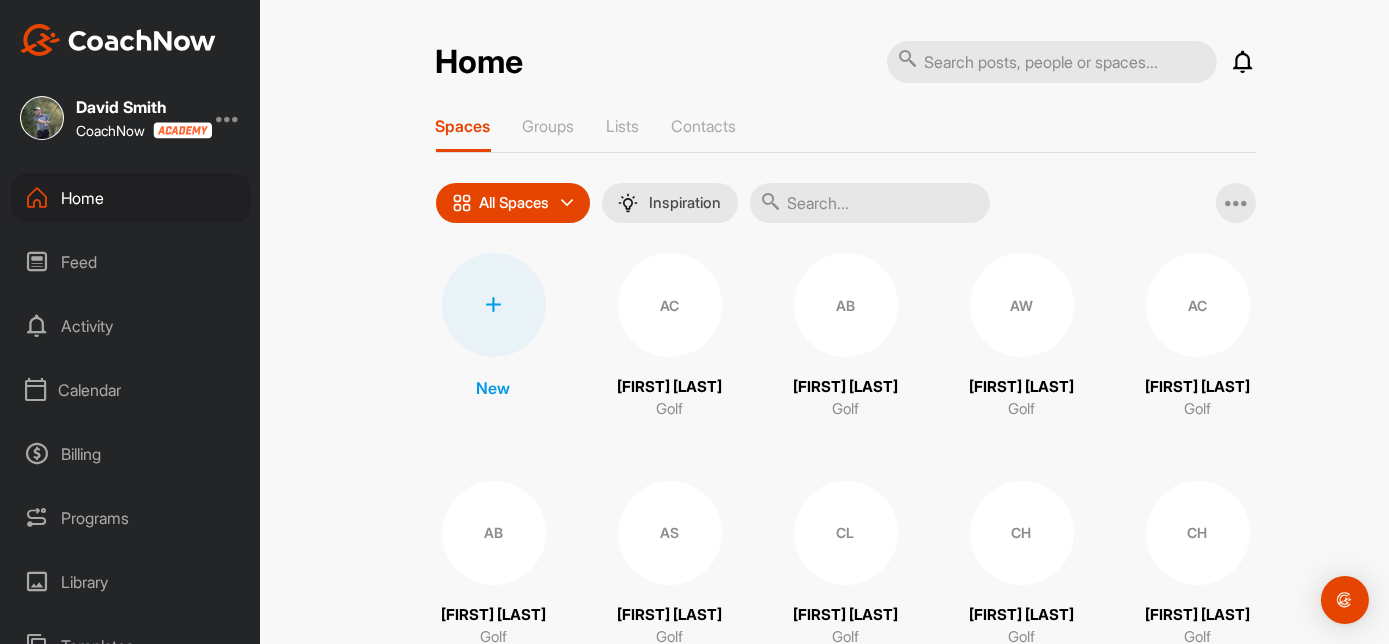 click on "AC" at bounding box center (1198, 305) 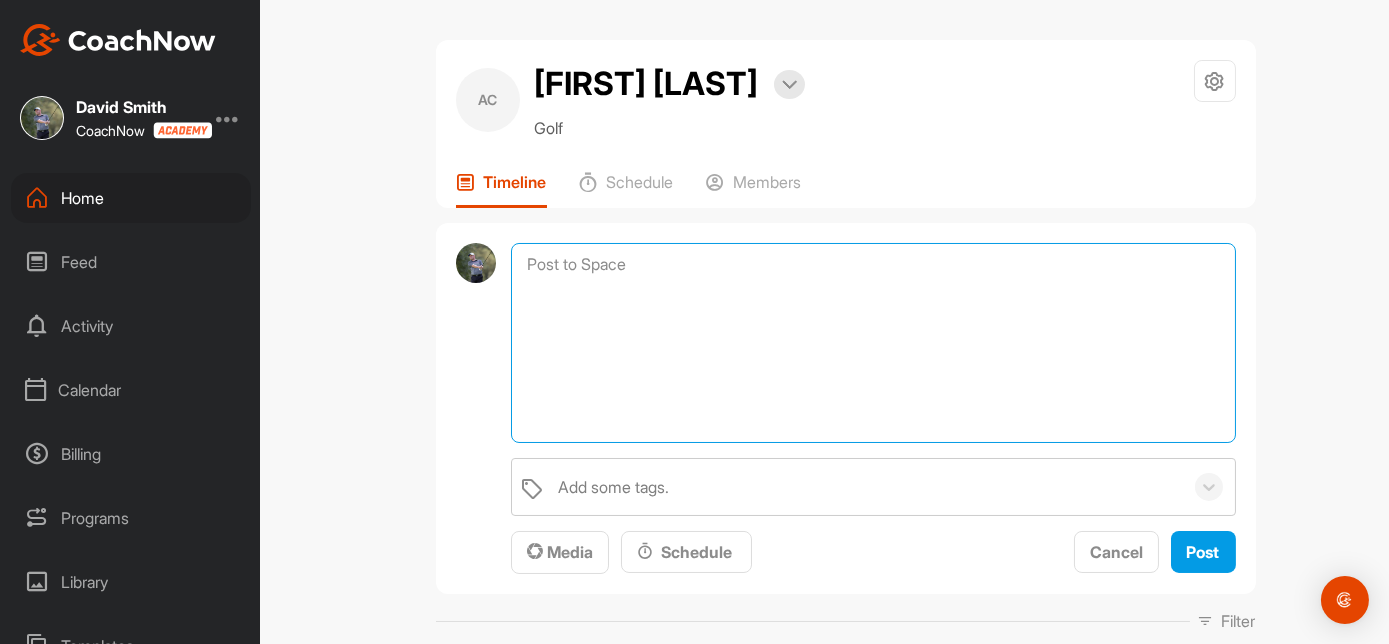 click at bounding box center [873, 343] 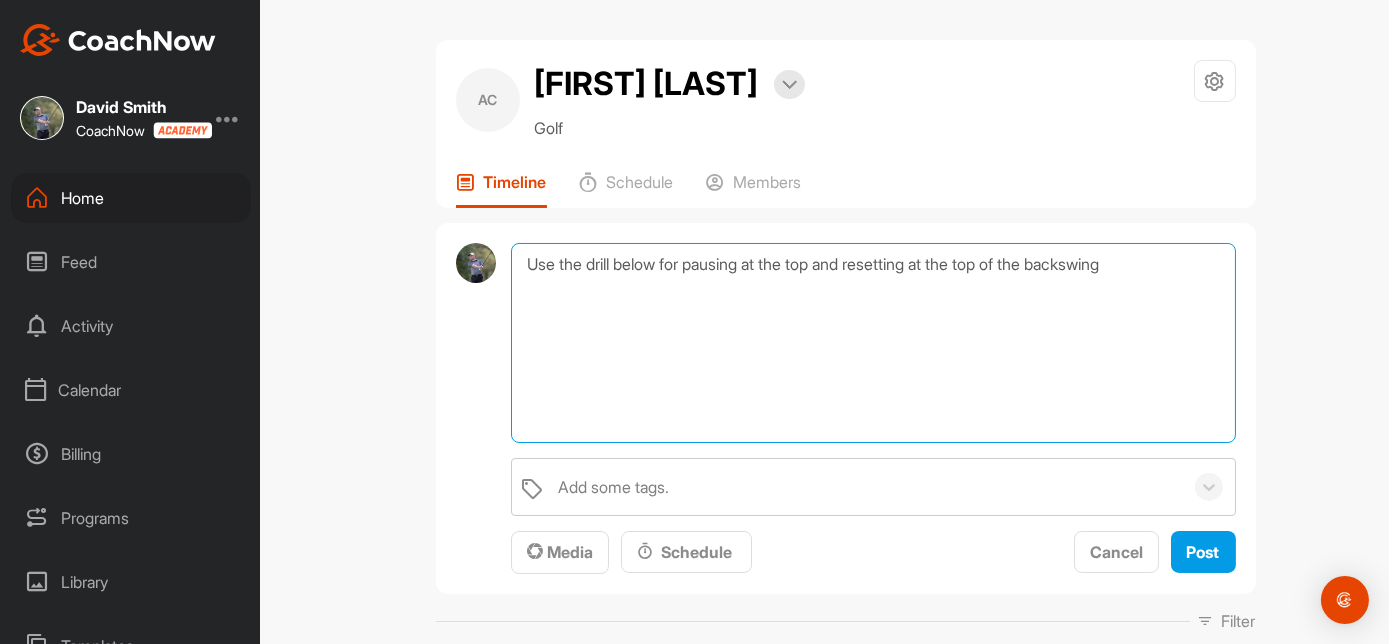 click on "Use the drill below for pausing at the top and resetting at the top of the backswing" at bounding box center [873, 343] 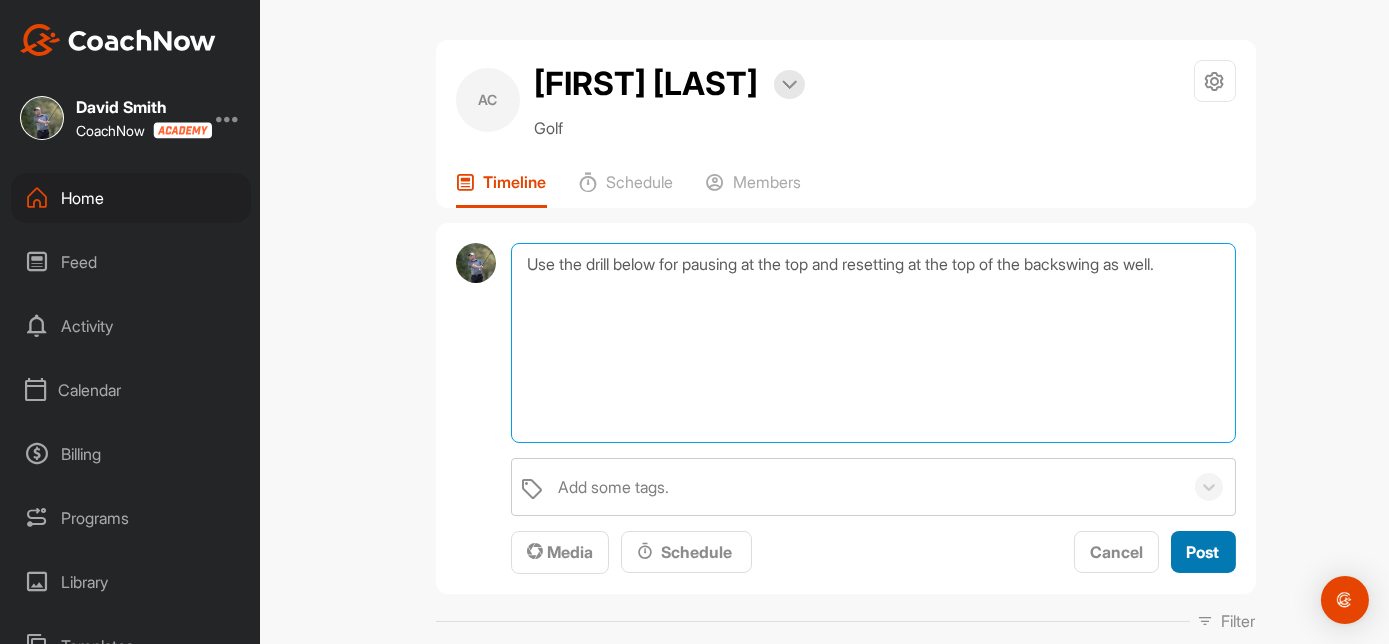 type on "Use the drill below for pausing at the top and resetting at the top of the backswing as well." 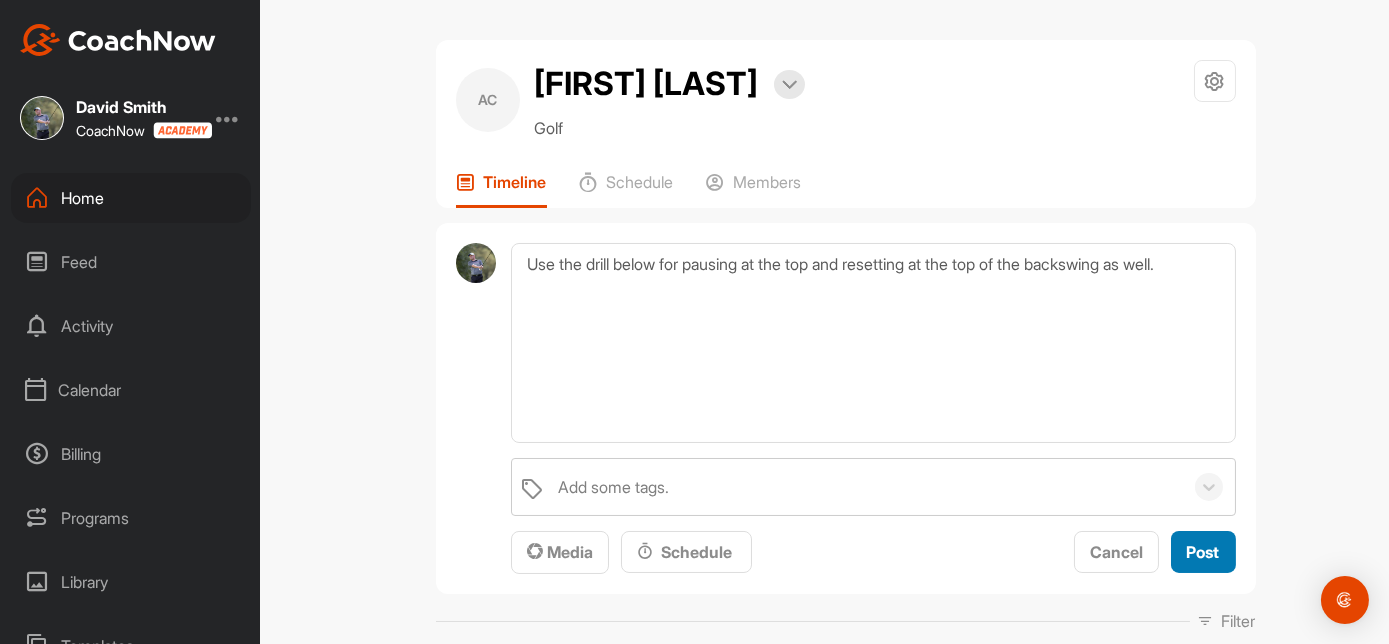 click on "Post" at bounding box center (1203, 552) 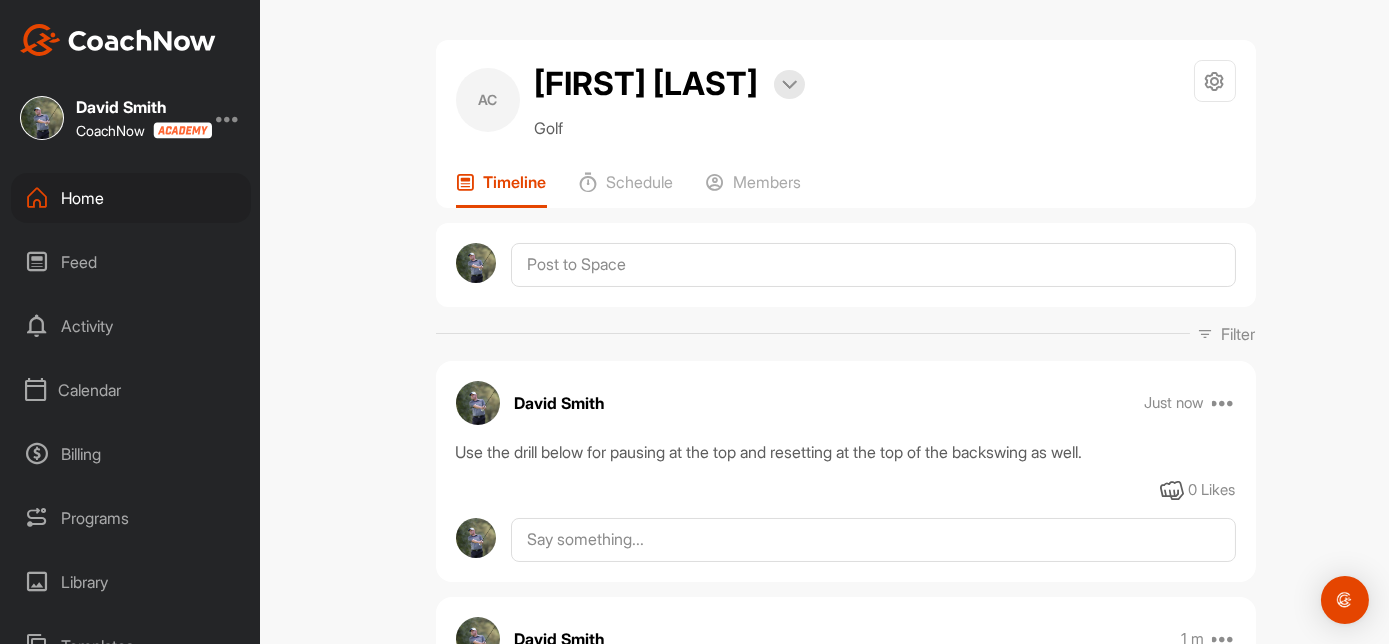 click on "Home" at bounding box center (131, 198) 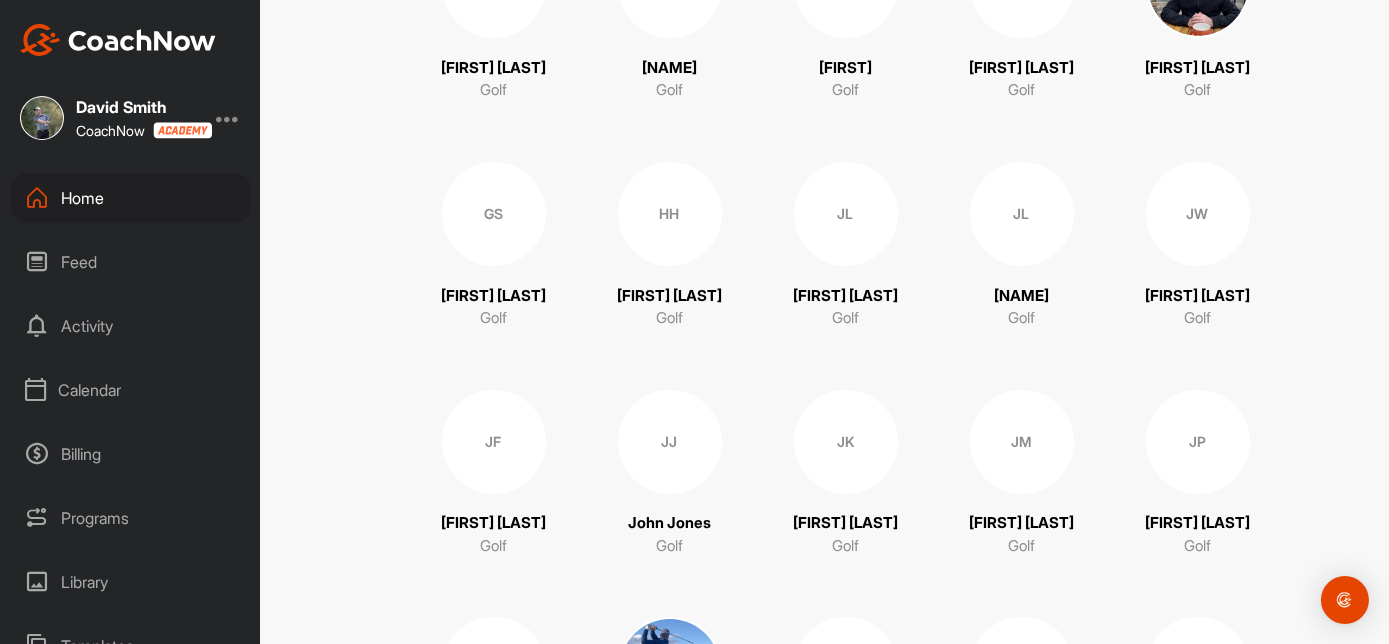 scroll, scrollTop: 1226, scrollLeft: 0, axis: vertical 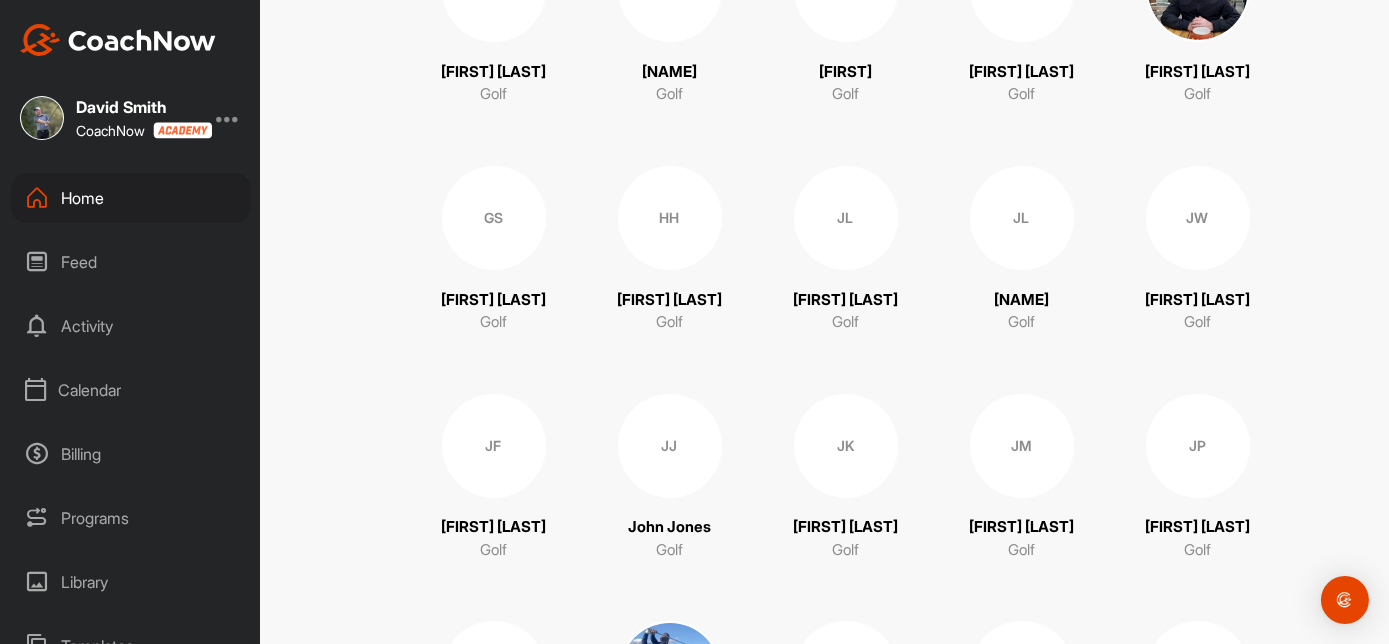 click on "JM" at bounding box center (1022, 446) 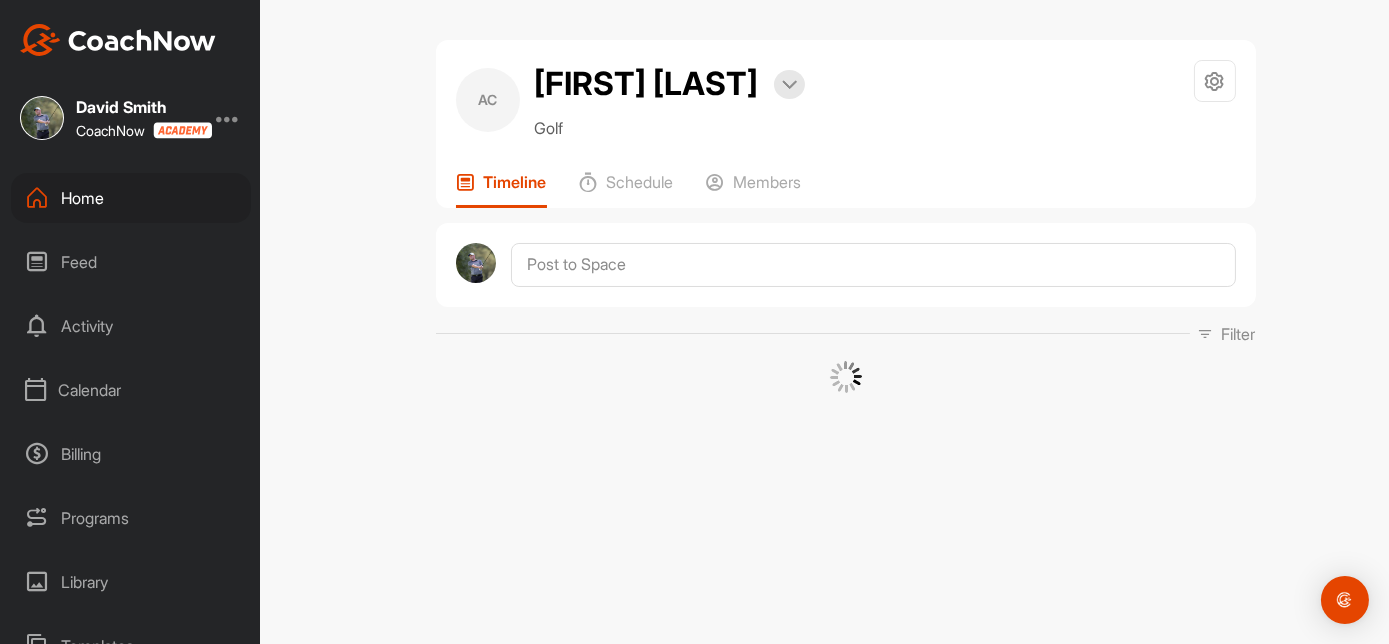 click on "AC [FIRST] [LAST] Bookings Golf Space Settings Your Notifications Timeline Schedule Members Filter Media Type Images Videos Notes Audio Documents Author Sort by Created at Tags Add some tags. From Day Month Year Till Day Month Year   Filter   Show All" at bounding box center [845, 322] 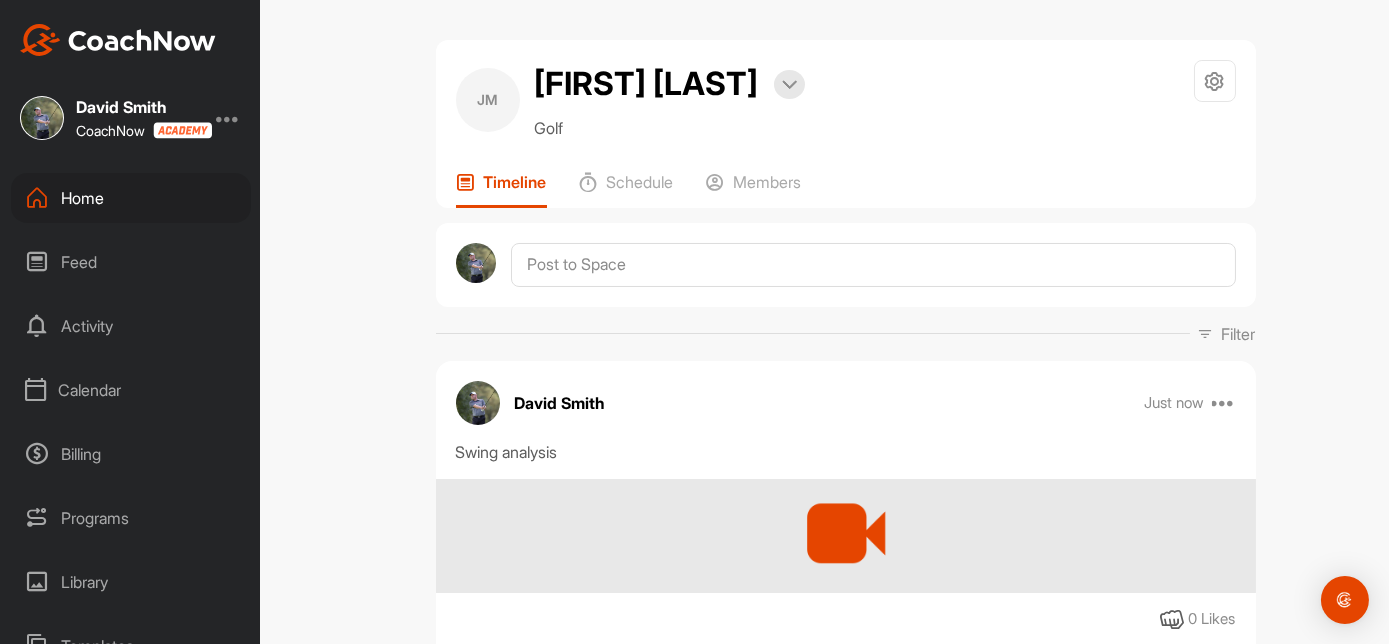 scroll, scrollTop: 297, scrollLeft: 0, axis: vertical 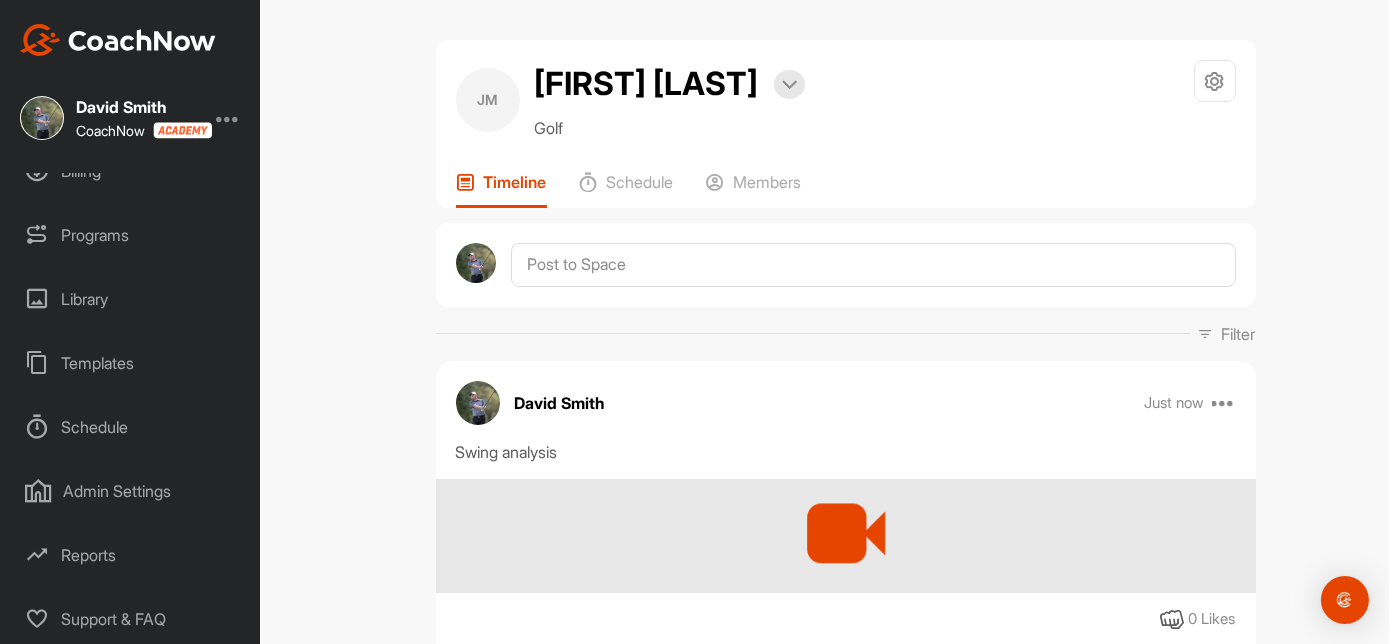click at bounding box center (846, 533) 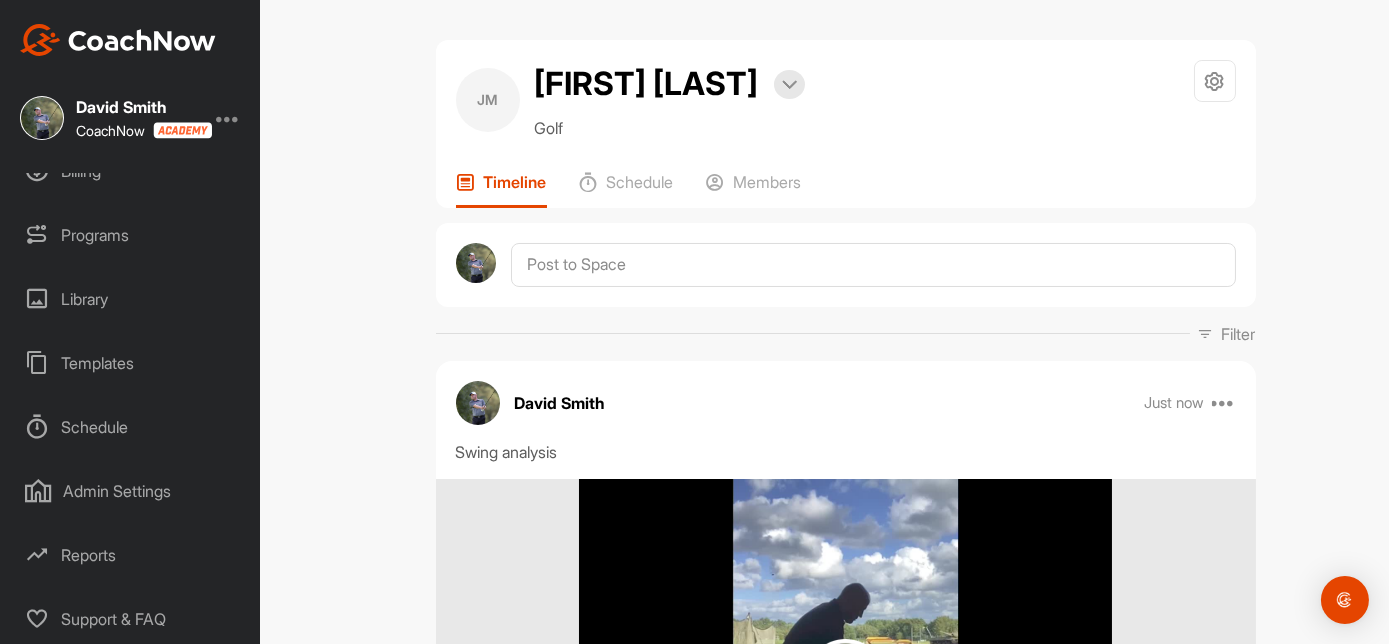 click on "Templates" at bounding box center (131, 363) 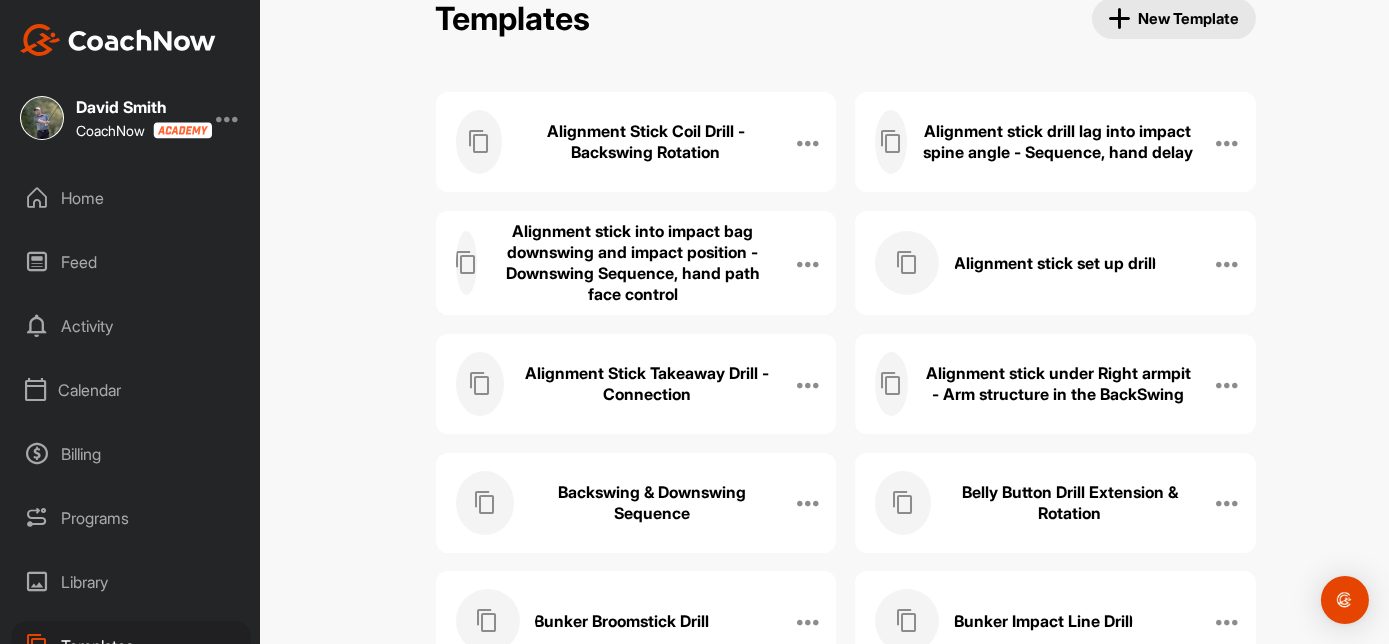scroll, scrollTop: 46, scrollLeft: 0, axis: vertical 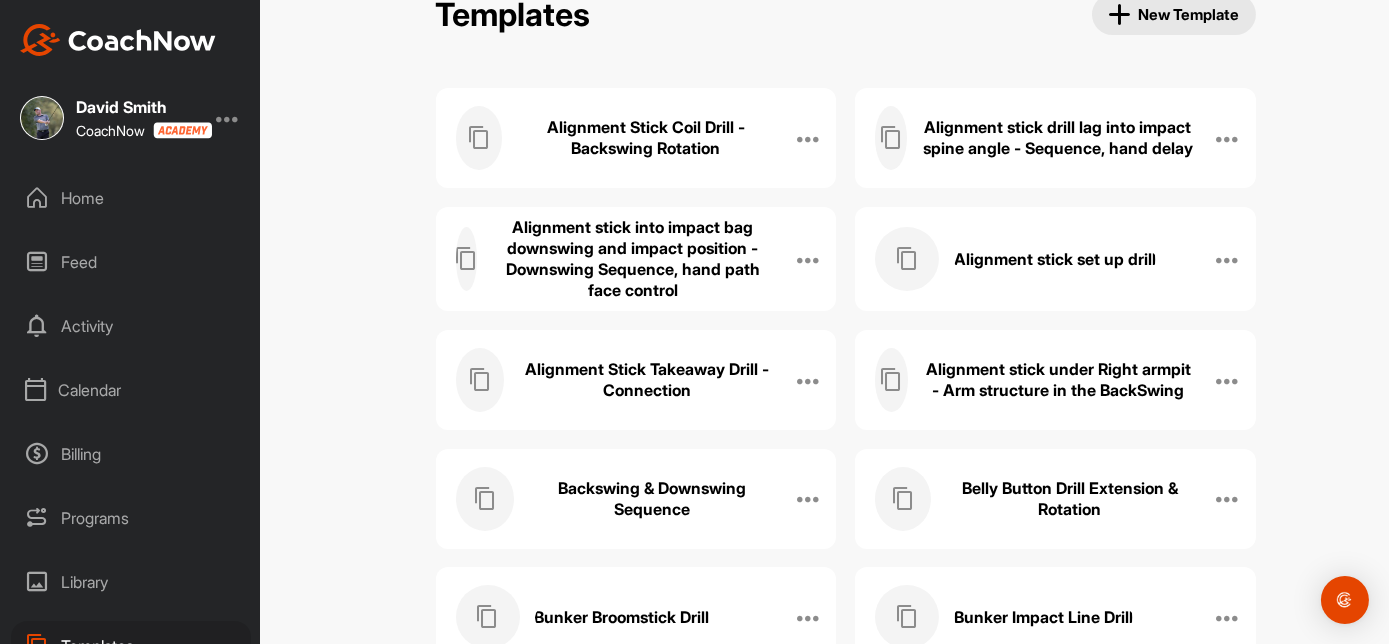 click on "Backswing & Downswing Sequence" at bounding box center (651, 499) 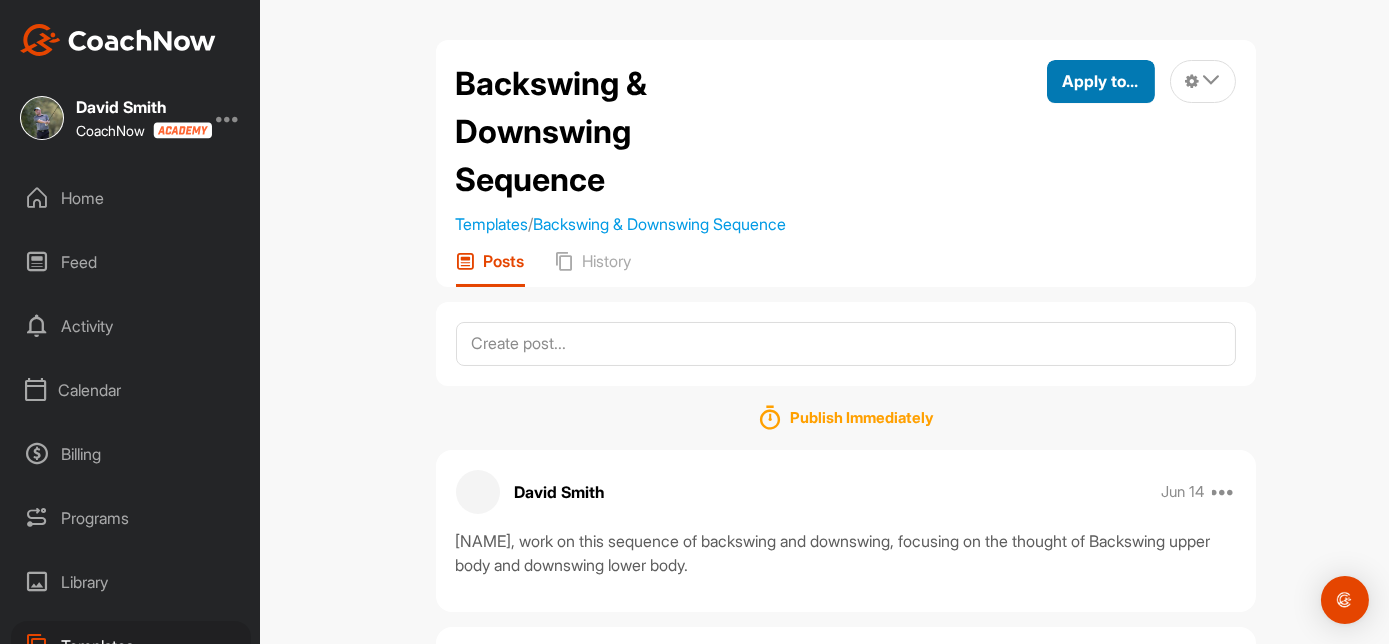 click on "Apply to..." at bounding box center [1101, 81] 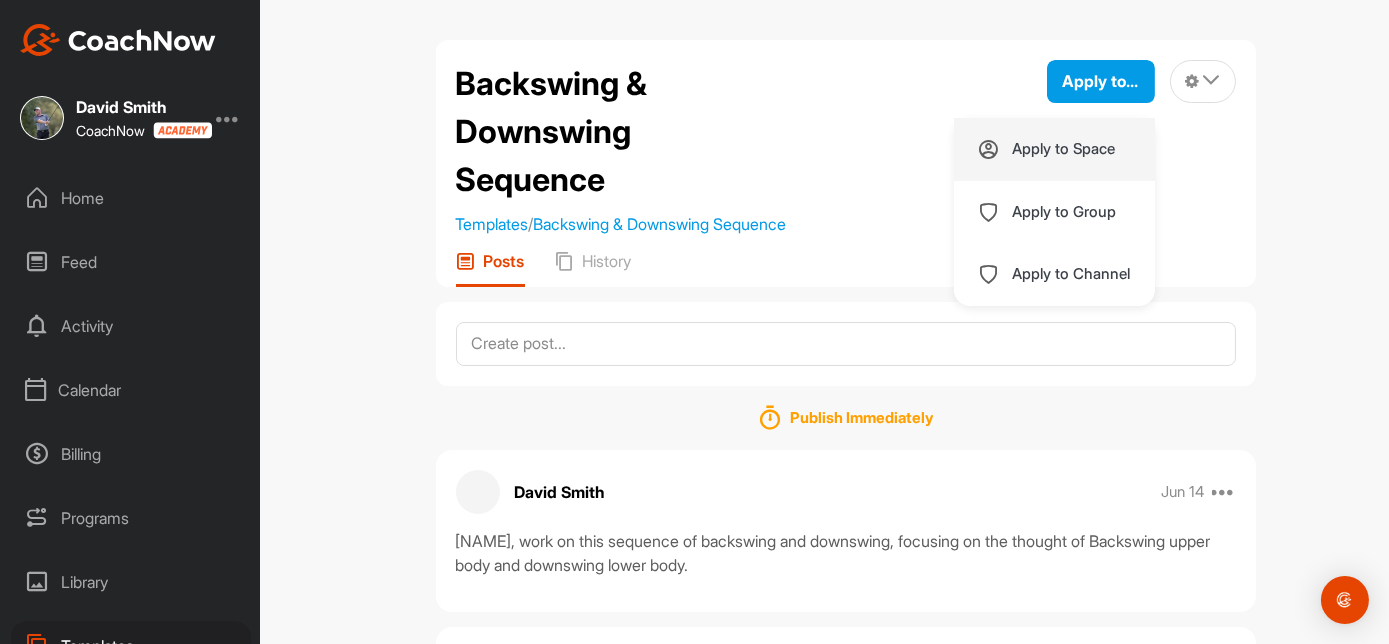 click on "Apply to Space" at bounding box center [1064, 149] 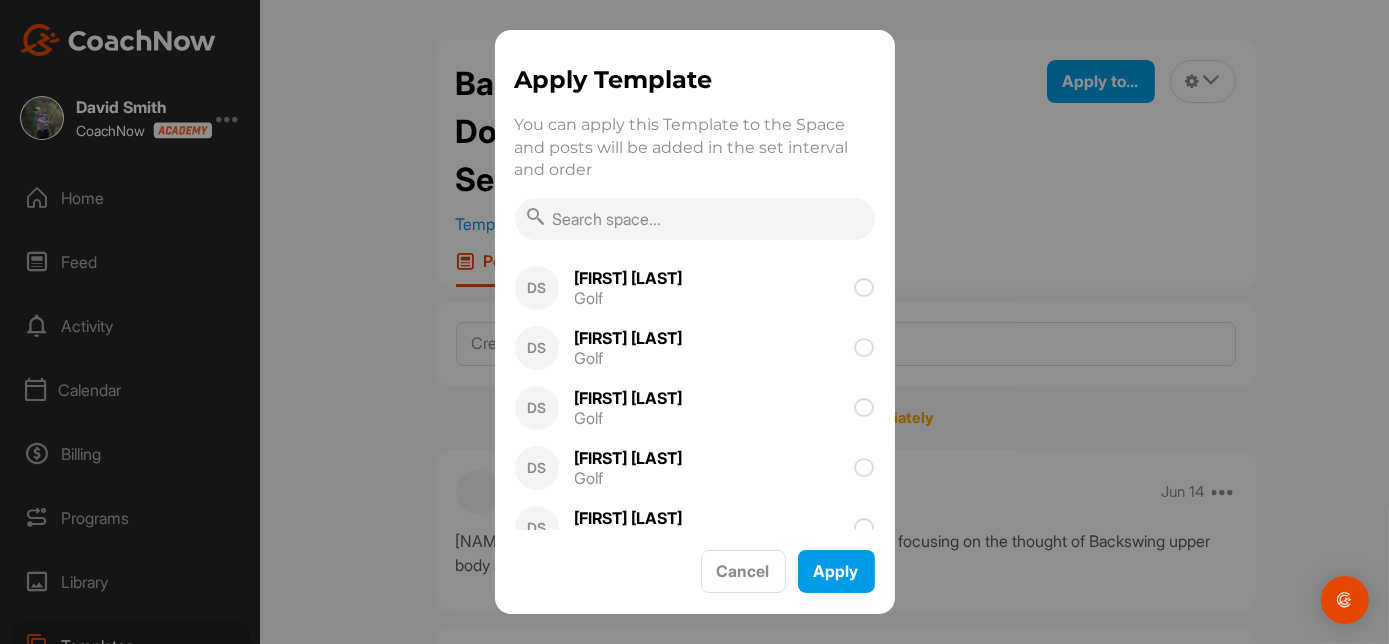 click at bounding box center (695, 219) 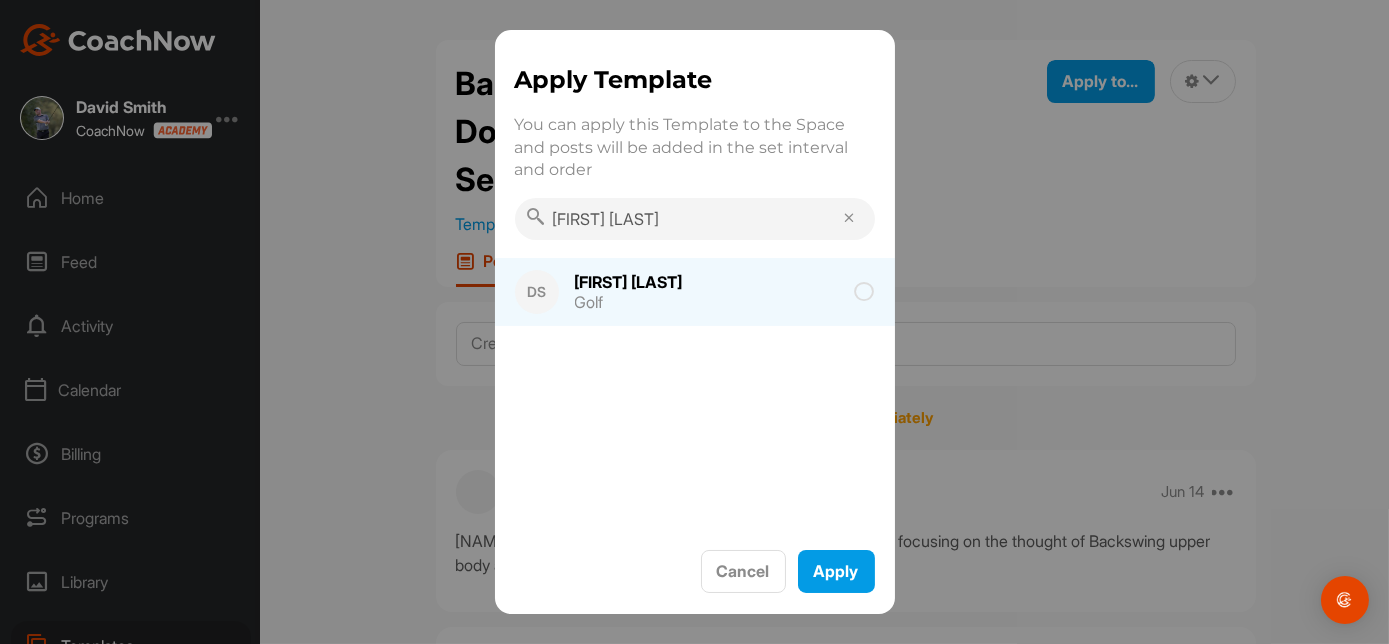 type on "[FIRST] [LAST]" 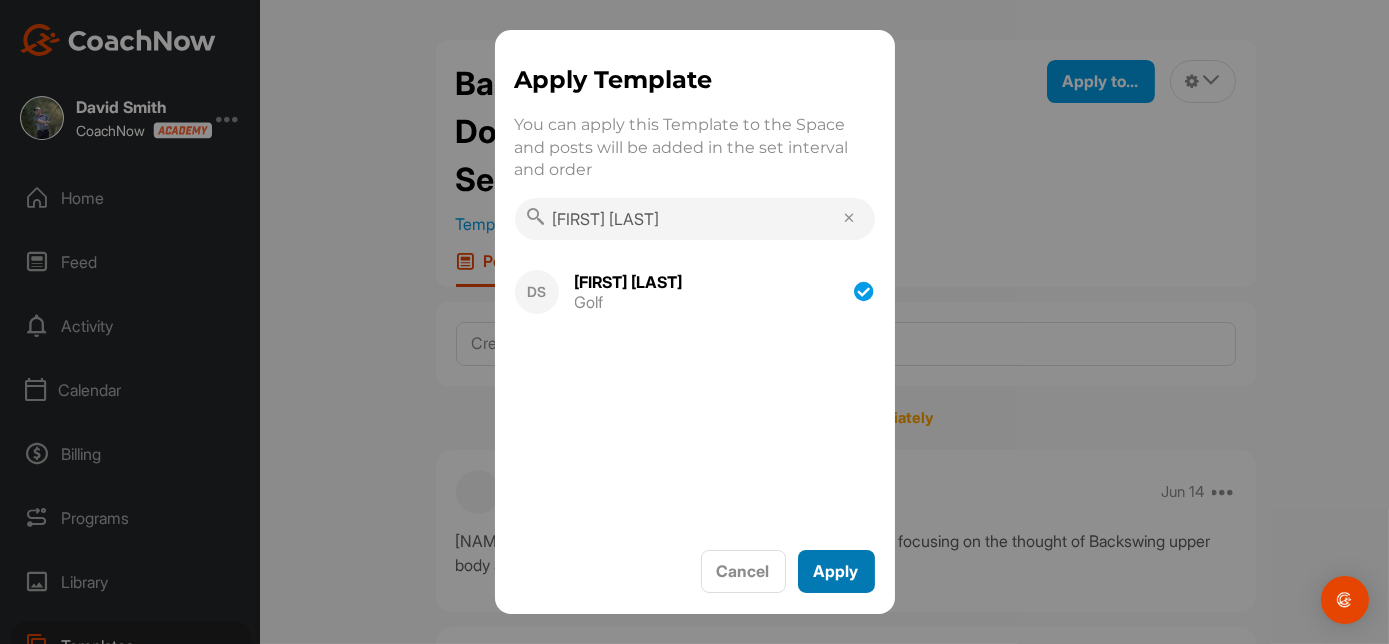 click on "Apply" at bounding box center (836, 571) 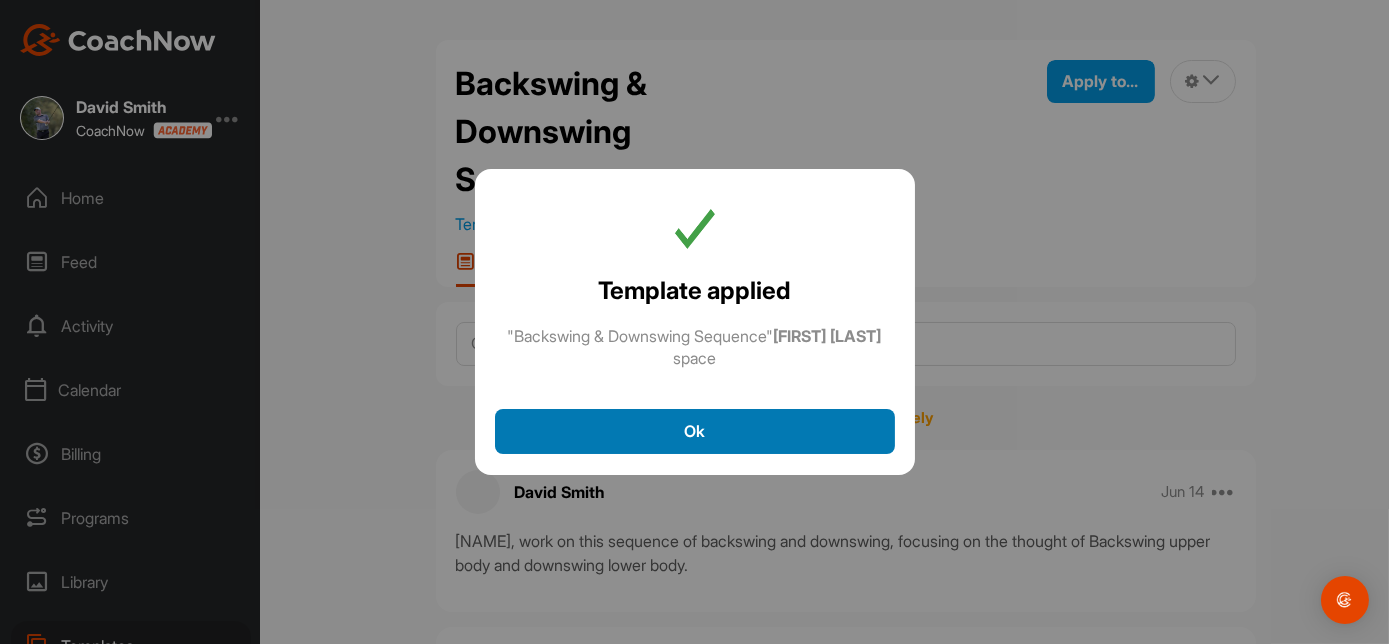 click on "Ok" at bounding box center (695, 431) 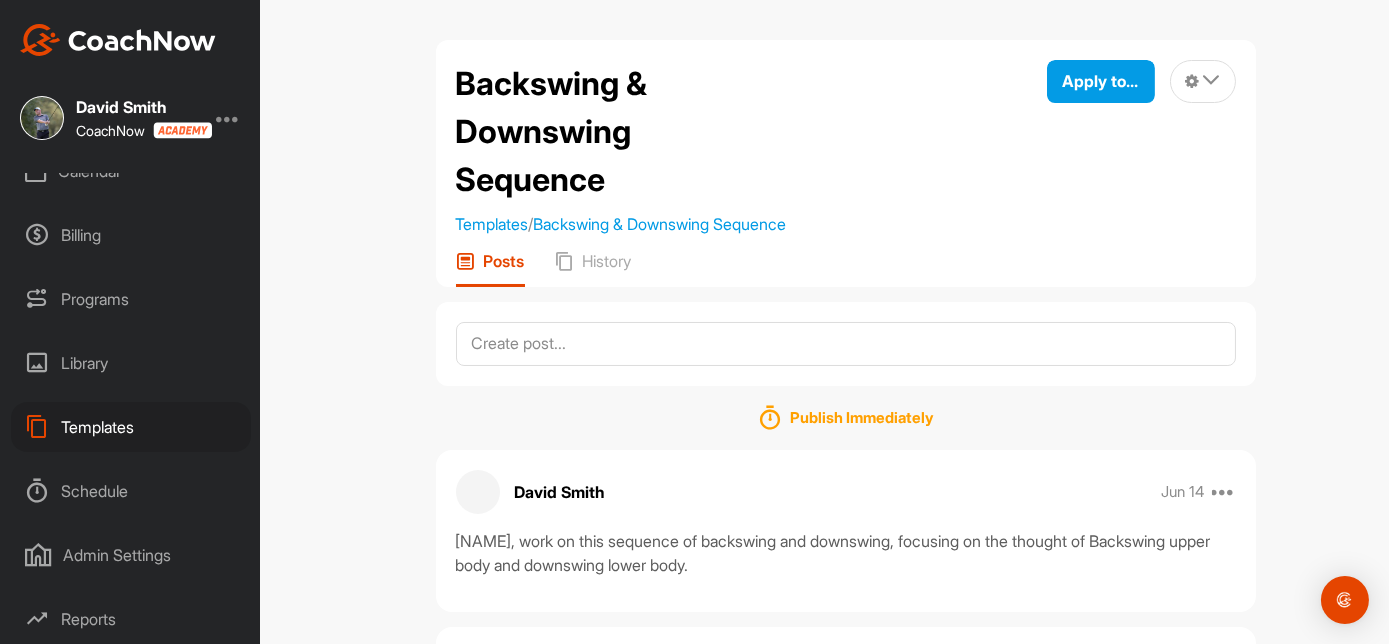 scroll, scrollTop: 297, scrollLeft: 0, axis: vertical 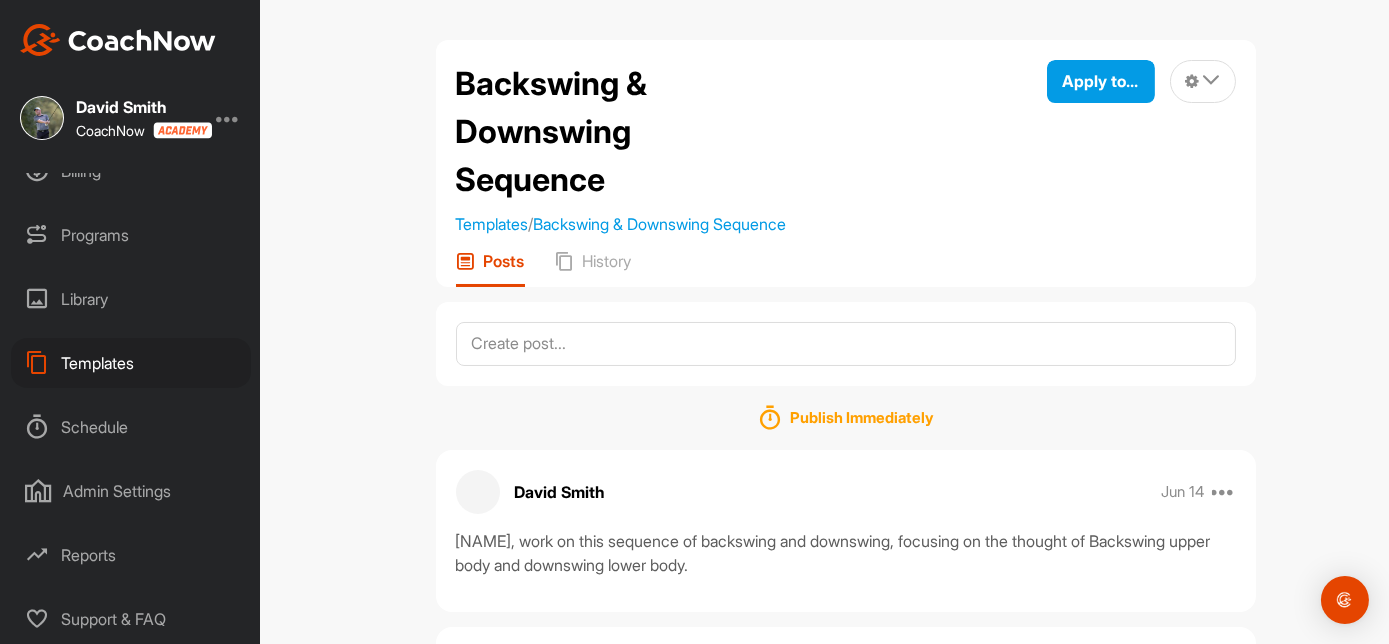 click on "Templates" at bounding box center [131, 363] 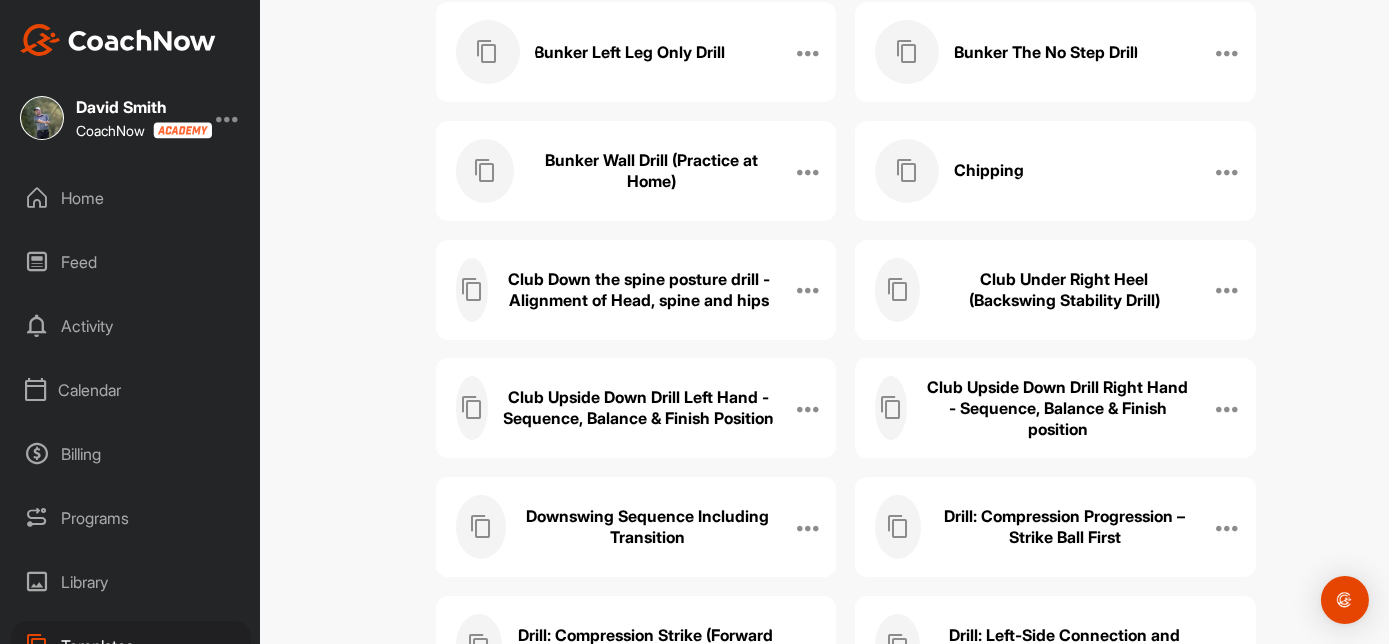 scroll, scrollTop: 743, scrollLeft: 0, axis: vertical 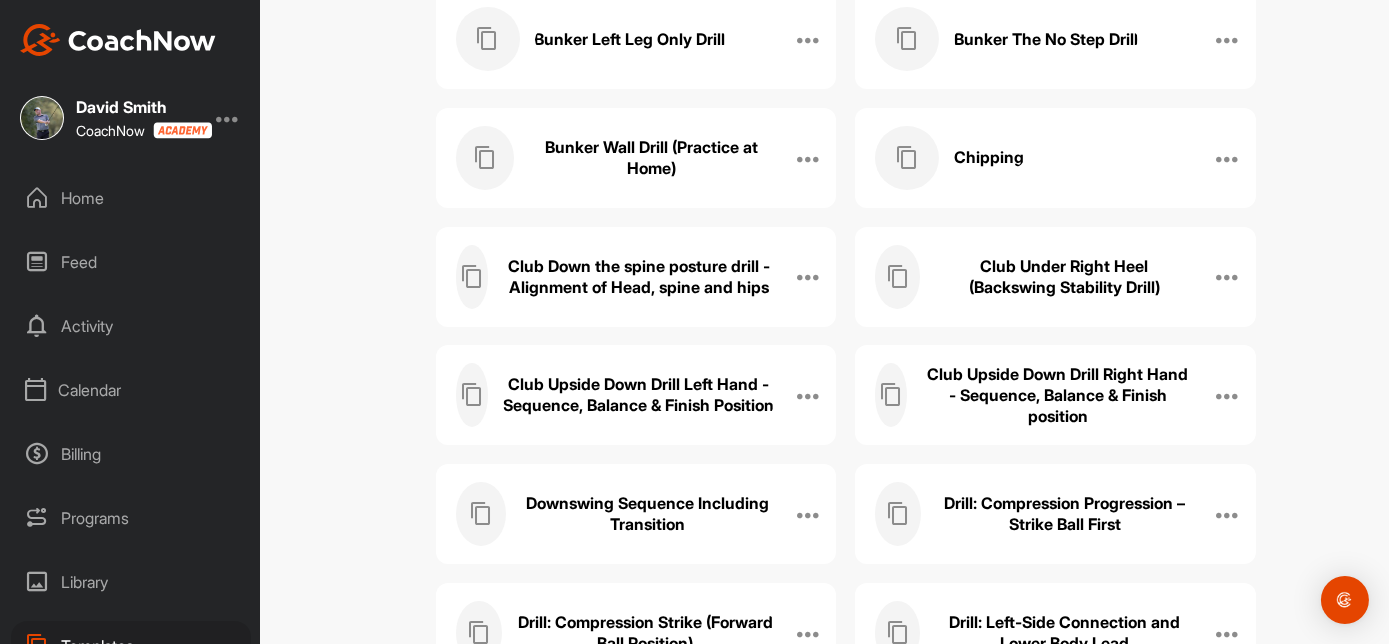 click on "Club Upside Down Drill Right Hand - Sequence, Balance & Finish position" at bounding box center [1058, 395] 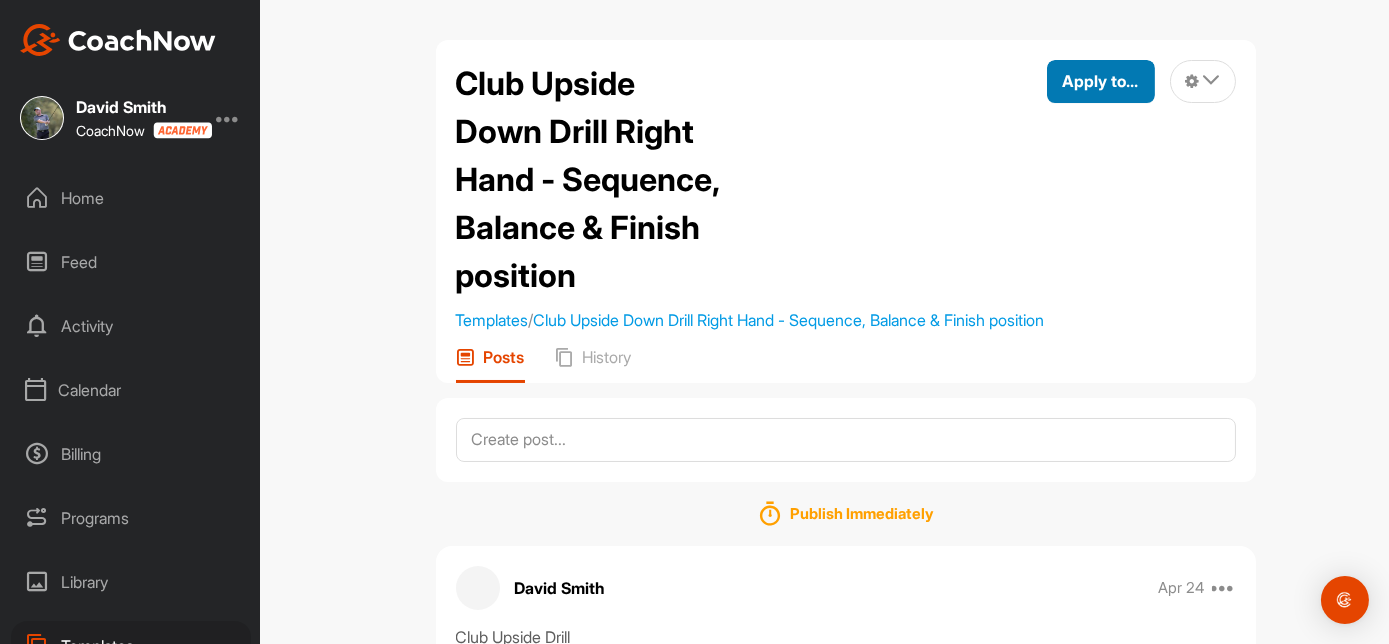 click on "Apply to..." at bounding box center (1101, 81) 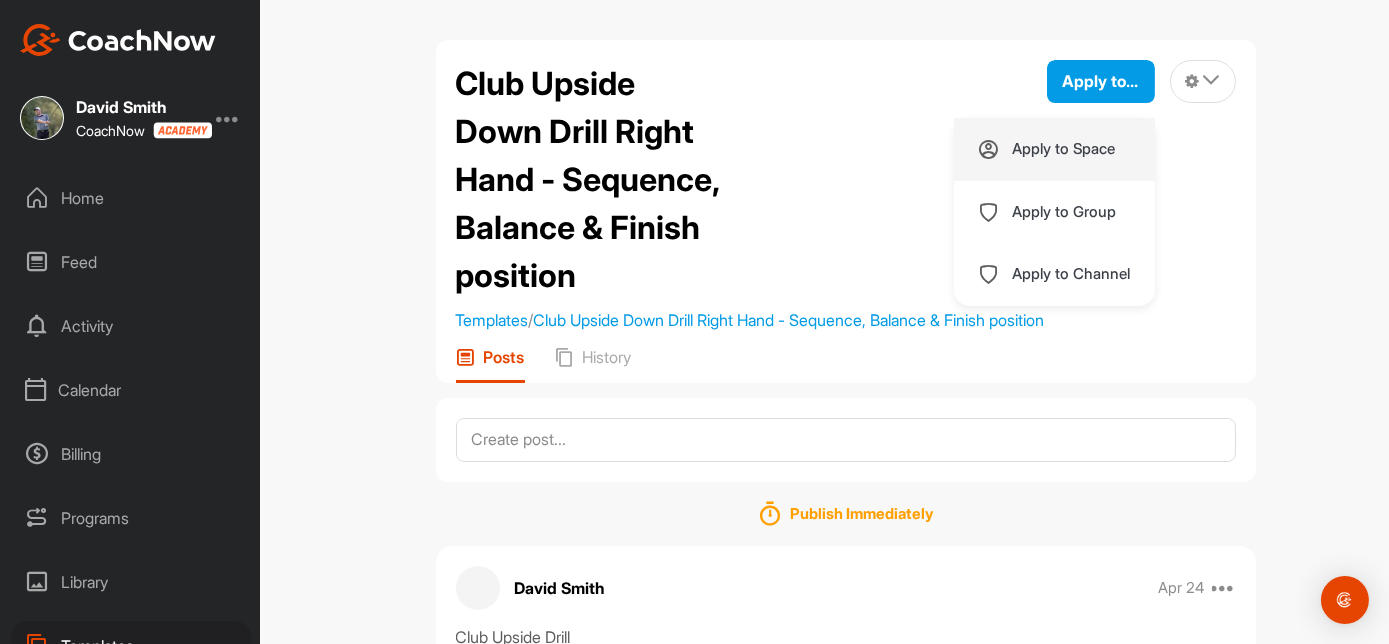 click on "Apply to Space" at bounding box center (1064, 149) 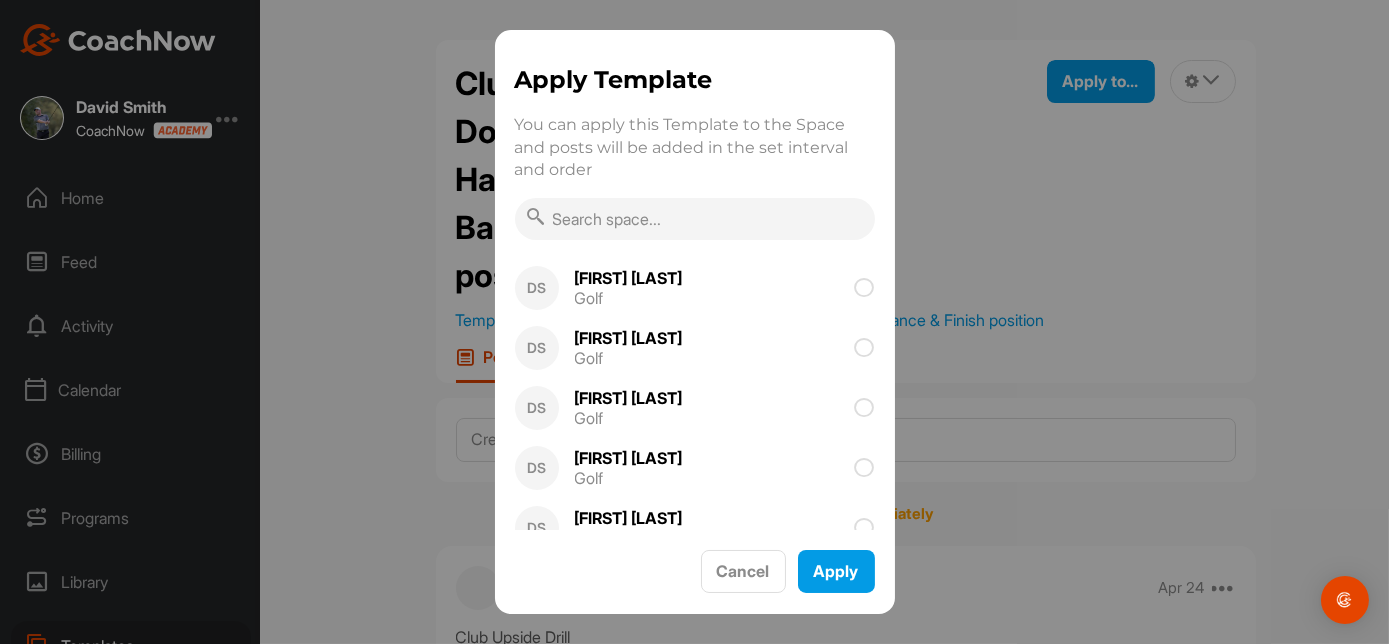 click at bounding box center [695, 219] 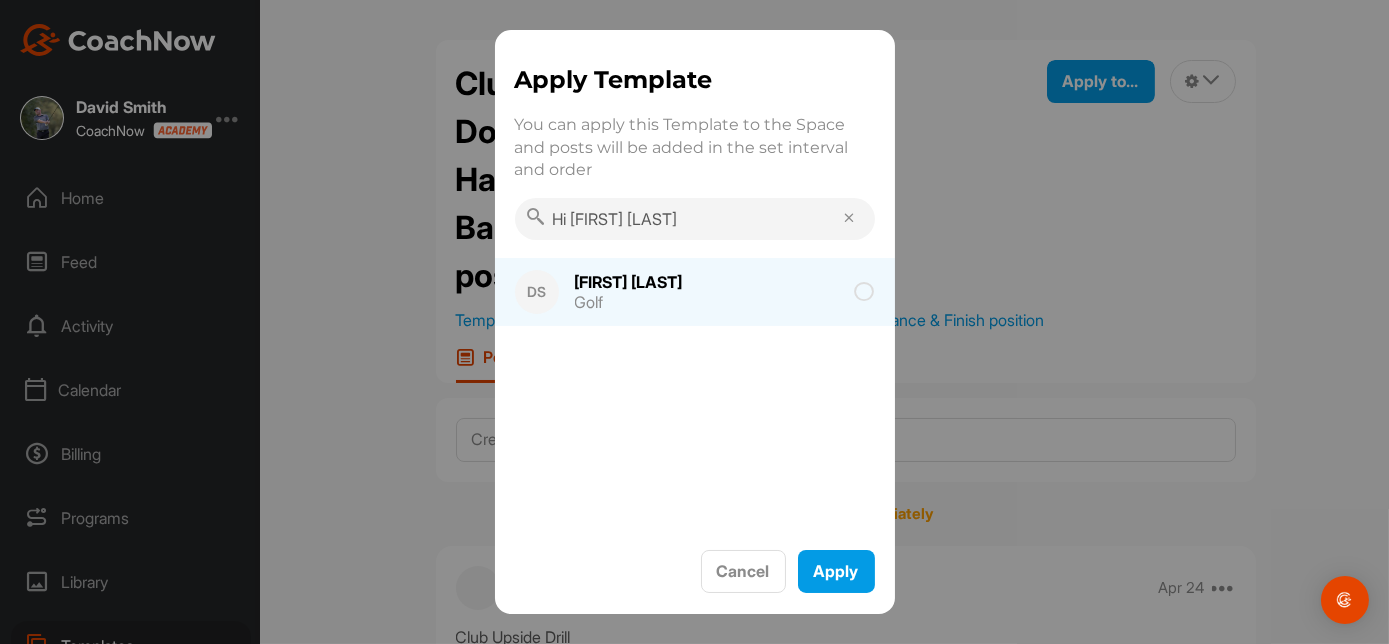 type on "Hi [FIRST] [LAST]" 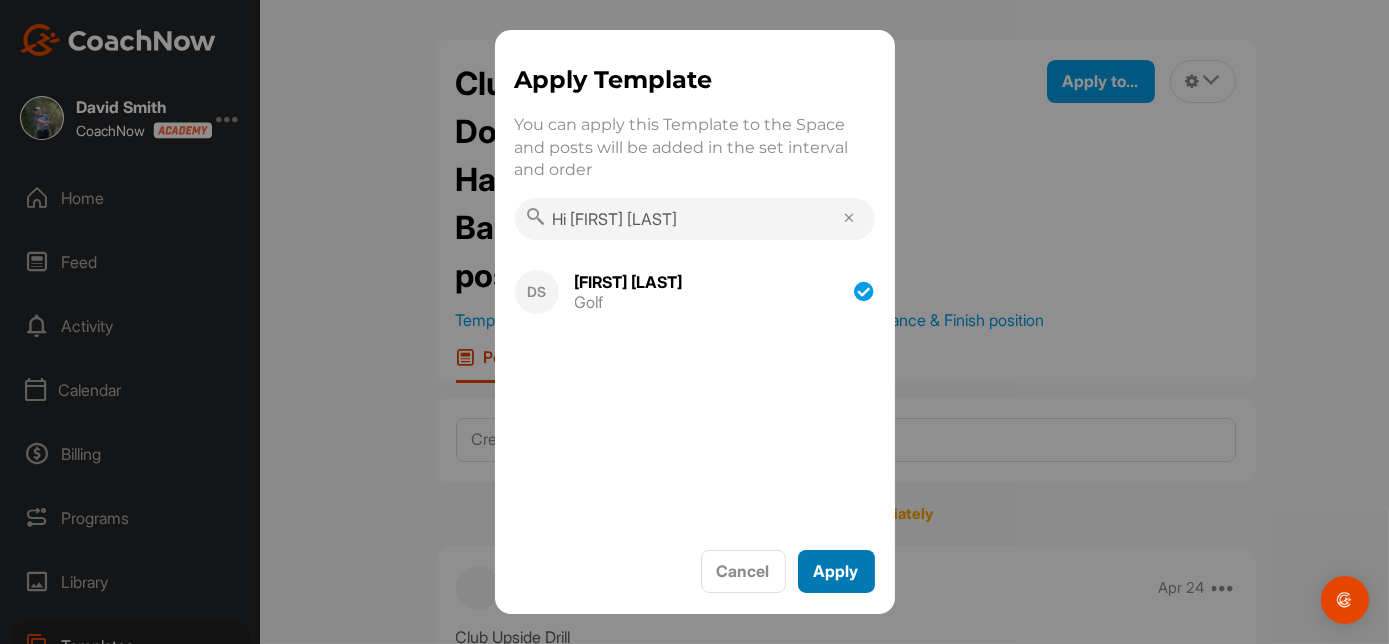 click on "Apply" at bounding box center [836, 571] 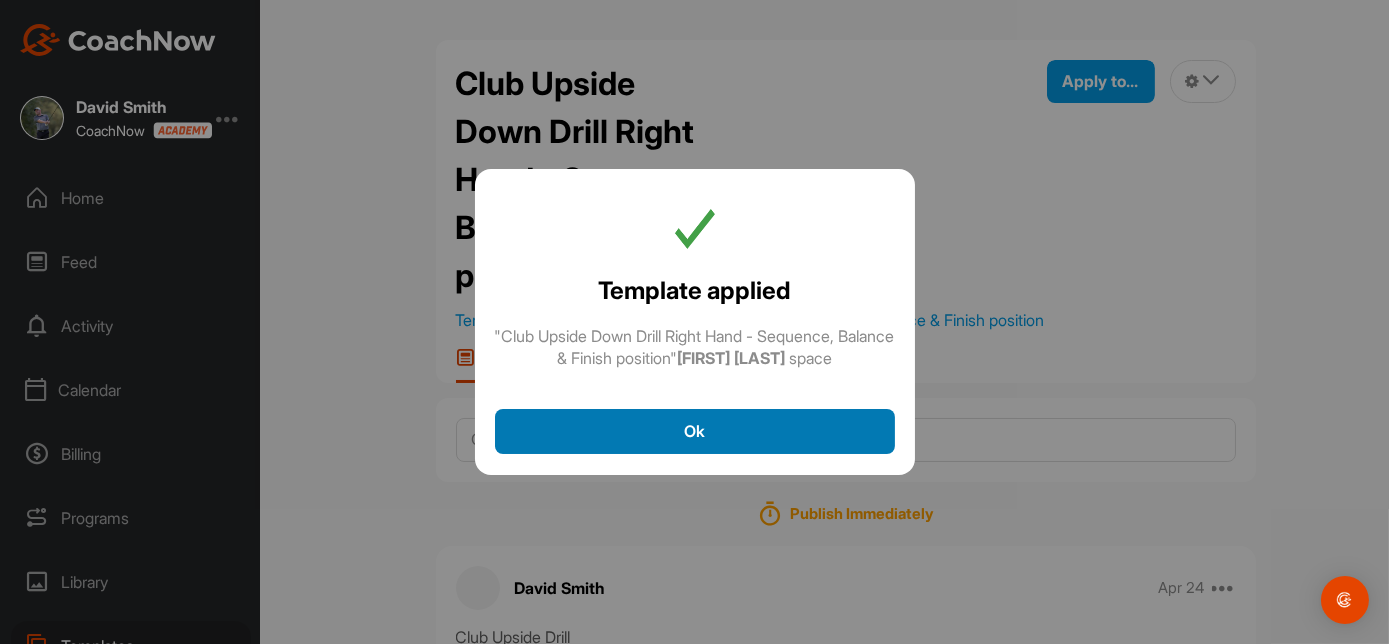click on "Ok" at bounding box center (695, 431) 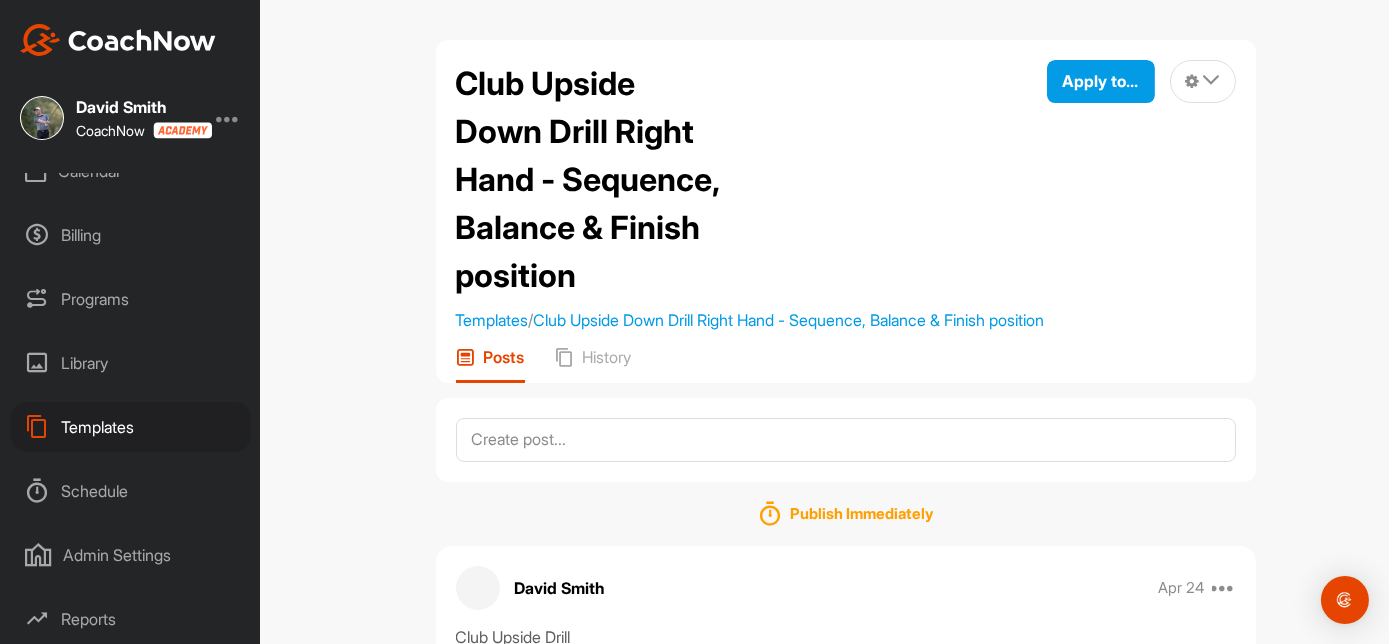 scroll, scrollTop: 221, scrollLeft: 0, axis: vertical 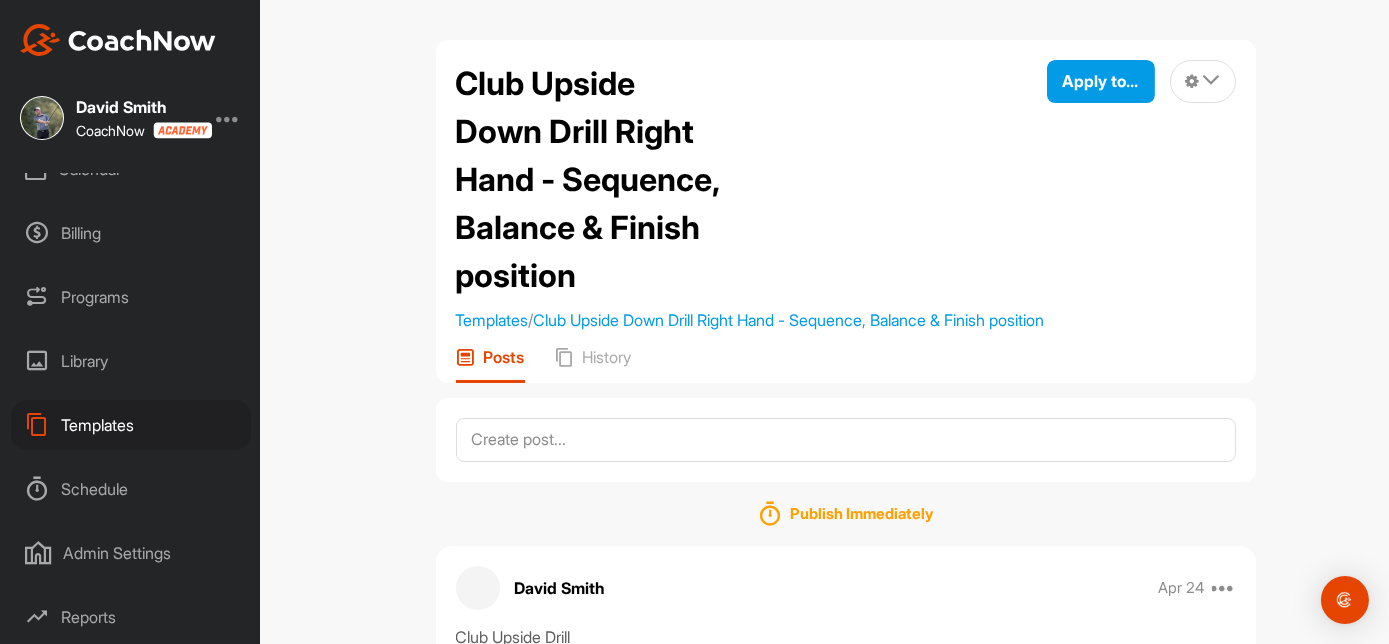 click on "Templates" at bounding box center (131, 425) 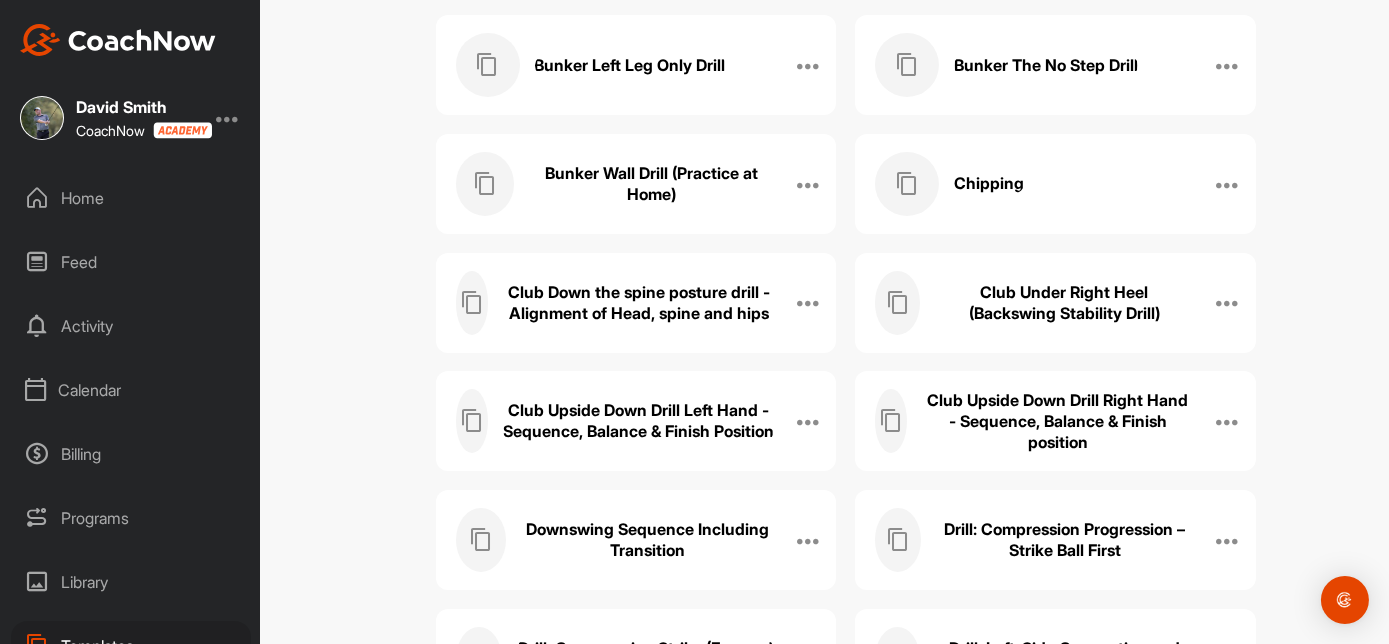 scroll, scrollTop: 722, scrollLeft: 0, axis: vertical 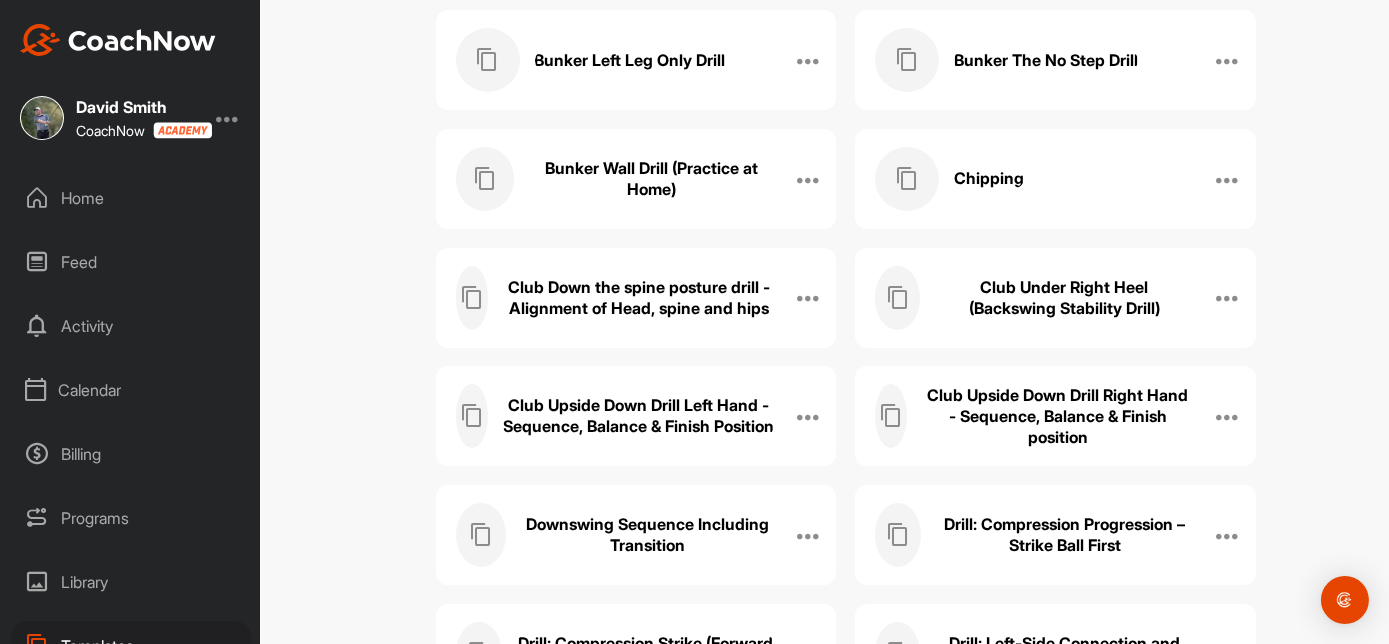 click on "Club Upside Down Drill Left Hand - Sequence, Balance & Finish Position" at bounding box center (638, 416) 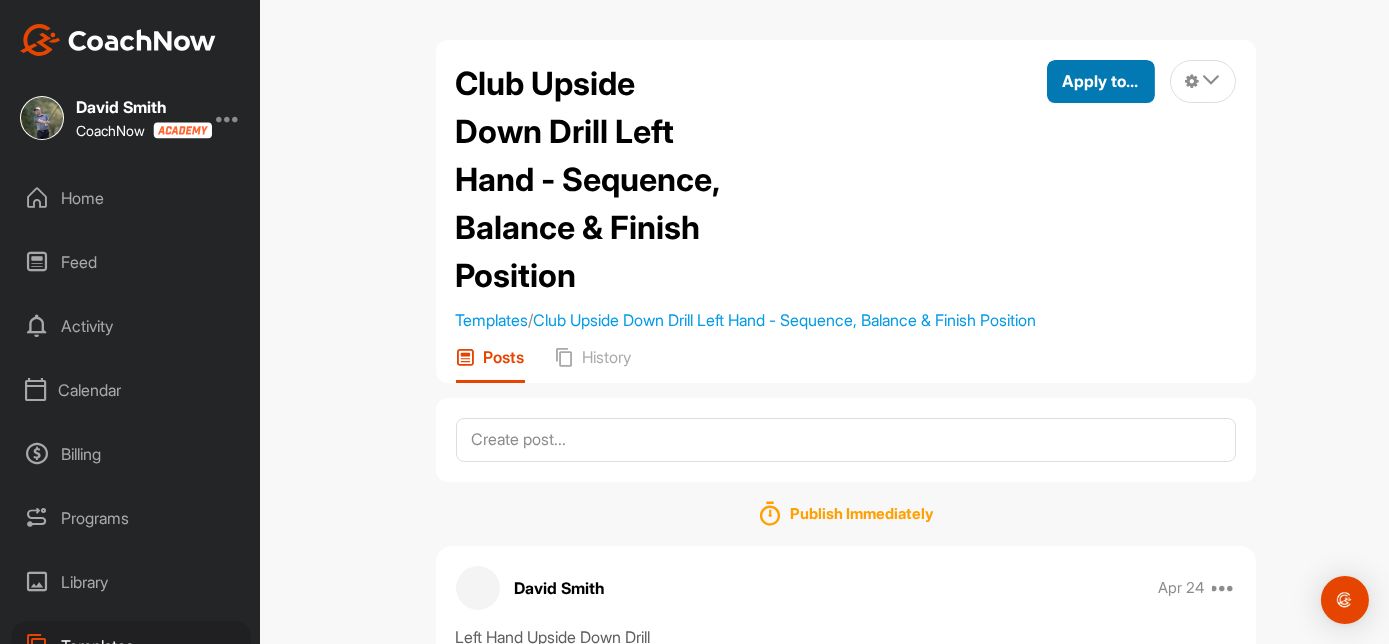 click on "Apply to..." at bounding box center [1101, 81] 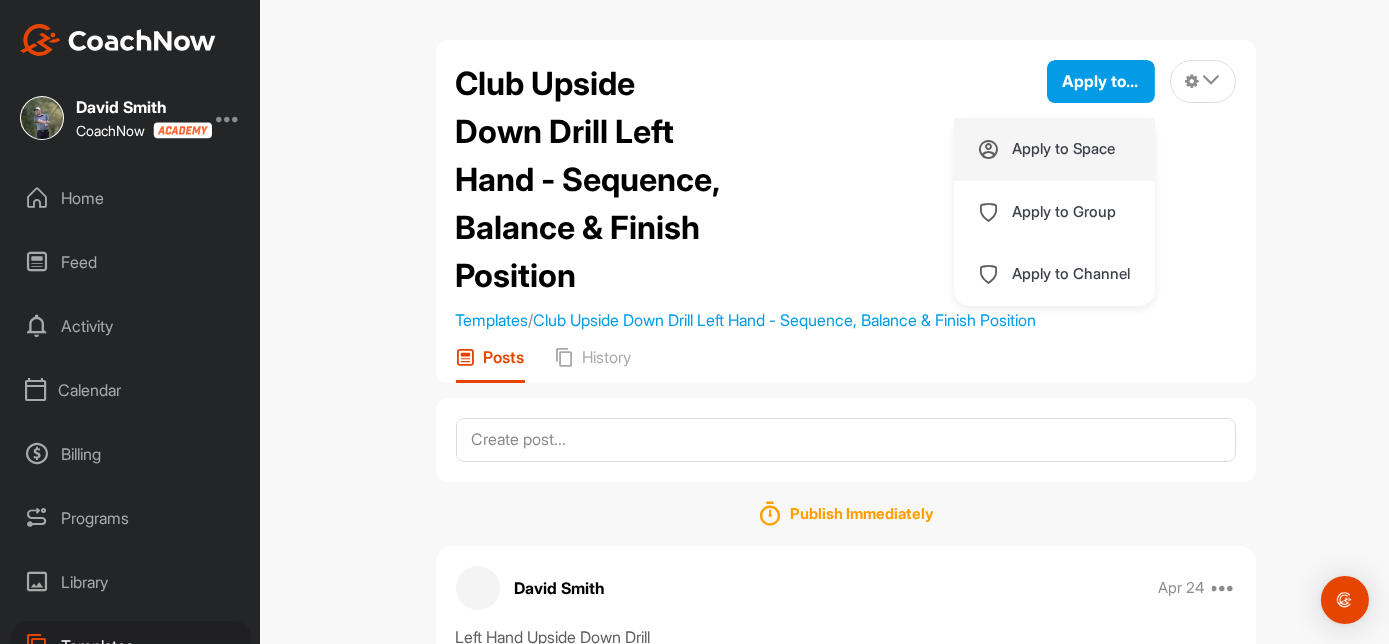 click on "Apply to Space" at bounding box center [1064, 149] 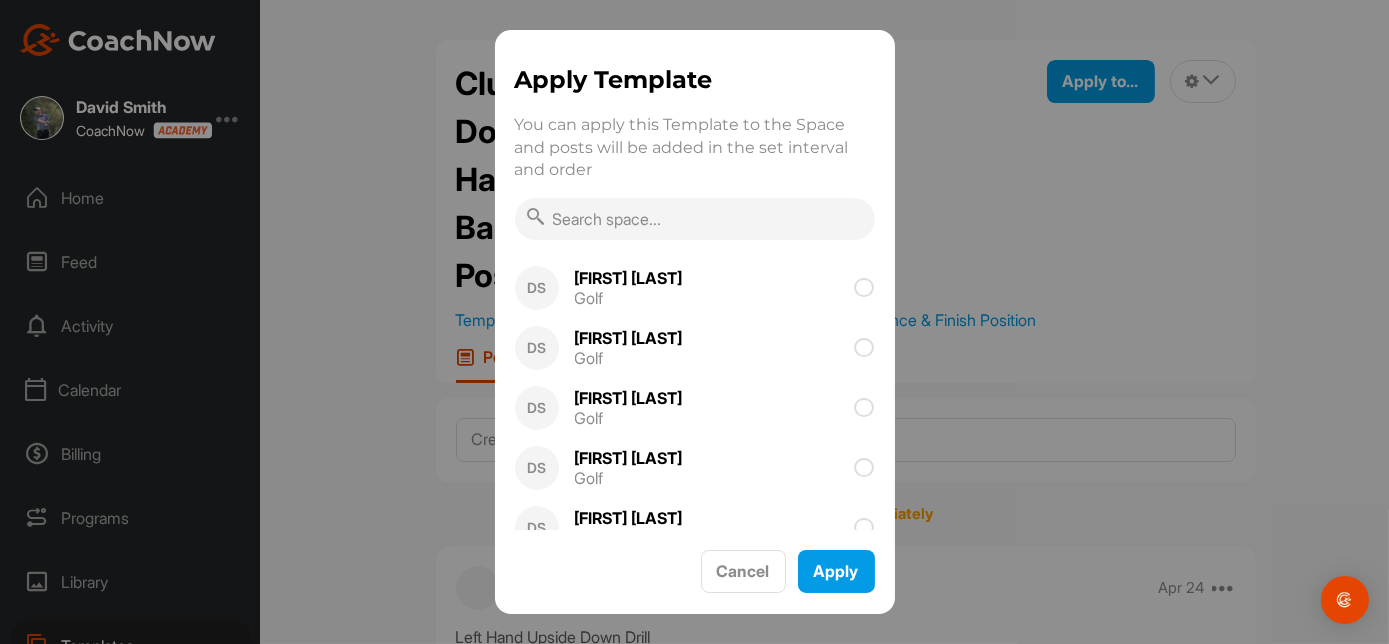 click at bounding box center (695, 219) 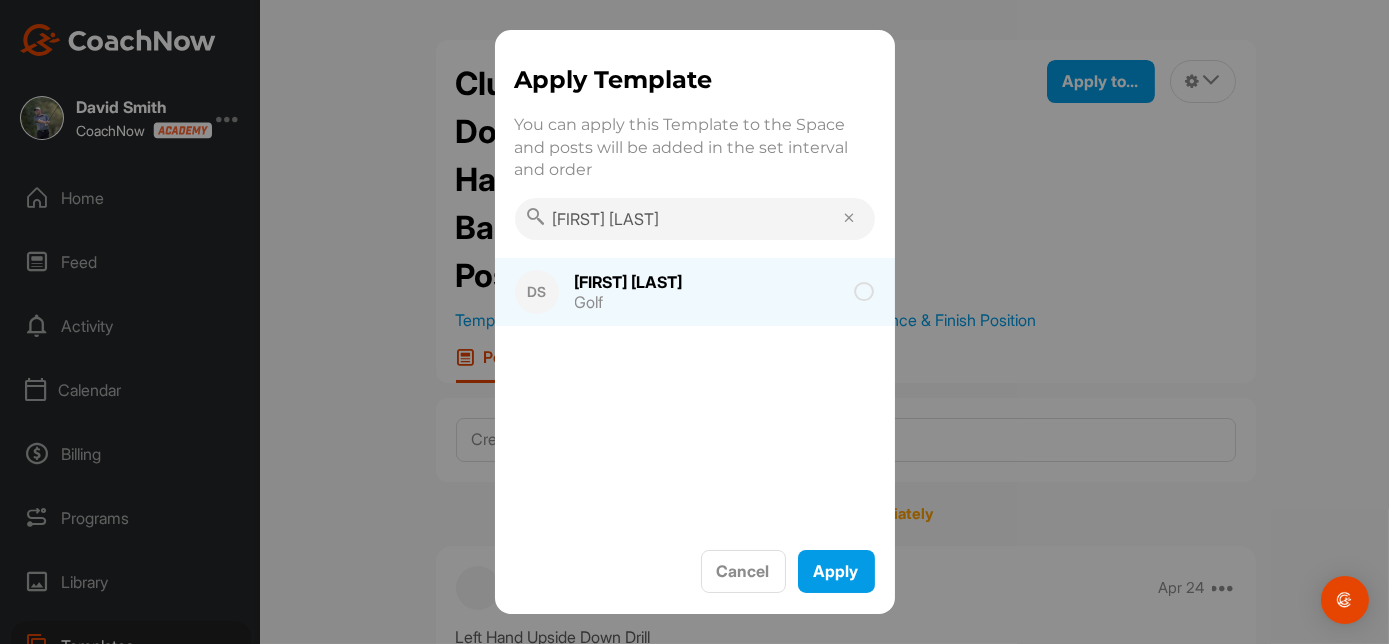 type on "[FIRST] [LAST]" 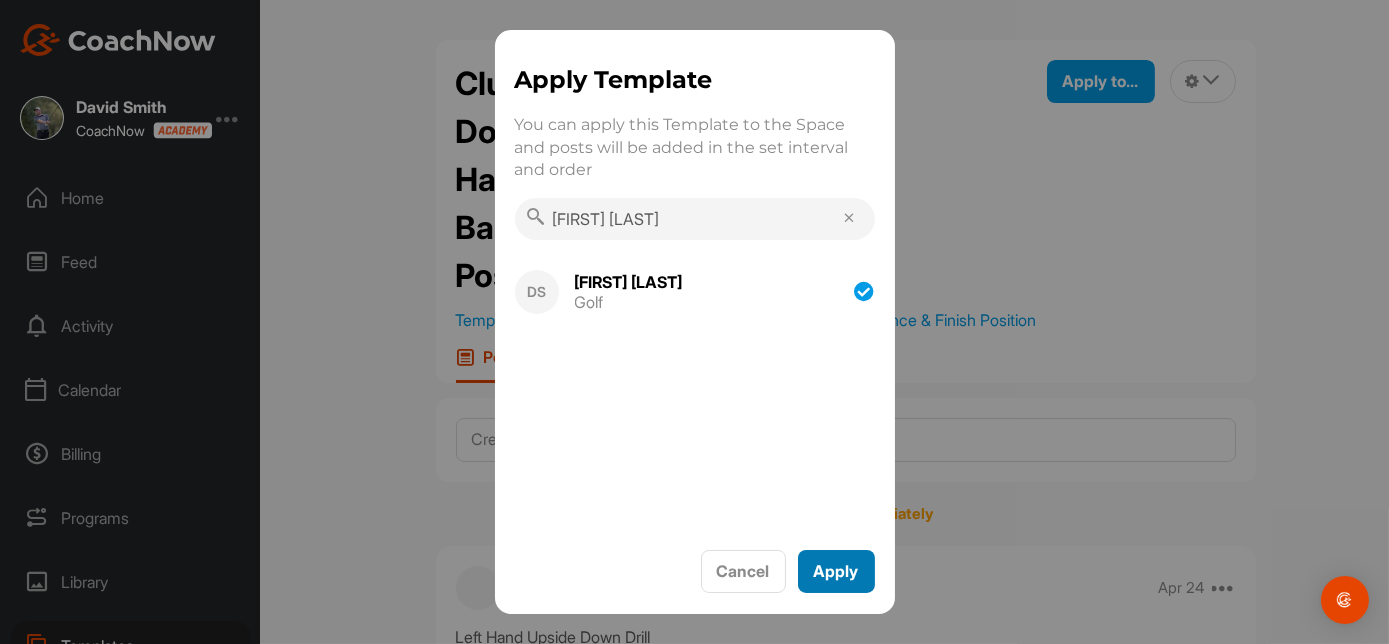 click on "Apply" at bounding box center [836, 571] 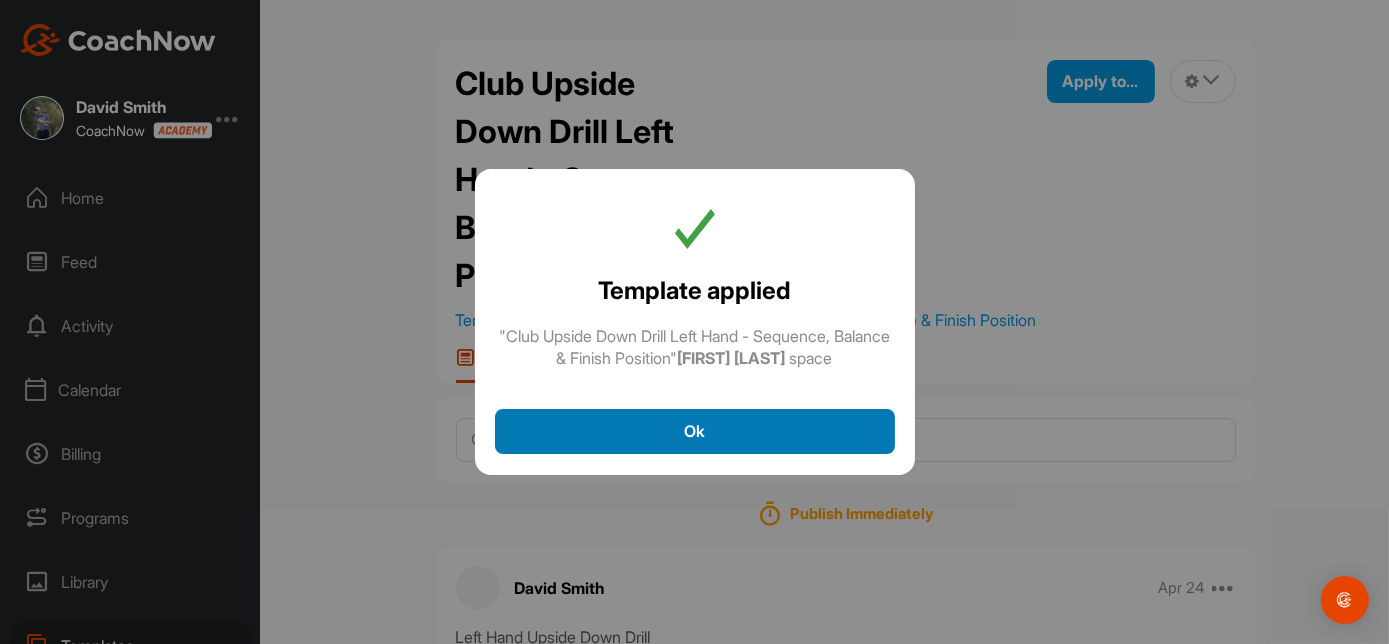 click on "Ok" at bounding box center [695, 431] 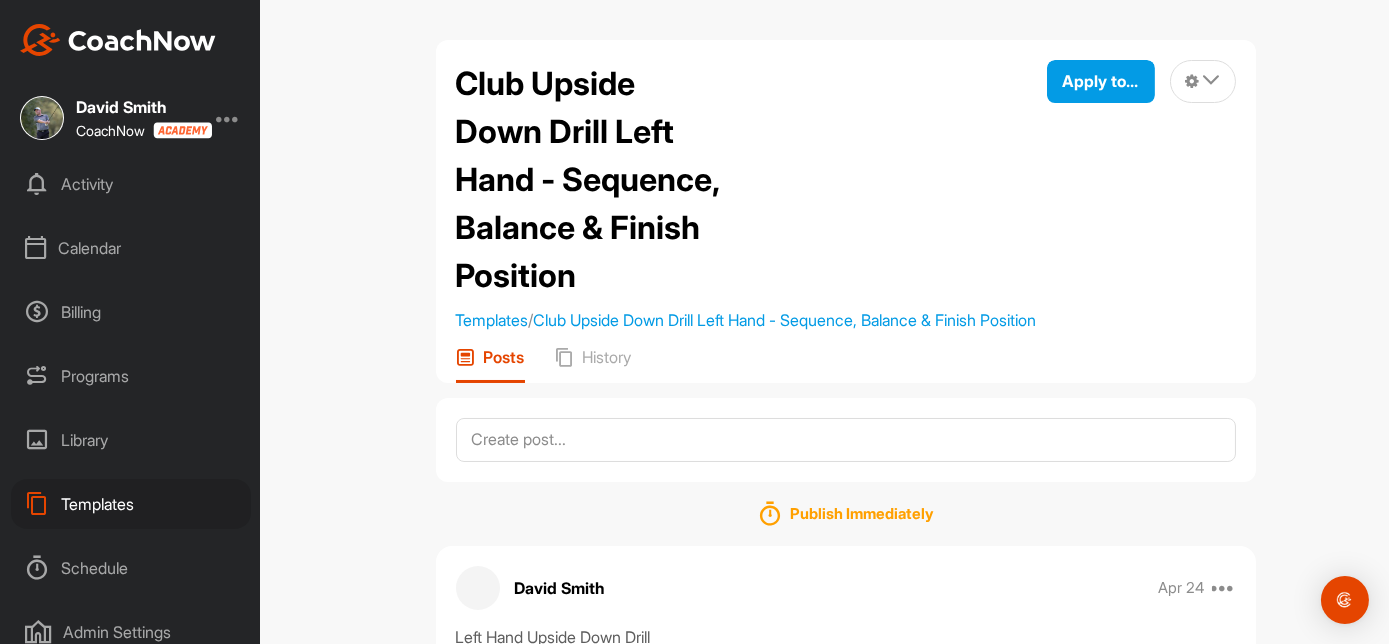 scroll, scrollTop: 140, scrollLeft: 0, axis: vertical 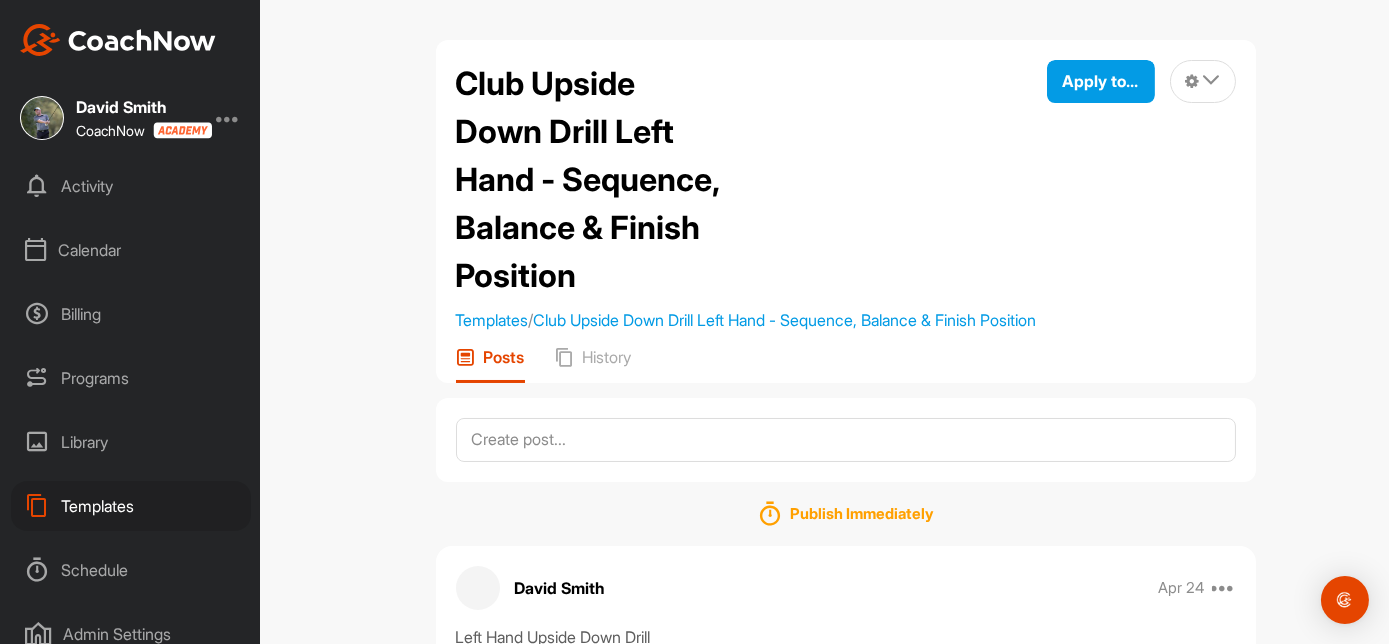 click on "Templates" at bounding box center [131, 506] 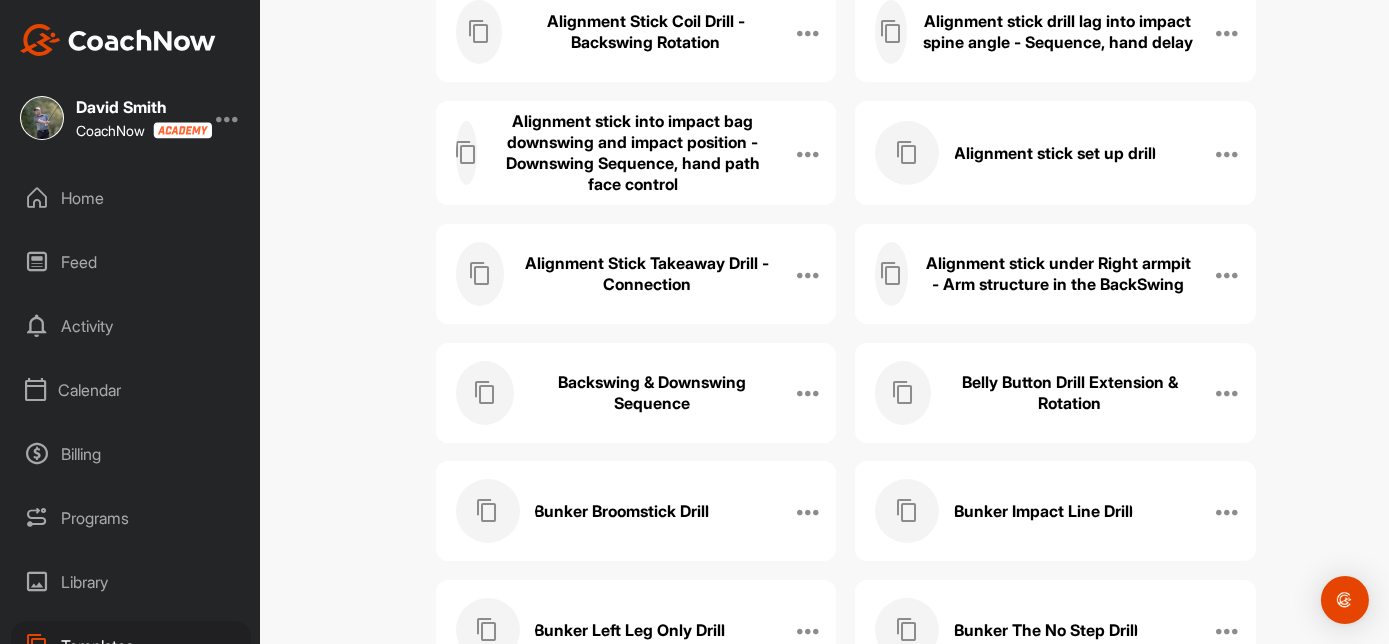 scroll, scrollTop: 0, scrollLeft: 0, axis: both 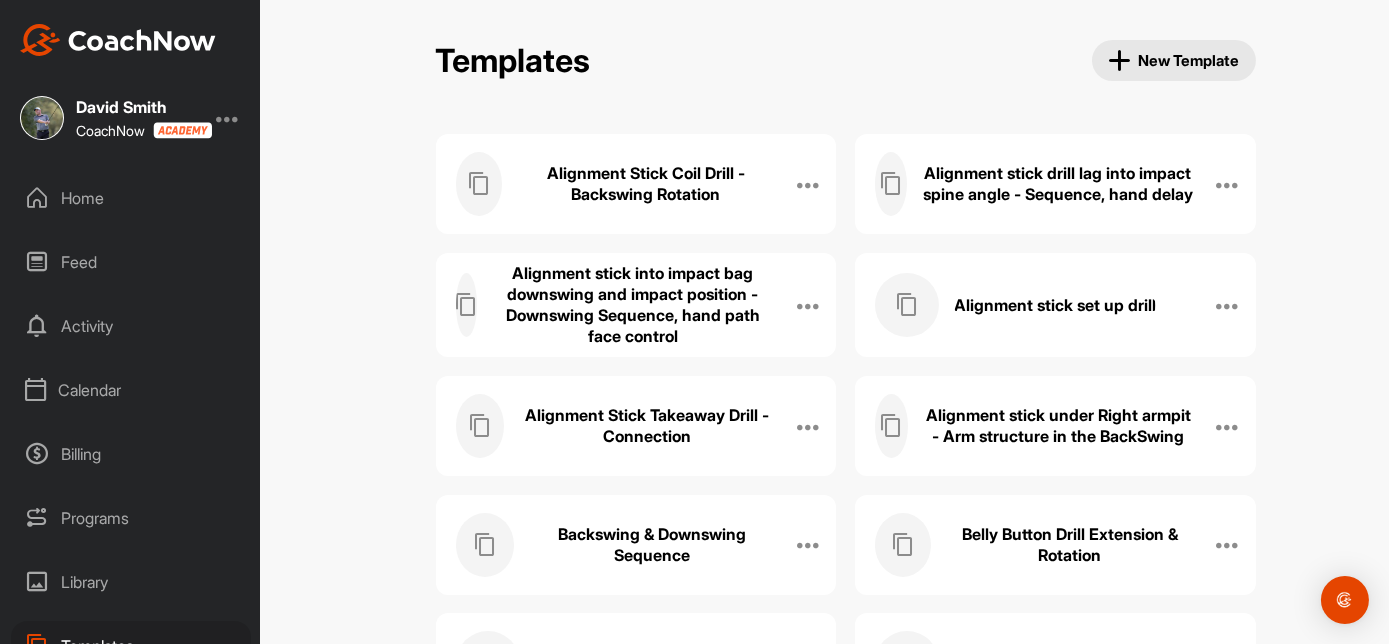 click on "Alignment Stick Coil Drill - Backswing Rotation" at bounding box center [645, 184] 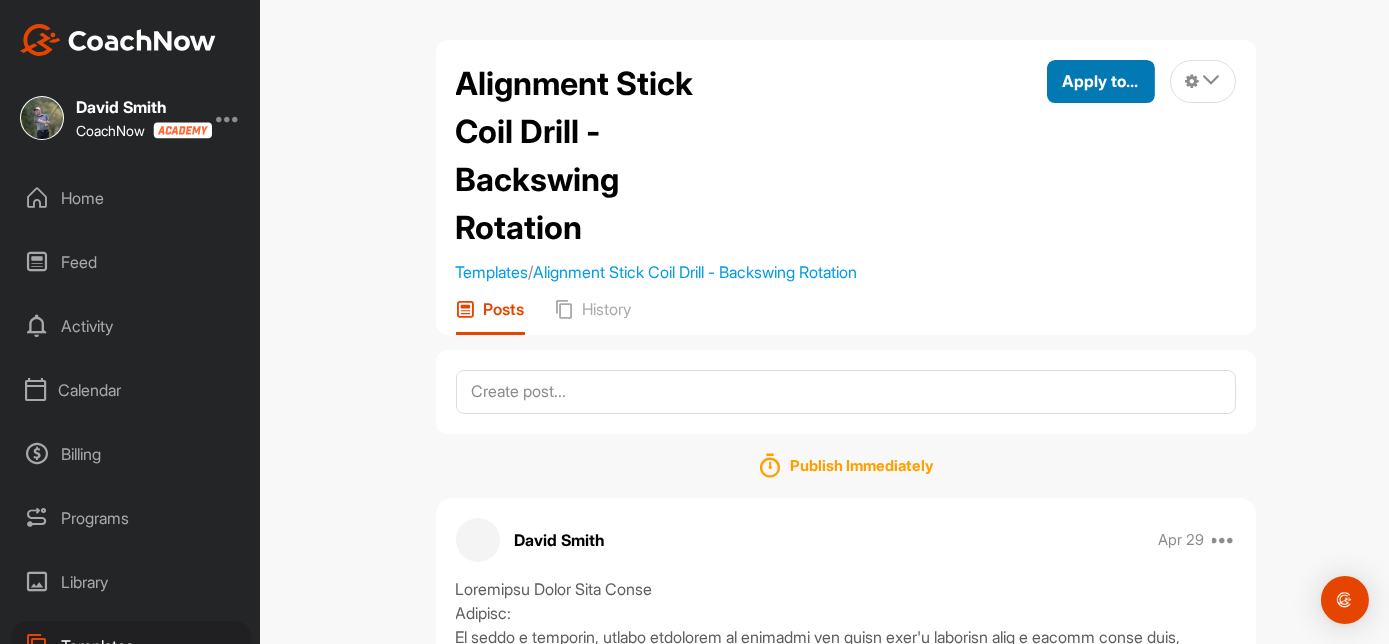 click on "Apply to..." at bounding box center [1101, 81] 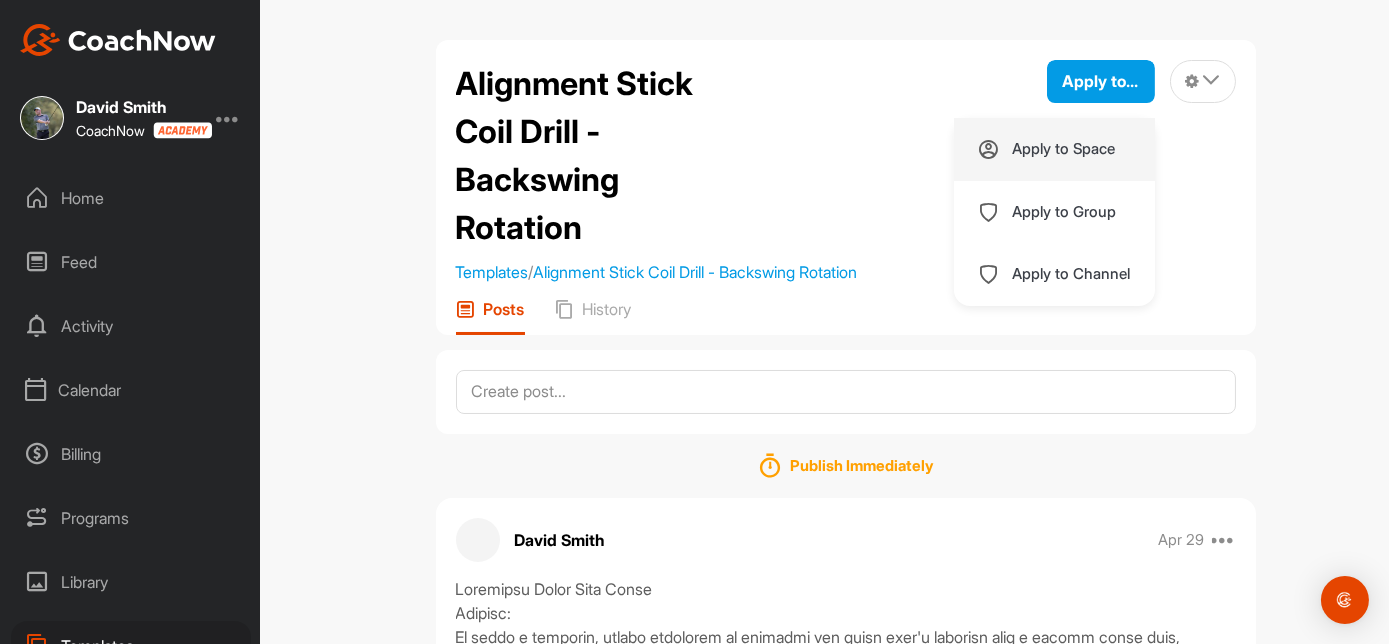 click on "Apply to Space" at bounding box center [1064, 149] 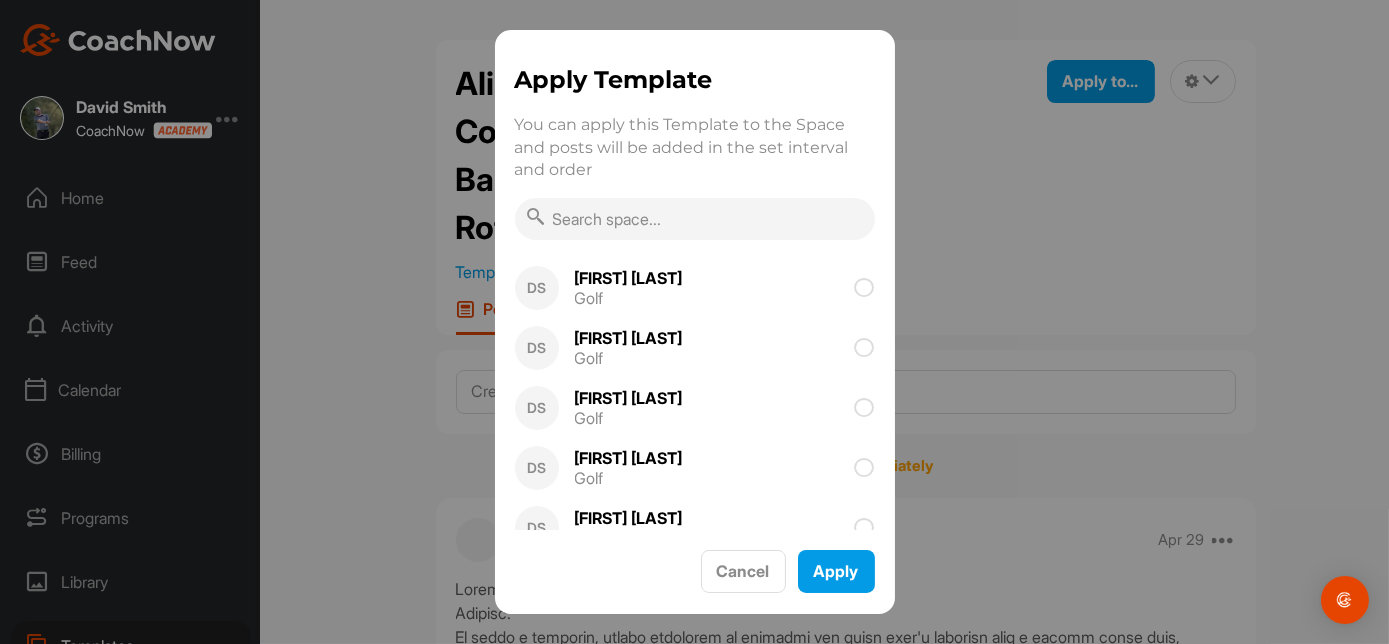 click at bounding box center [695, 219] 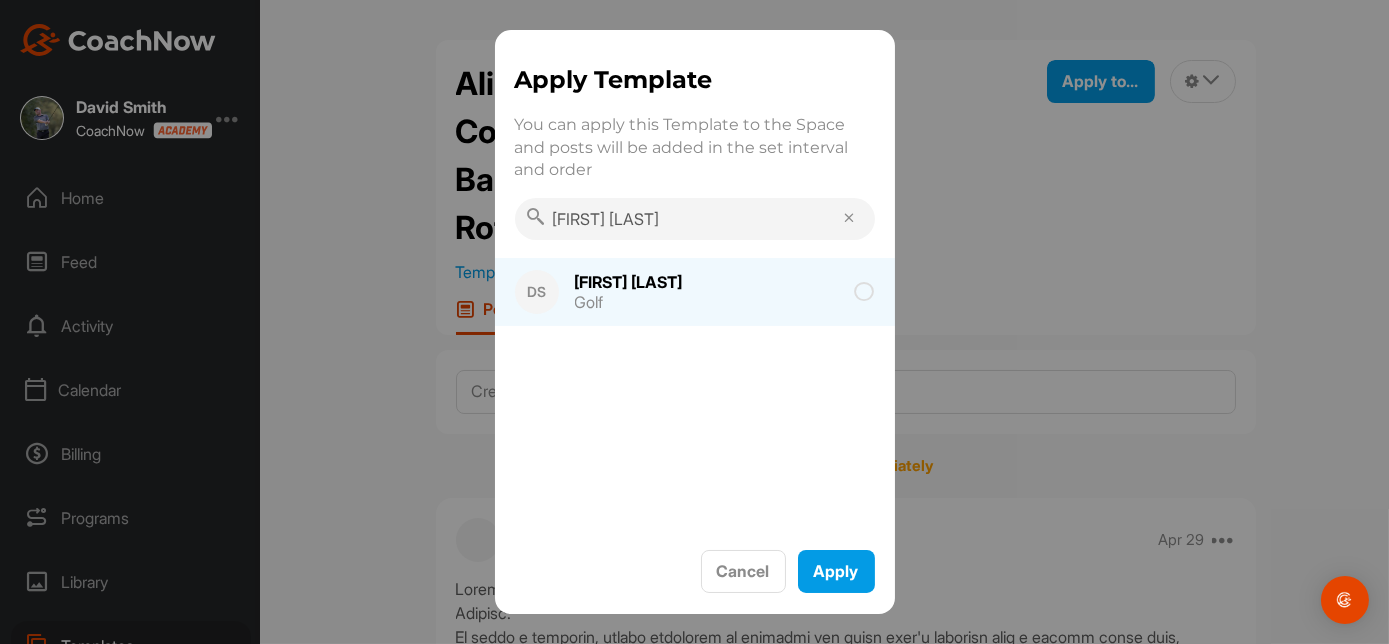 type on "[FIRST] [LAST]" 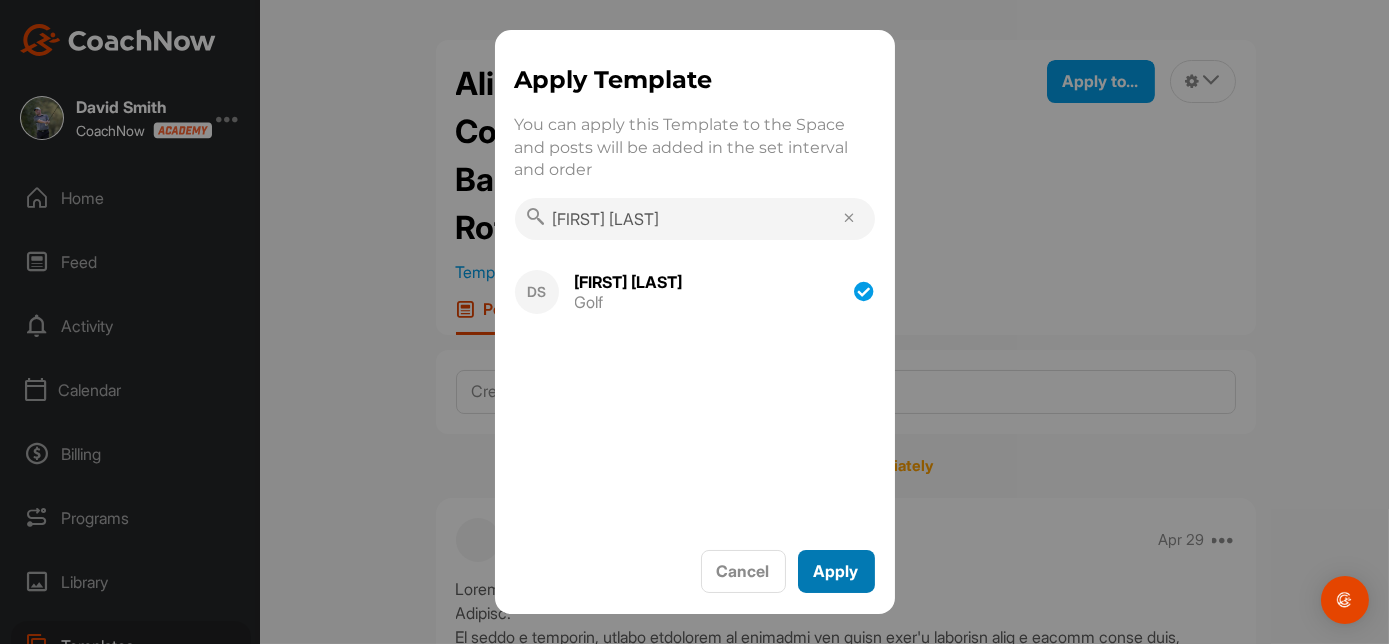 click on "Apply" at bounding box center [836, 571] 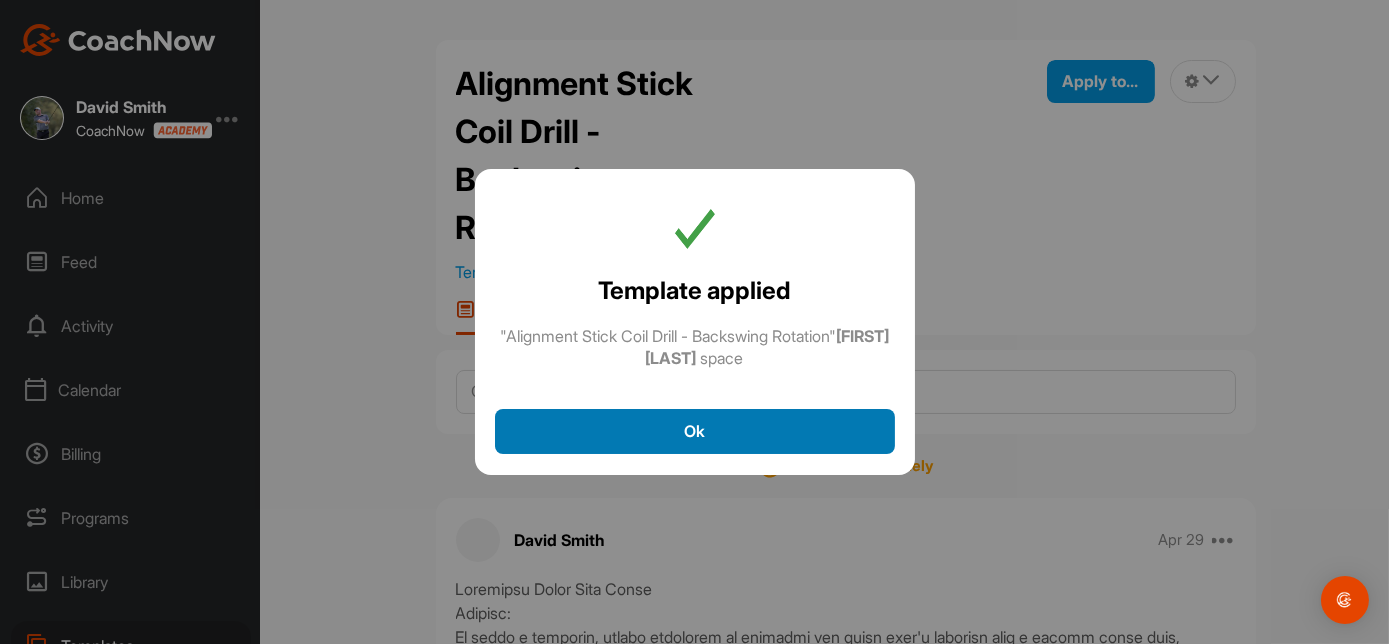 click on "Ok" at bounding box center (695, 431) 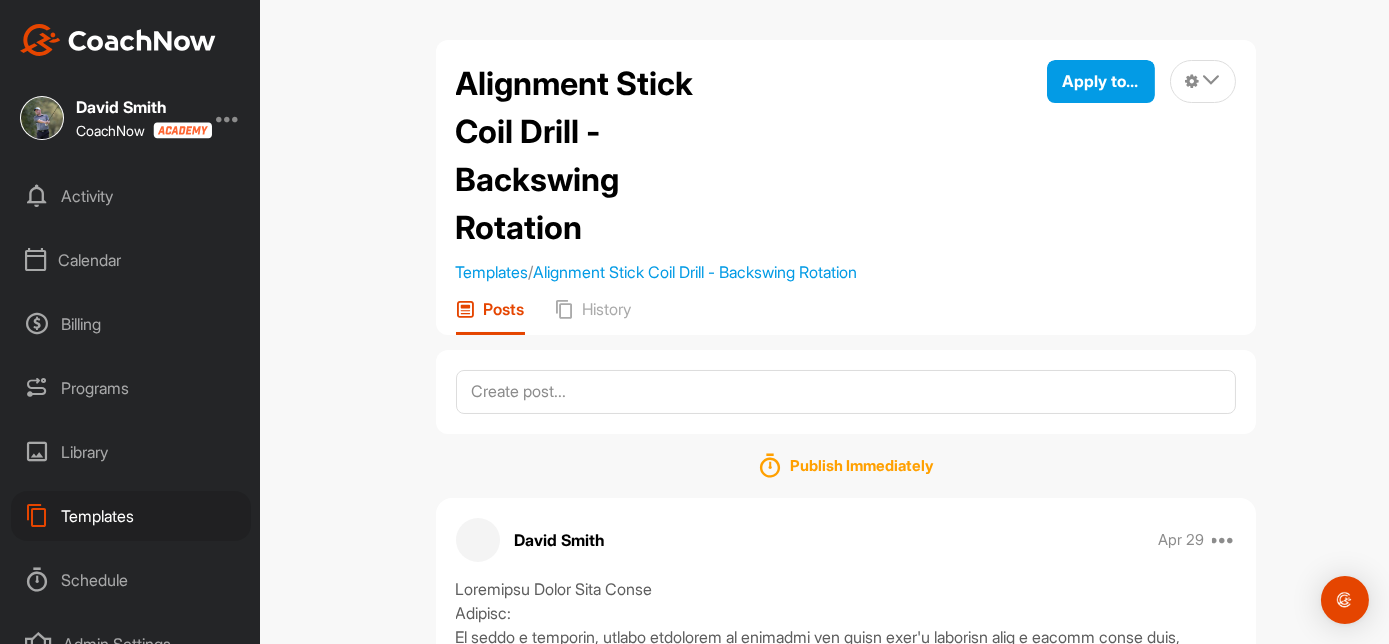 scroll, scrollTop: 133, scrollLeft: 0, axis: vertical 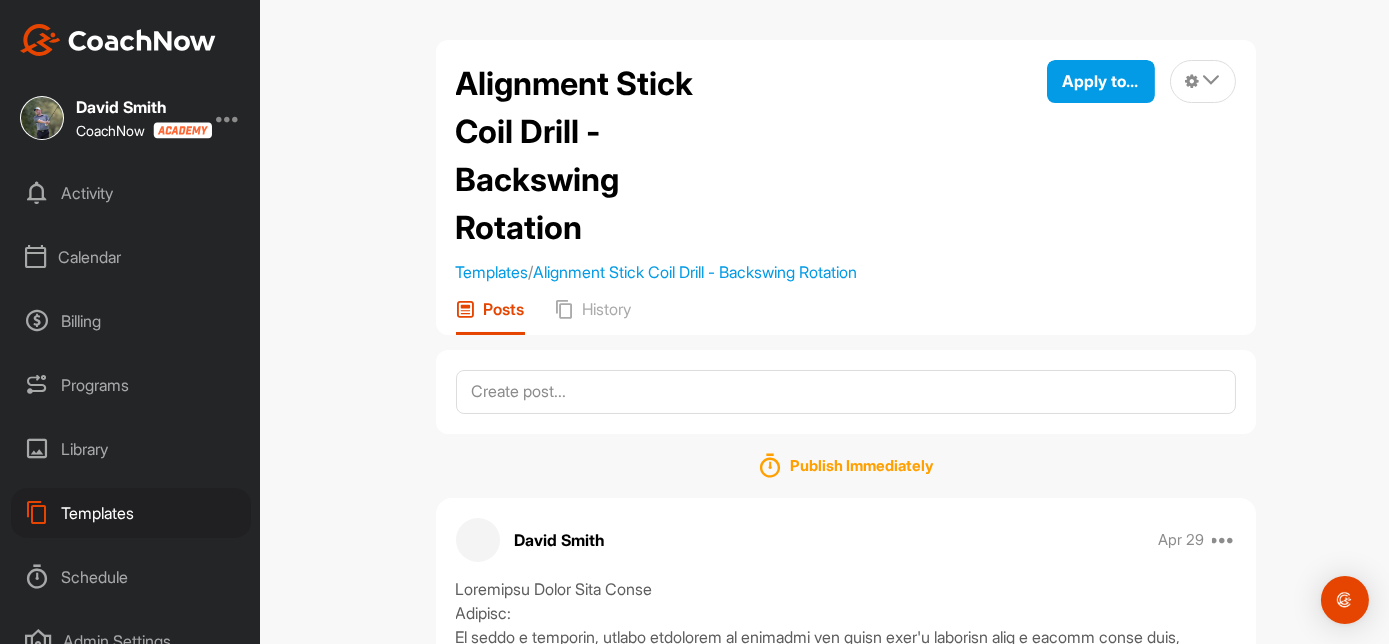 click on "Templates" at bounding box center [131, 513] 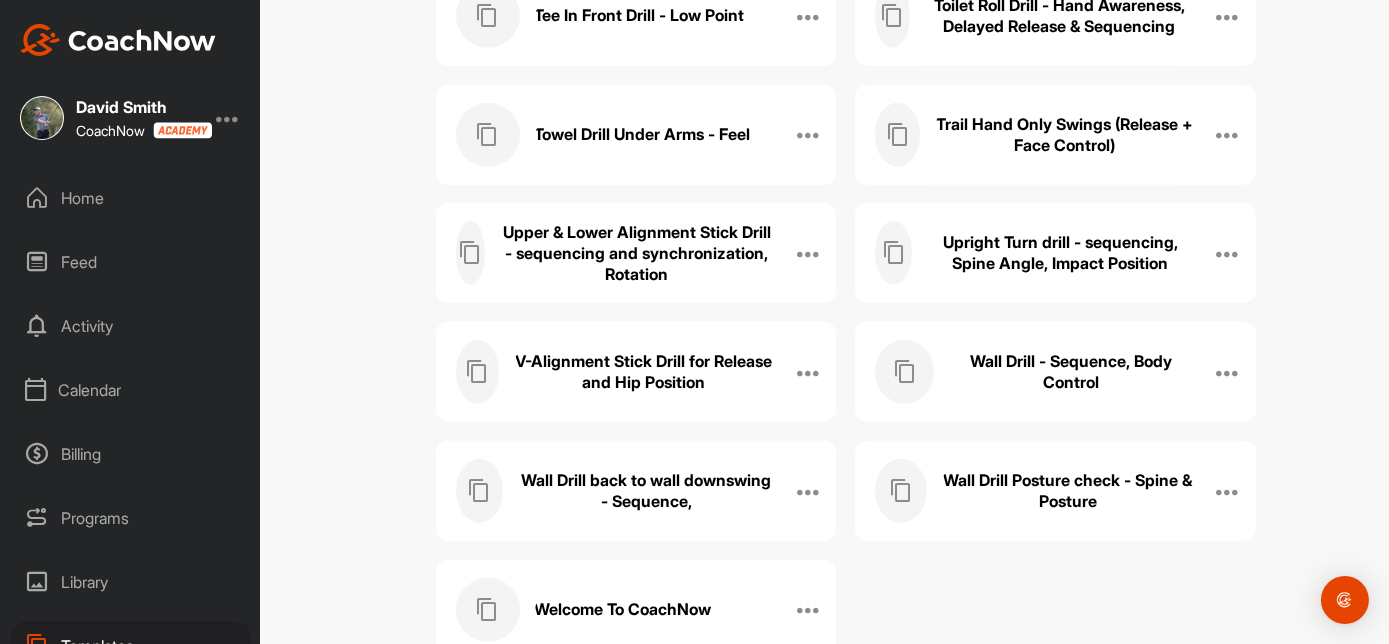 scroll, scrollTop: 2797, scrollLeft: 0, axis: vertical 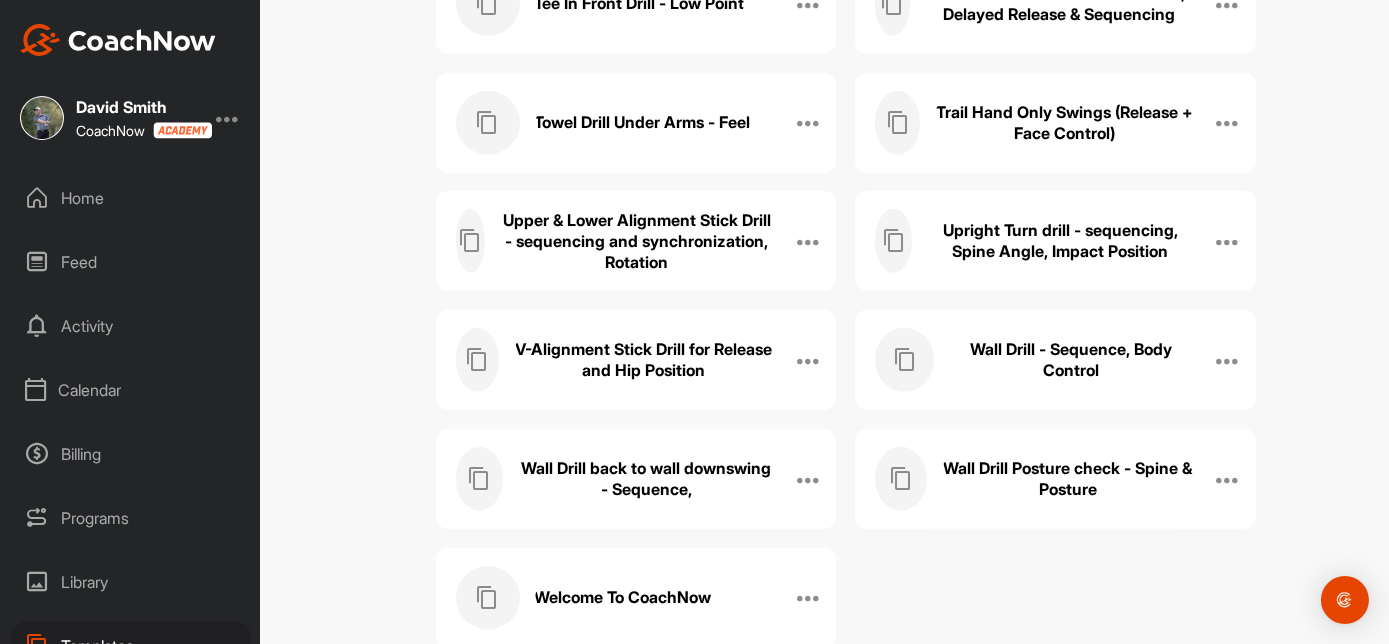 click on "Upper & Lower Alignment Stick Drill - sequencing and synchronization, Rotation" at bounding box center (637, 241) 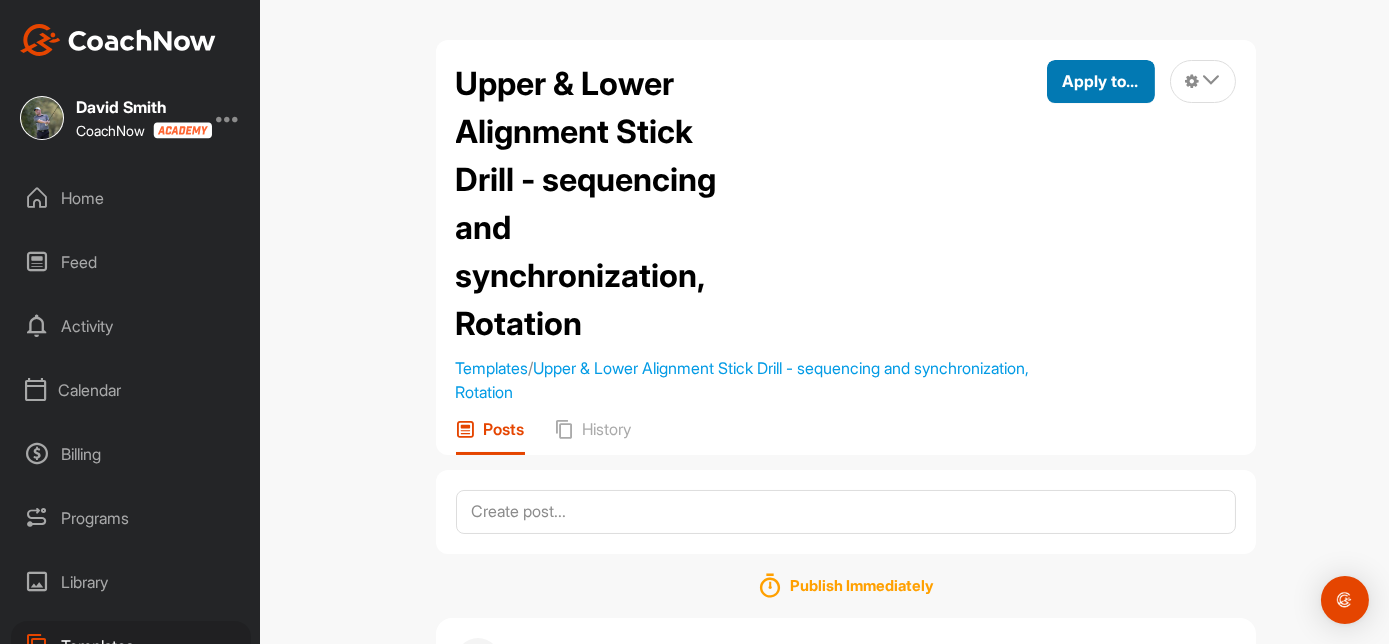 click on "Apply to..." at bounding box center [1101, 81] 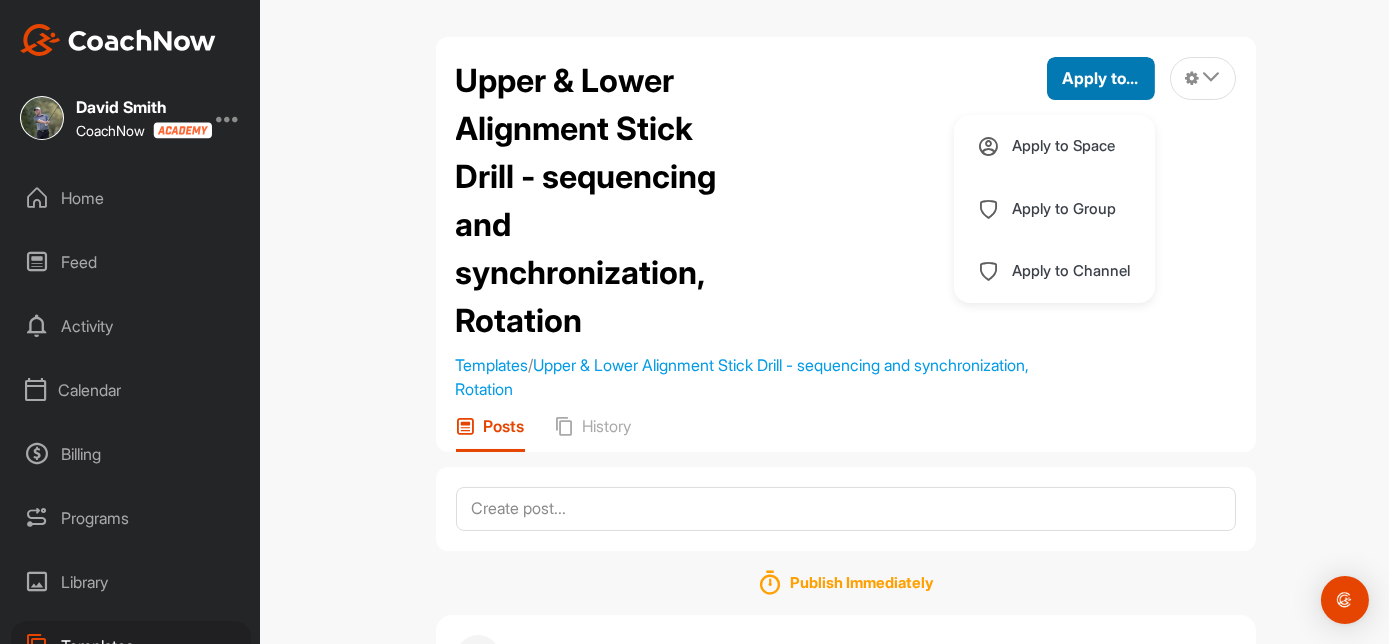 scroll, scrollTop: 0, scrollLeft: 0, axis: both 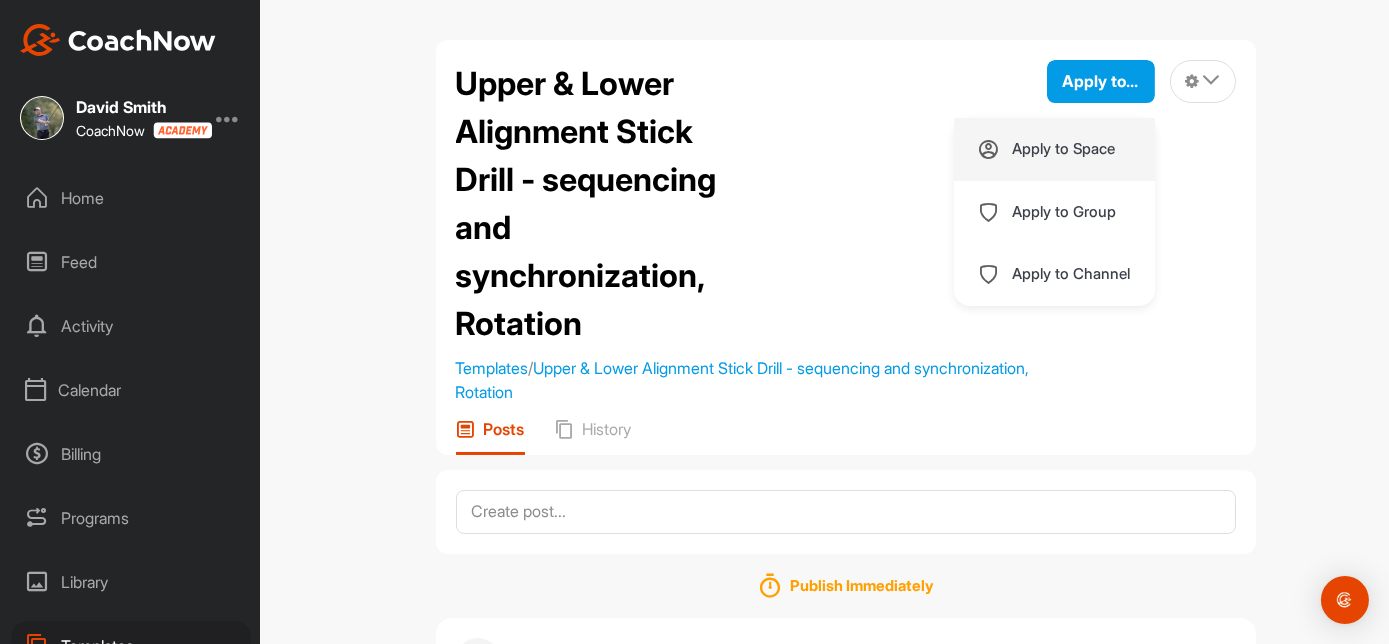 click on "Apply to Space" at bounding box center [1064, 149] 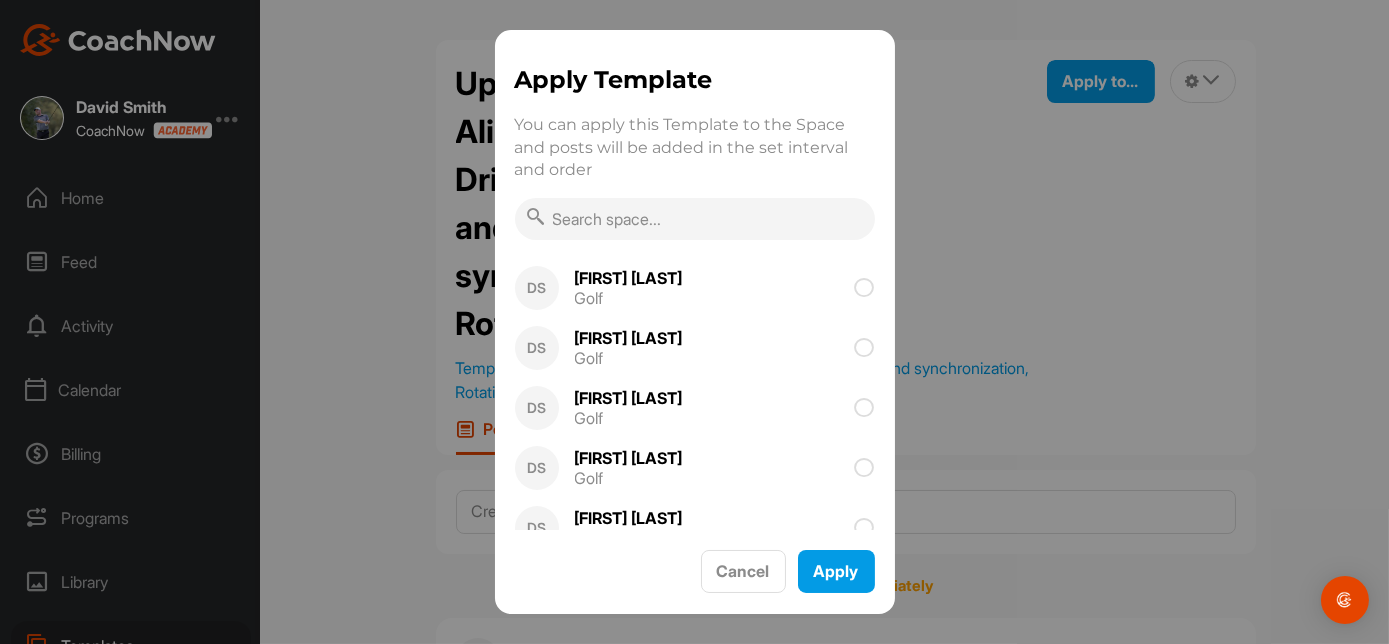 click at bounding box center (695, 219) 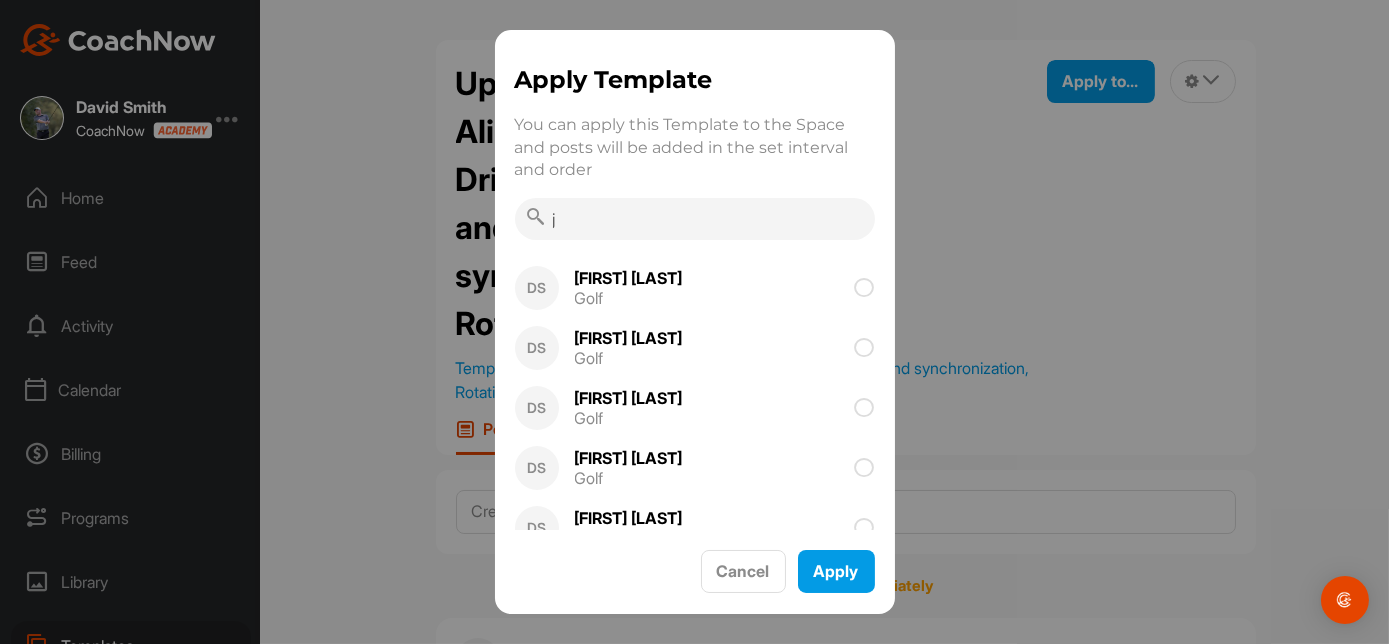 click on "j" at bounding box center [695, 219] 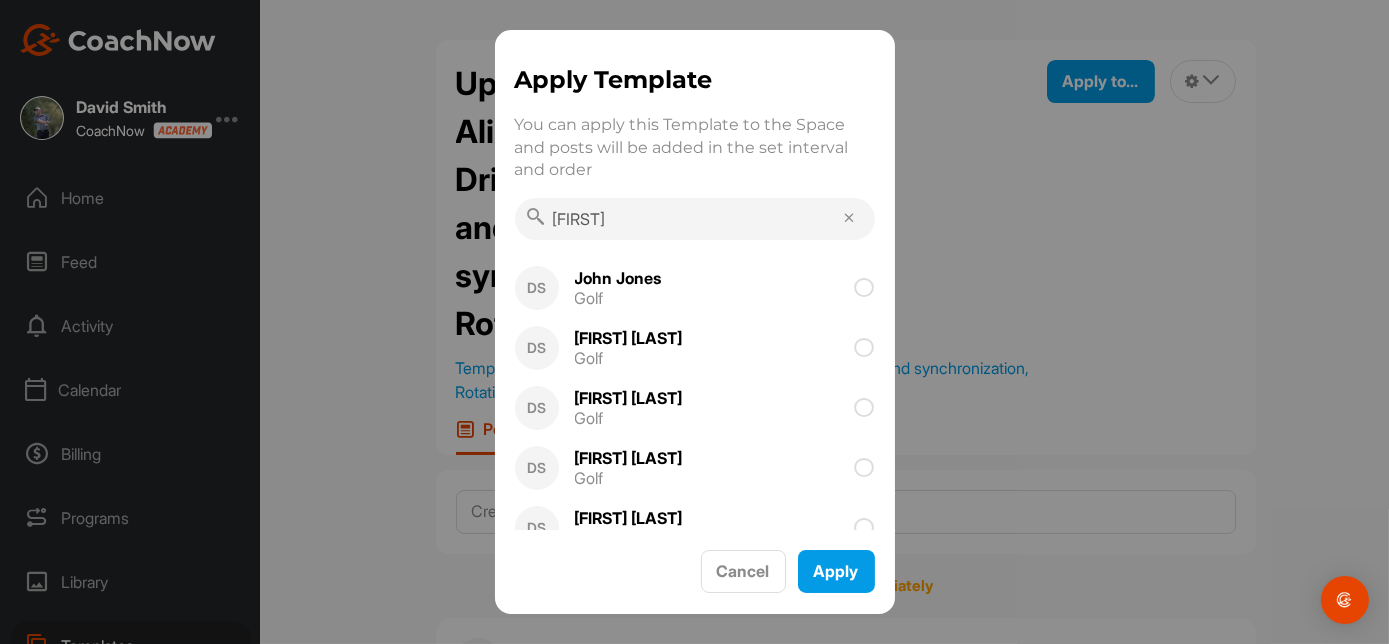 type on "[FIRST] [LAST]" 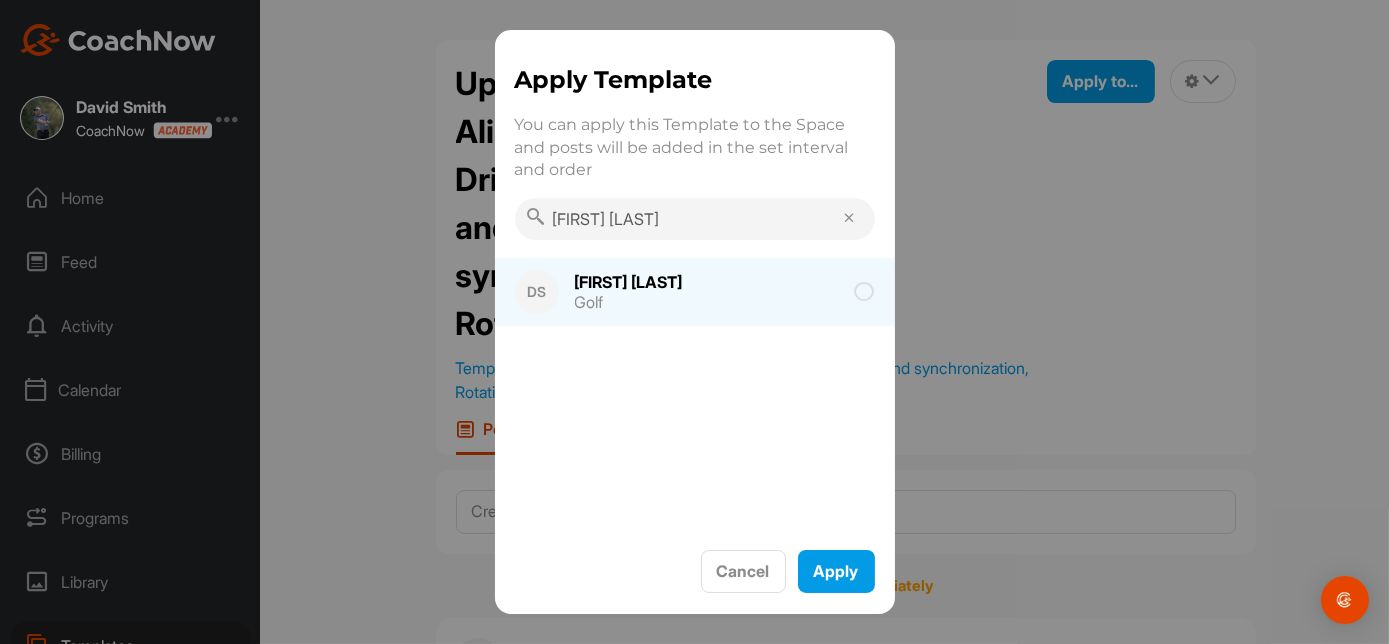 click at bounding box center [865, 292] 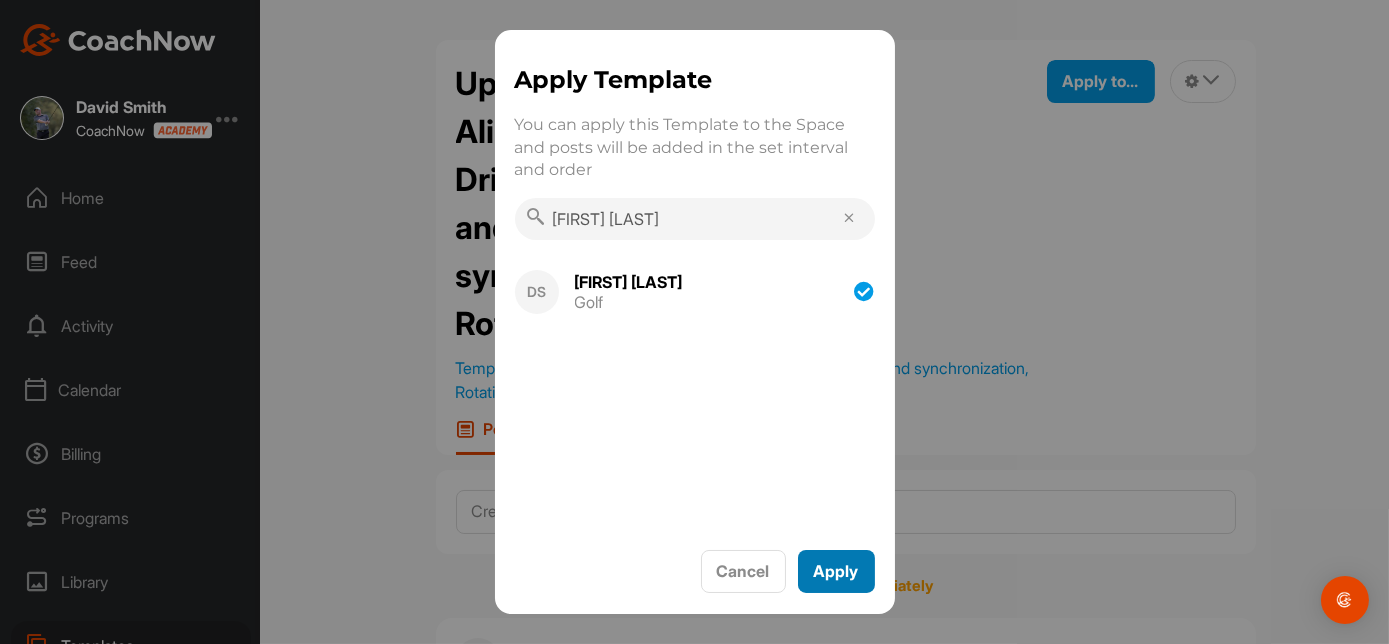 click on "Apply" at bounding box center (836, 571) 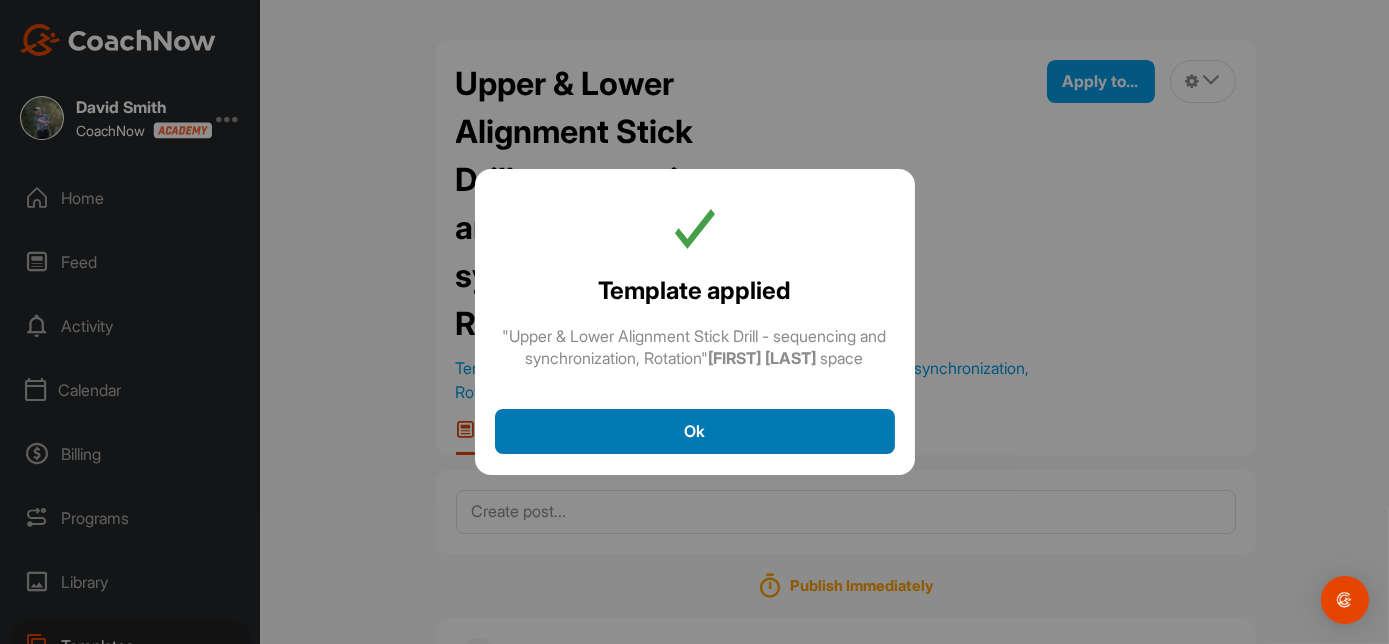 click on "Ok" at bounding box center (695, 431) 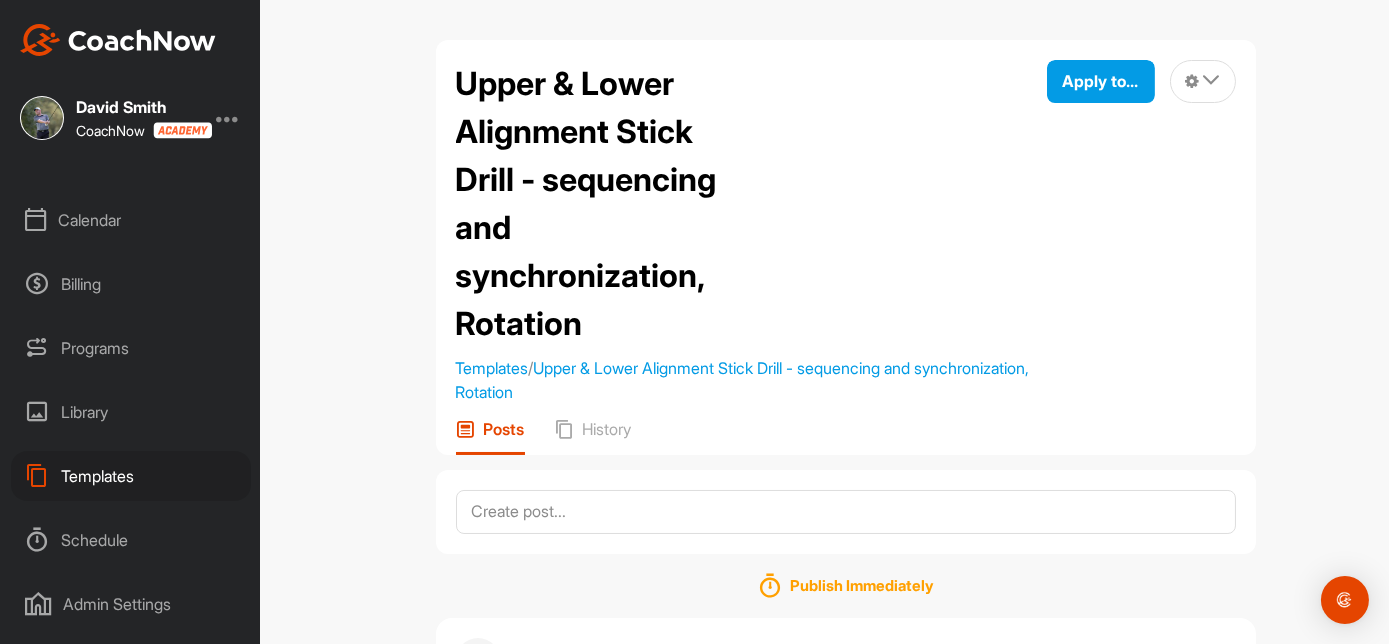 scroll, scrollTop: 171, scrollLeft: 0, axis: vertical 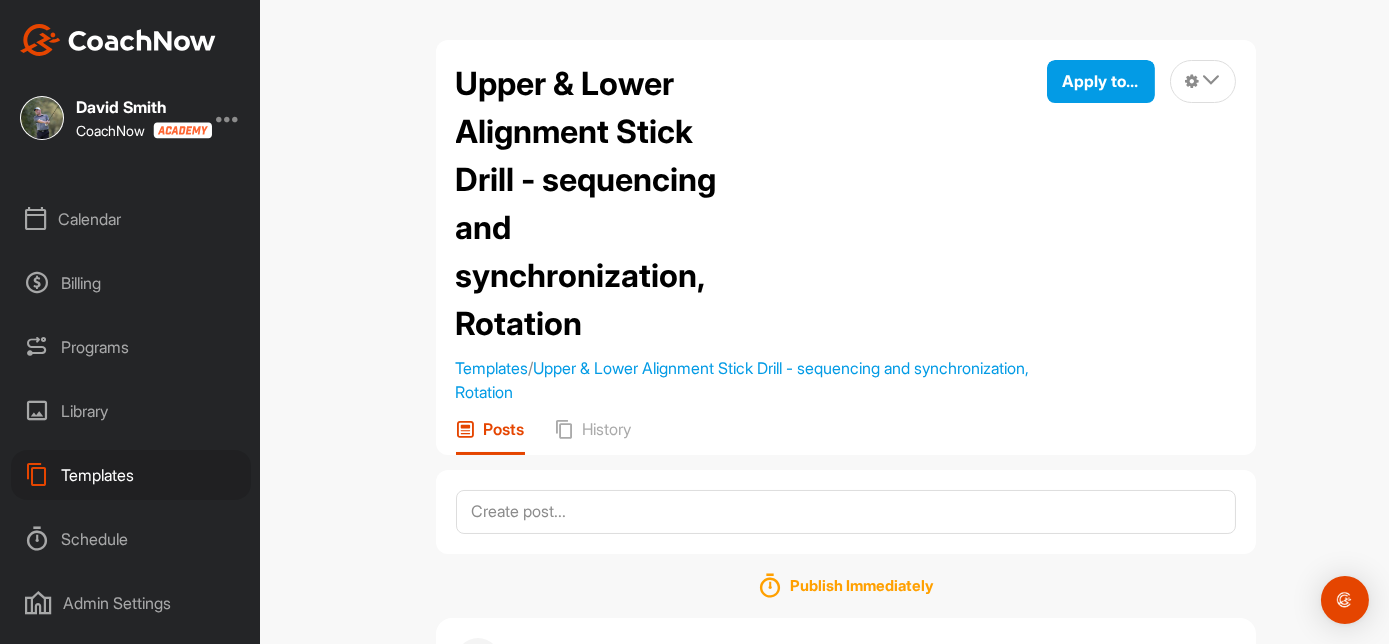 click on "Templates" at bounding box center [131, 475] 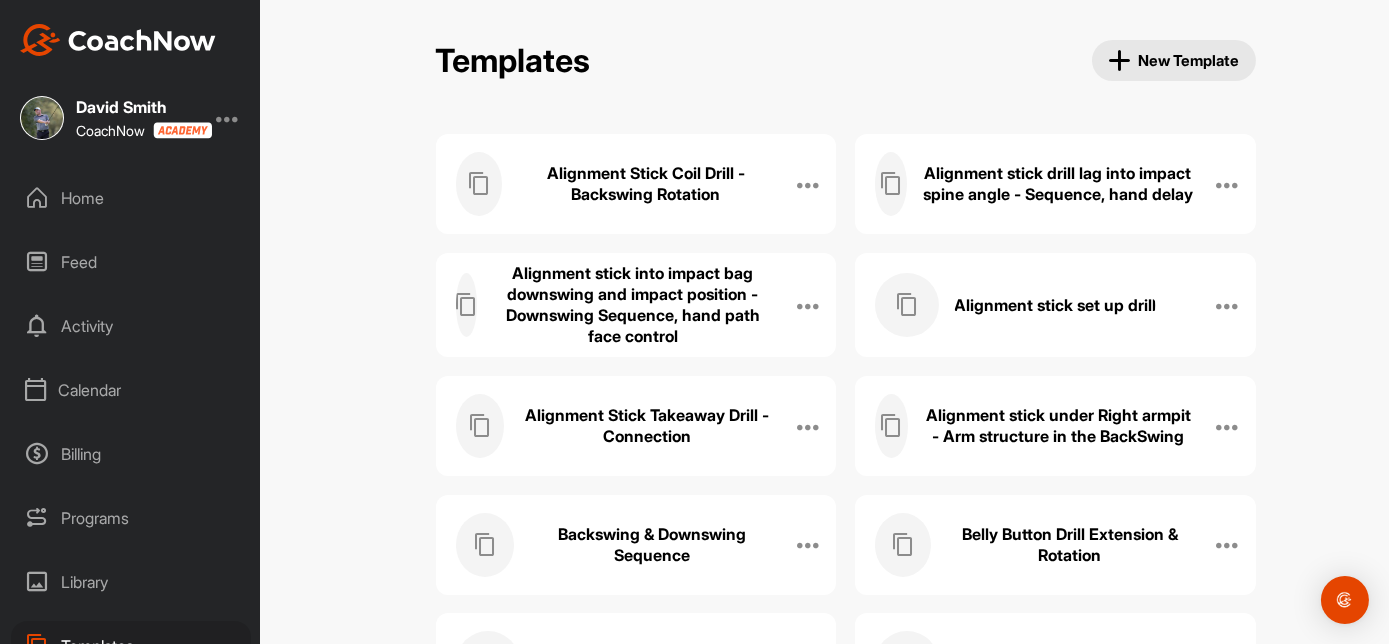 click on "Alignment Stick Takeaway Drill - Connection" at bounding box center [646, 426] 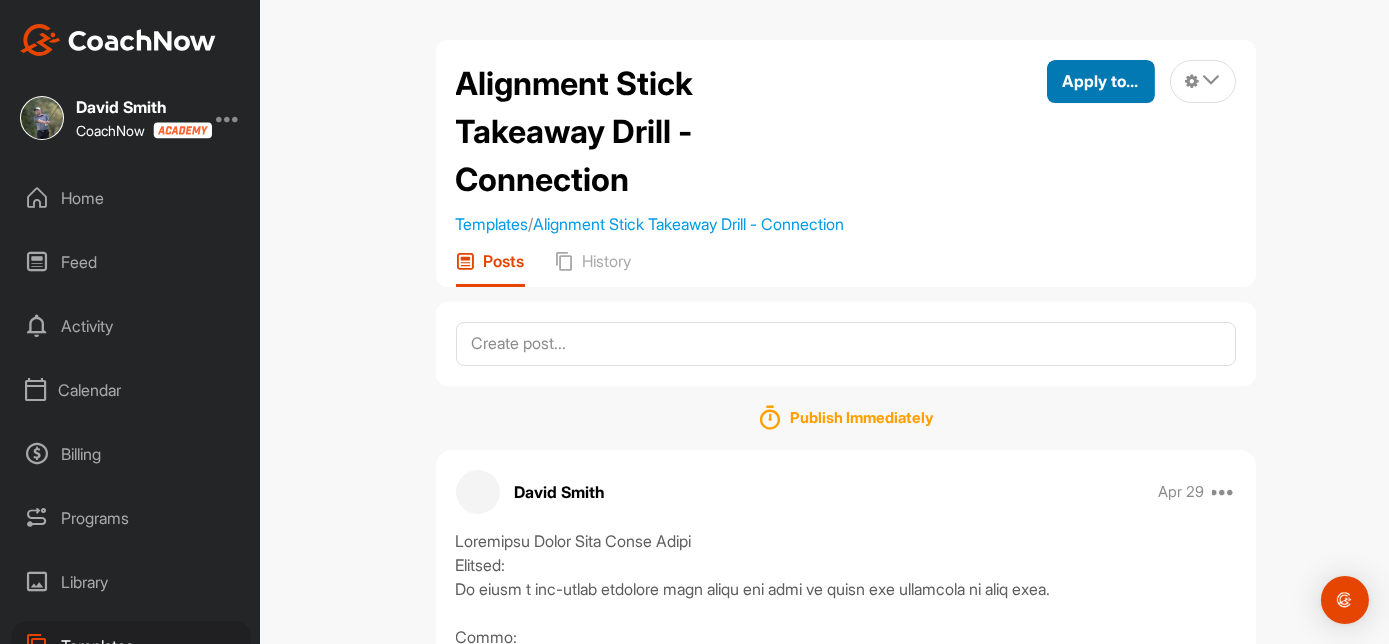 click on "Apply to..." at bounding box center (1101, 81) 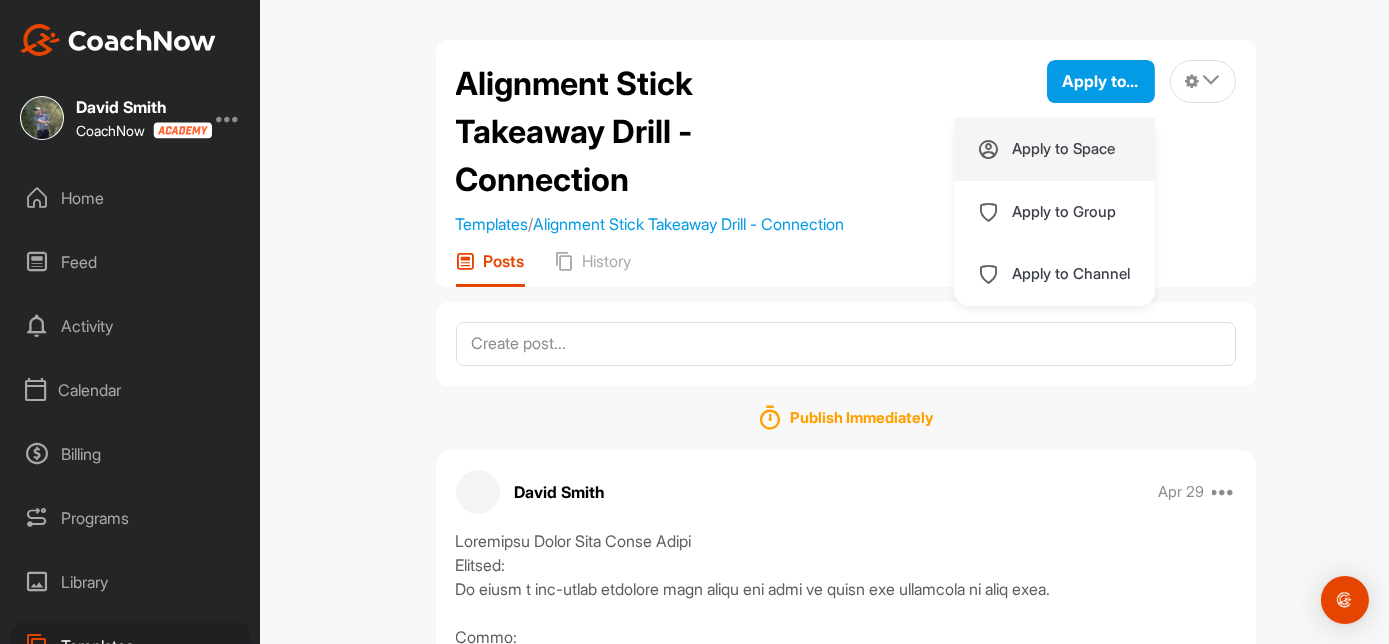 click on "Apply to Space" at bounding box center (1064, 149) 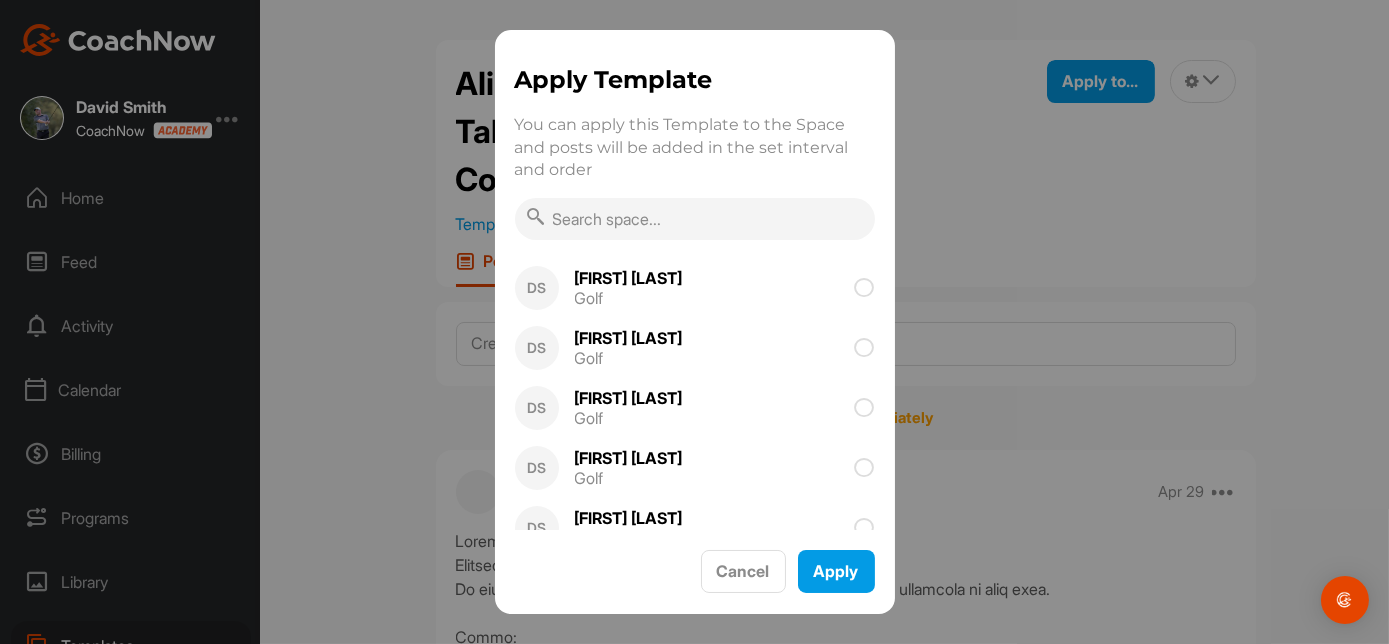 click at bounding box center (695, 219) 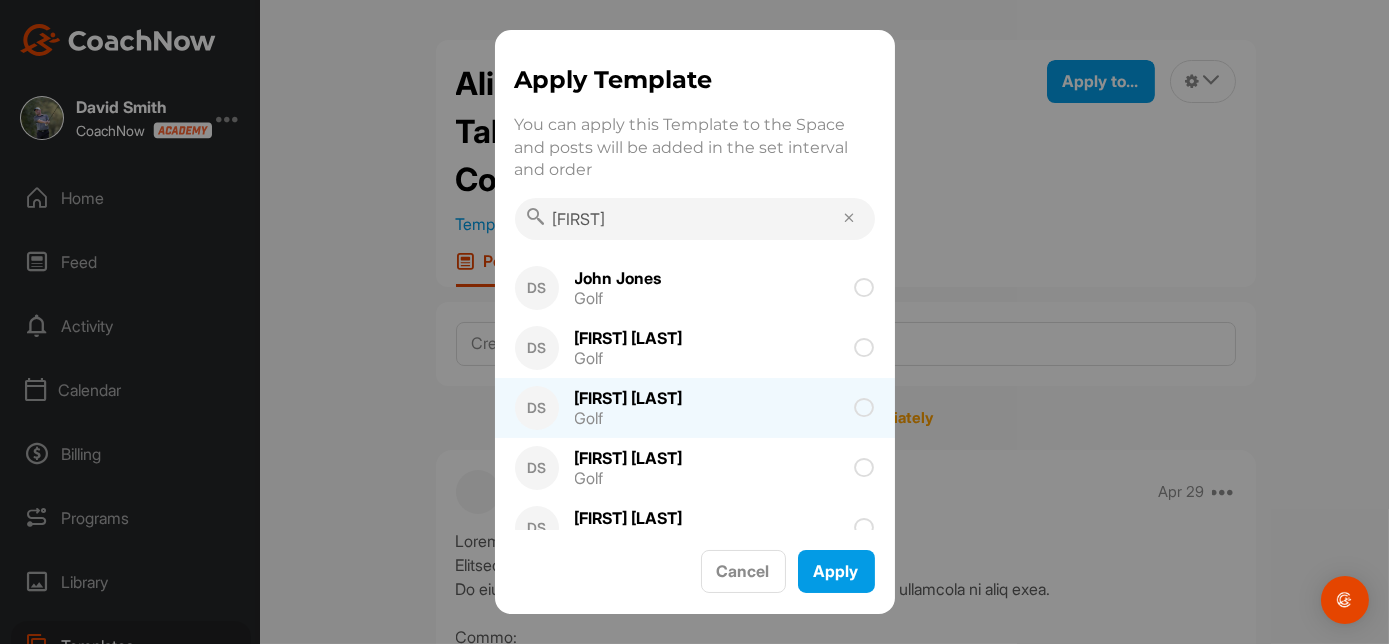 type on "[FIRST]" 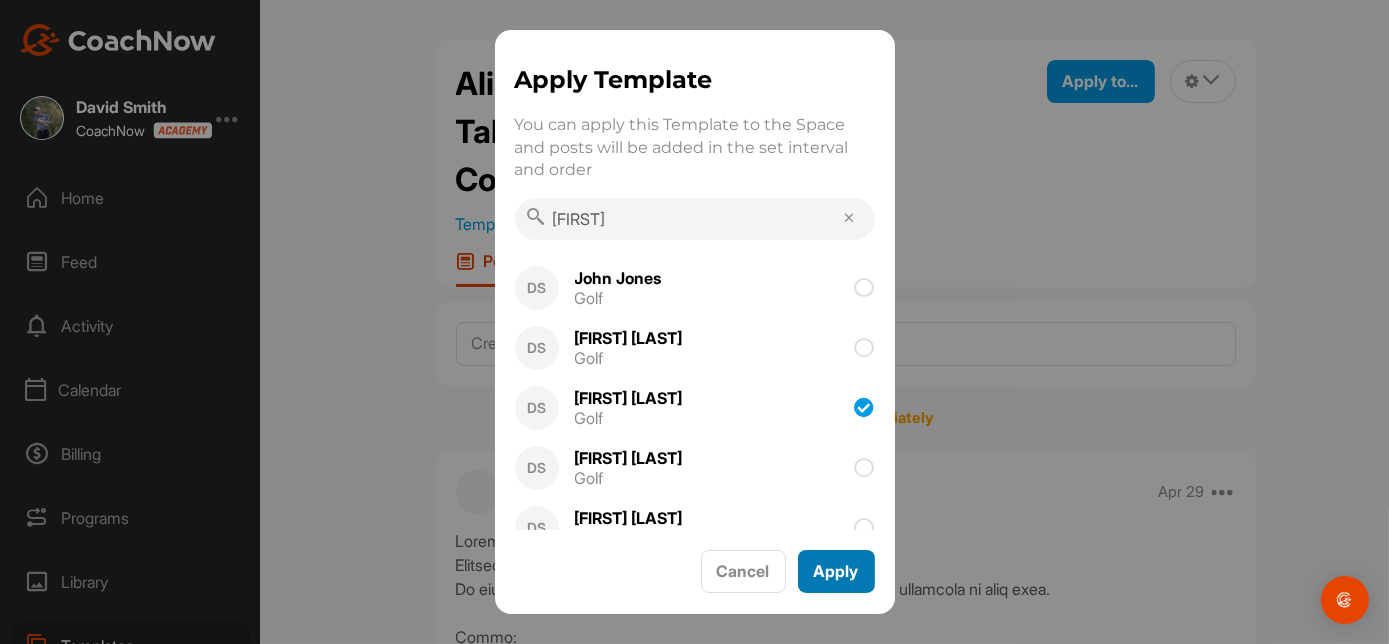 click on "Apply" at bounding box center [836, 571] 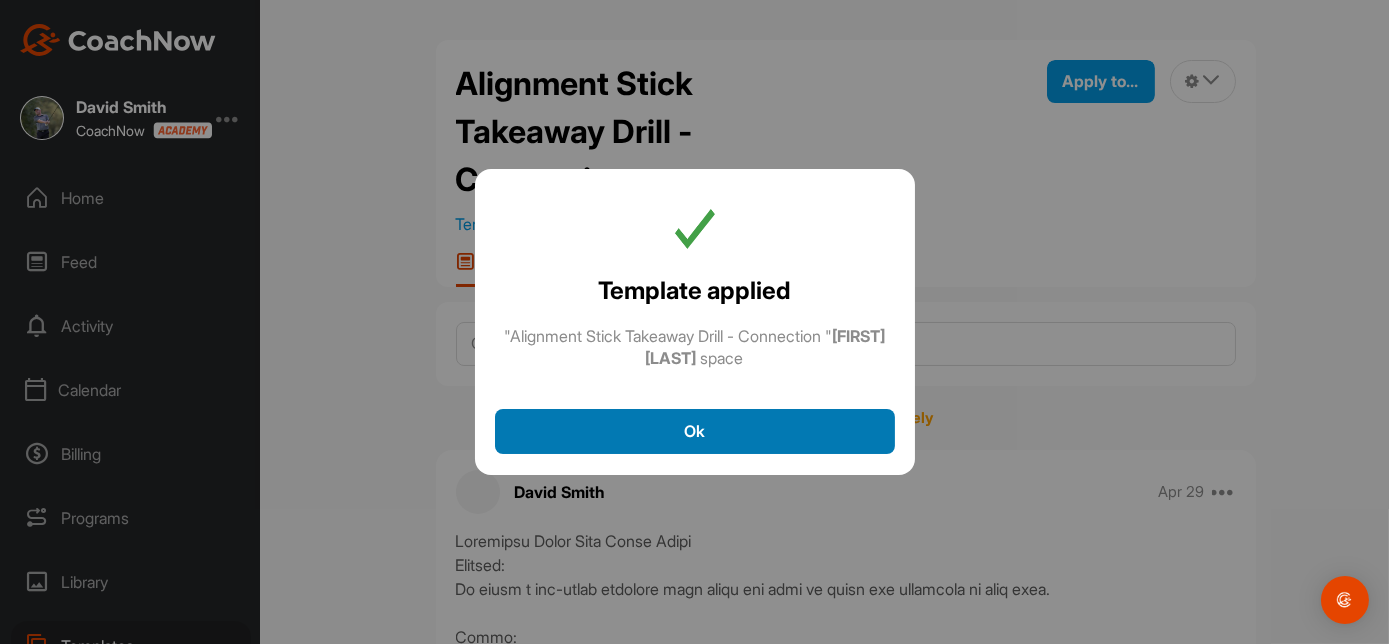 click on "Ok" at bounding box center [695, 431] 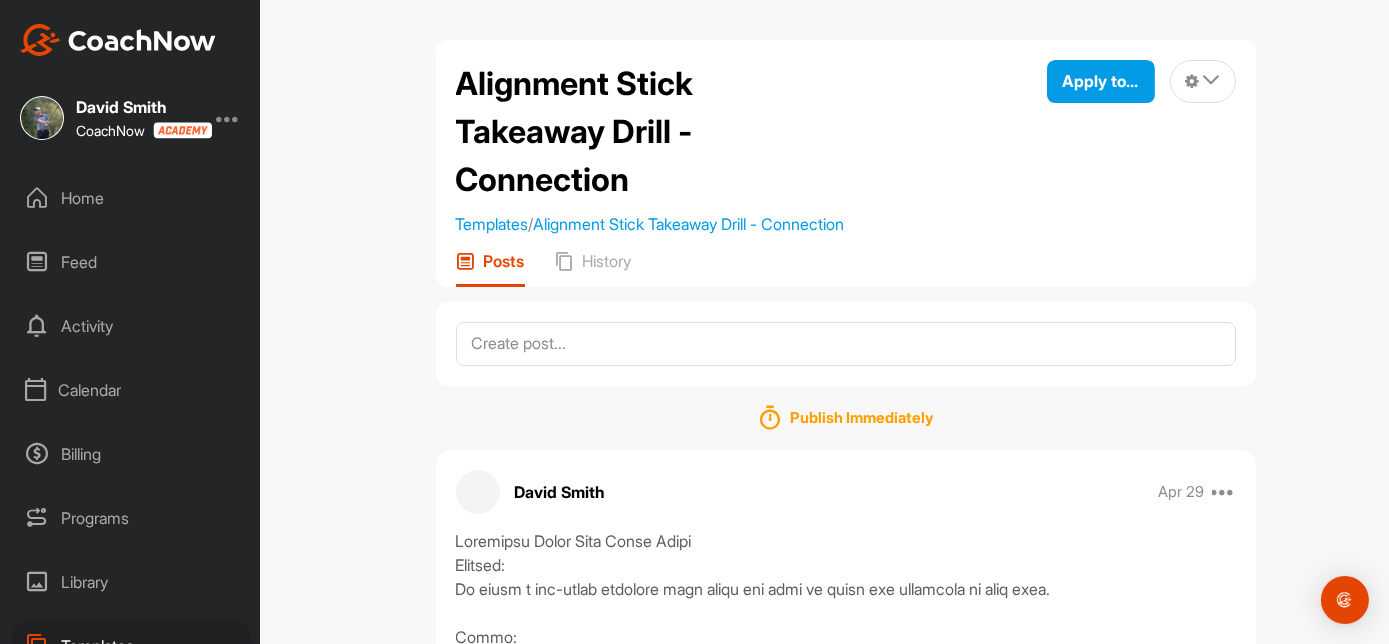 click on "Home" at bounding box center [131, 198] 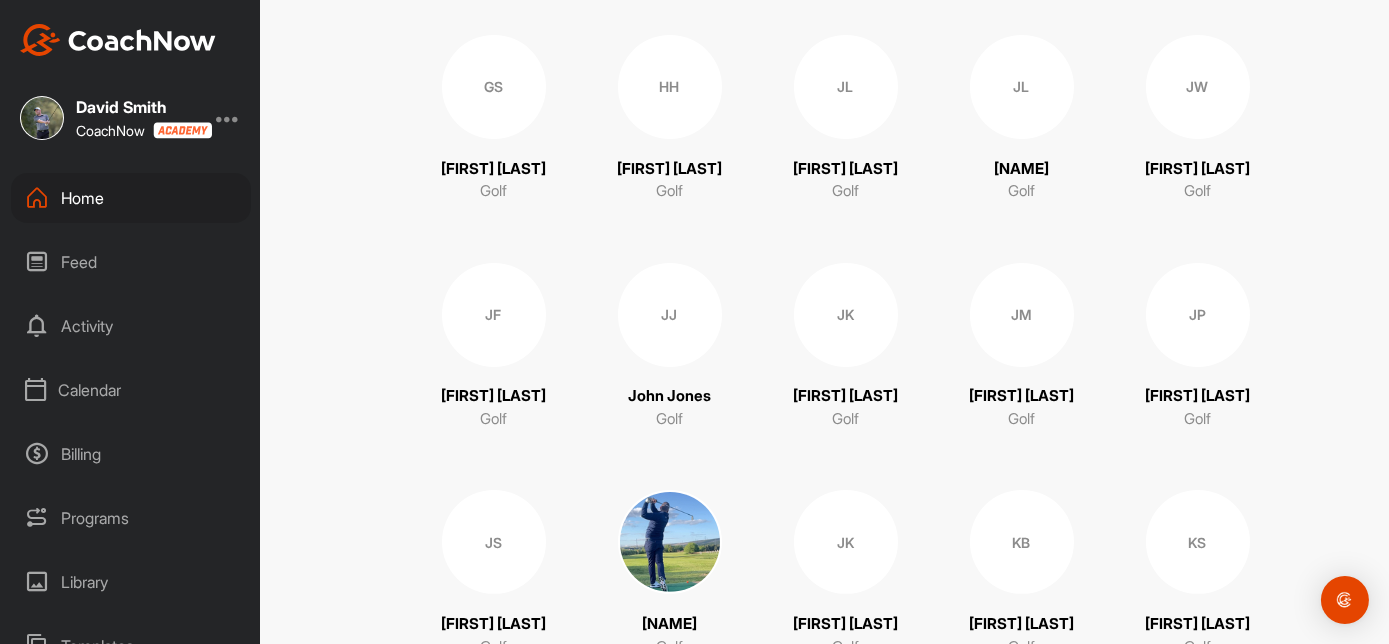 scroll, scrollTop: 1494, scrollLeft: 0, axis: vertical 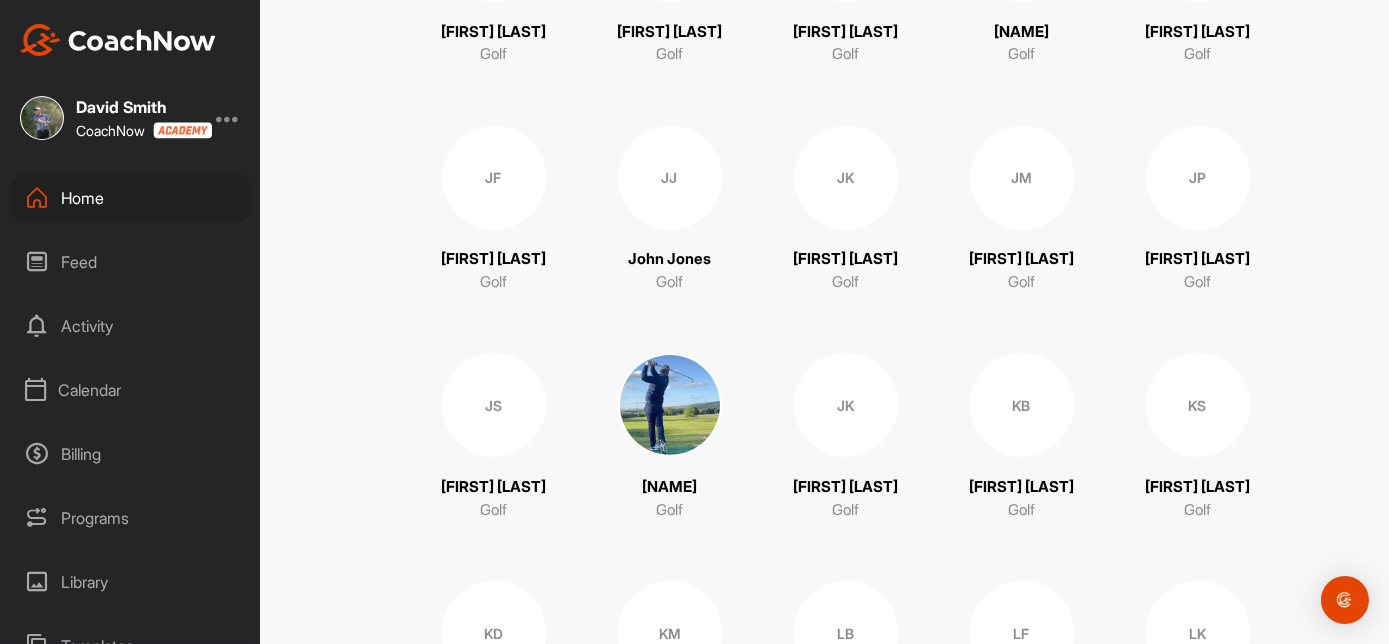 click on "JM" at bounding box center (1022, 178) 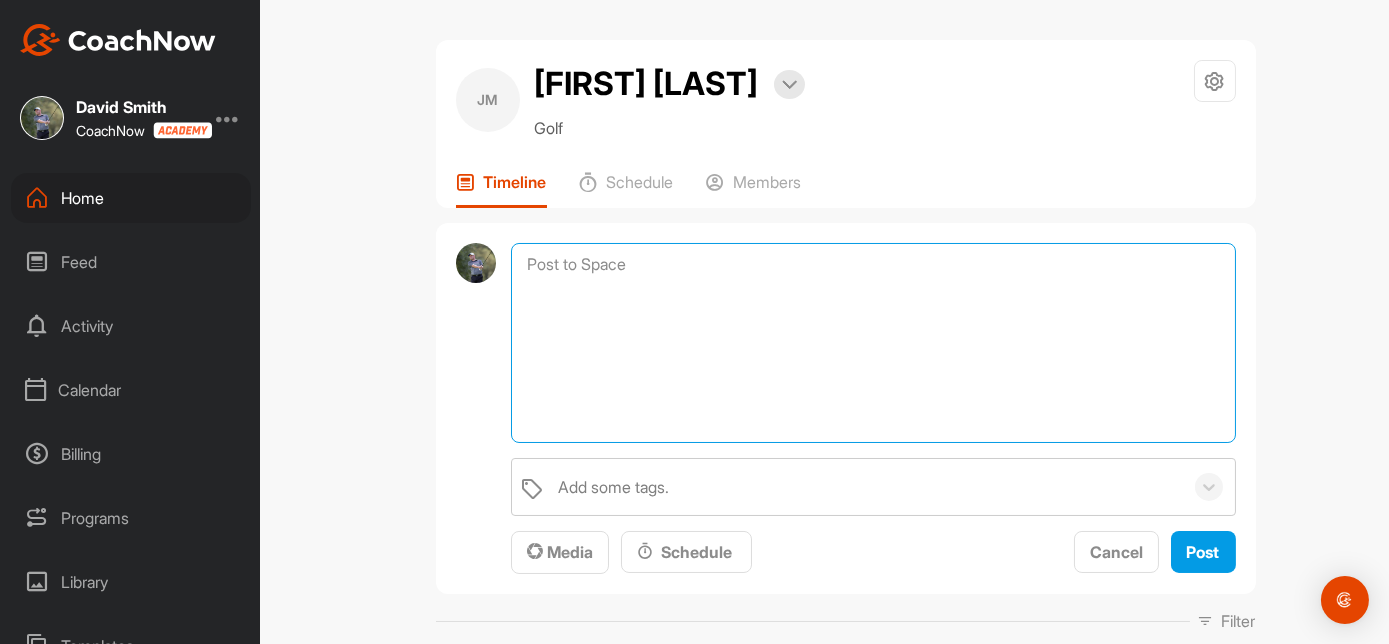 click at bounding box center (873, 343) 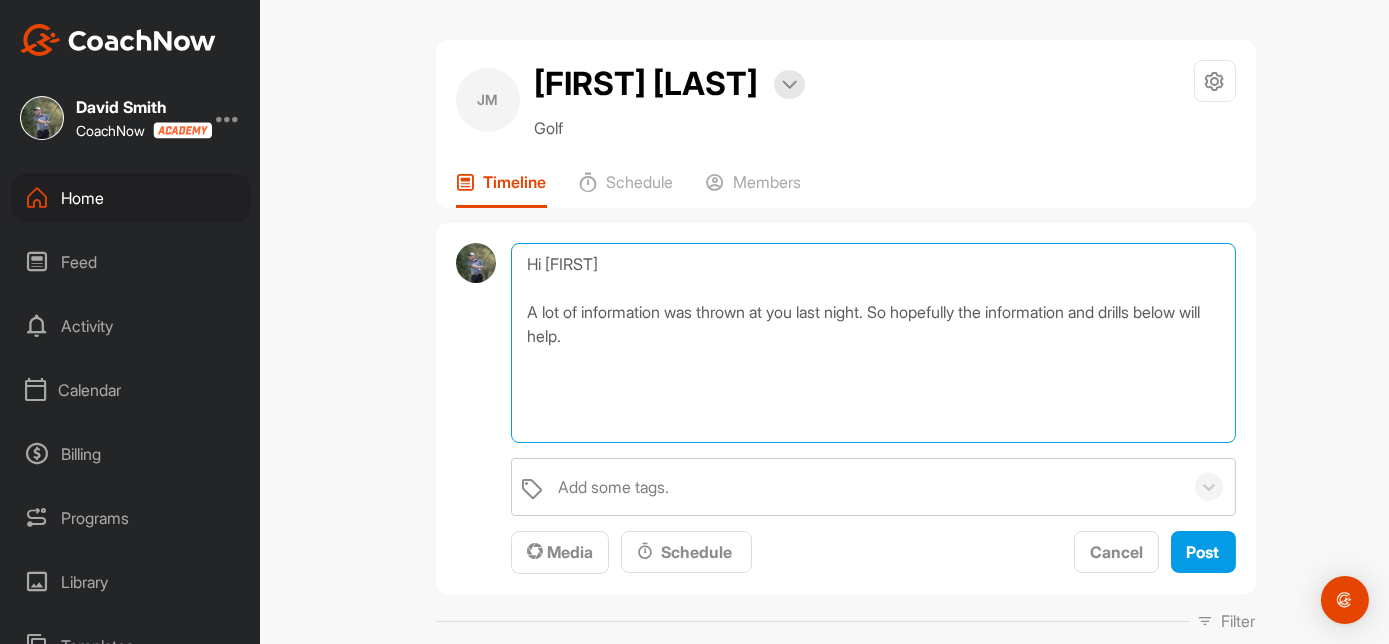 paste on "Hopefully, the information and drills below will be helpful" 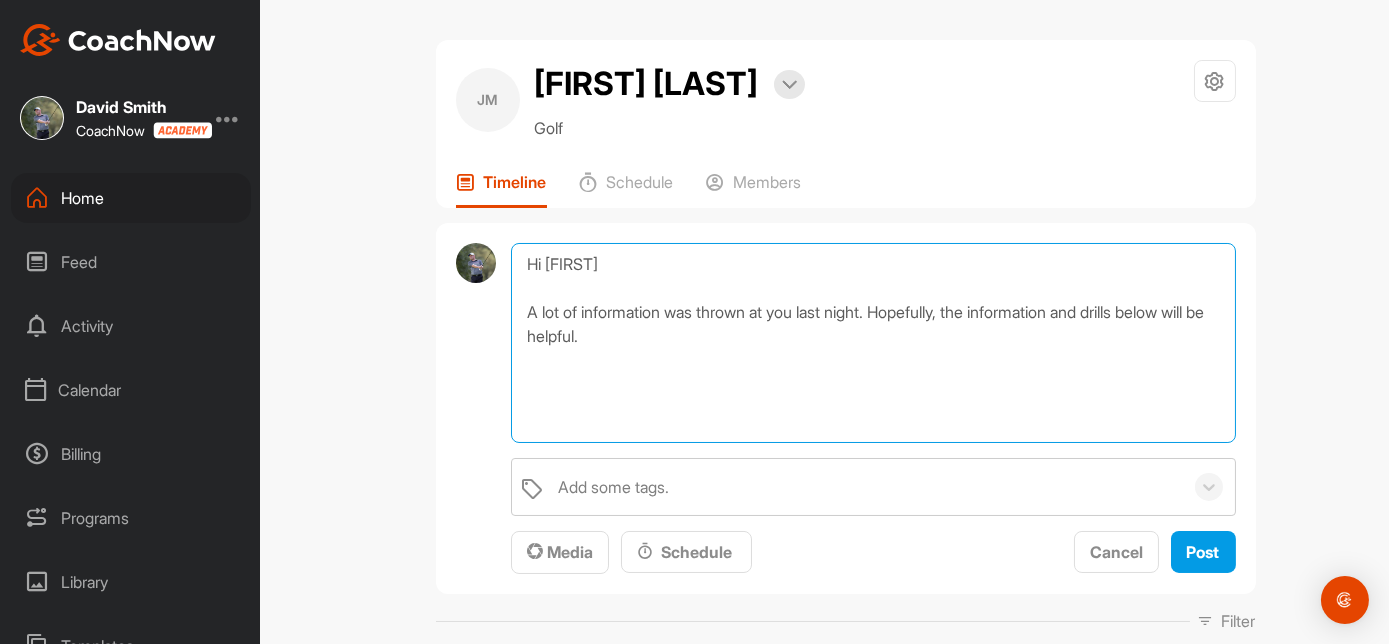click on "Hi [FIRST]
A lot of information was thrown at you last night. Hopefully, the information and drills below will be helpful." at bounding box center [873, 343] 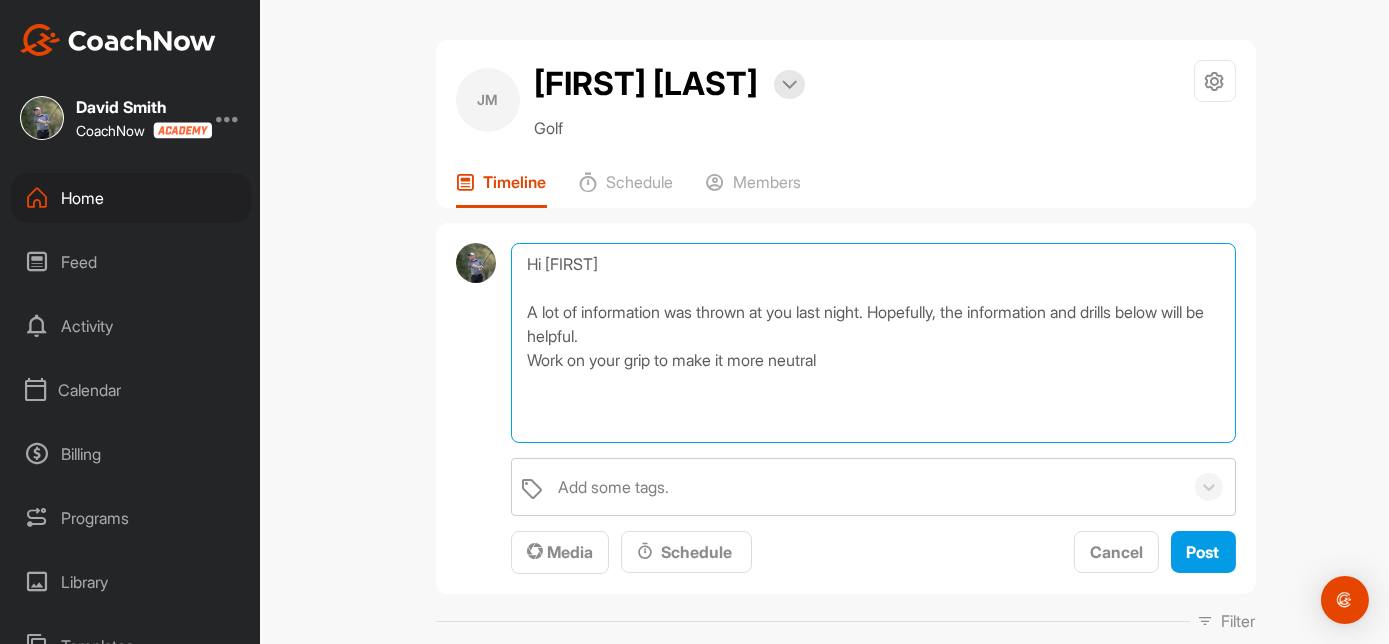 click on "Hi [FIRST]
A lot of information was thrown at you last night. Hopefully, the information and drills below will be helpful.
Work on your grip to make it more neutral" at bounding box center [873, 343] 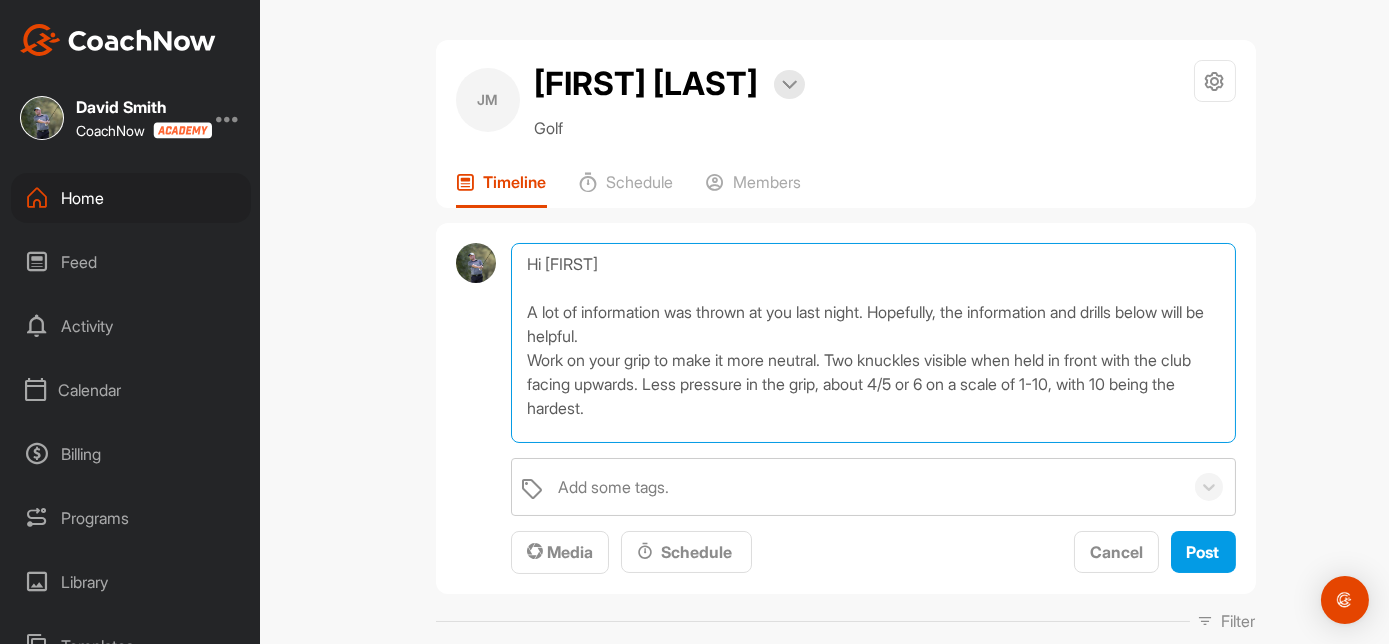 click on "Hi [FIRST]
A lot of information was thrown at you last night. Hopefully, the information and drills below will be helpful.
Work on your grip to make it more neutral. Two knuckles visible when held in front with the club facing upwards. Less pressure in the grip, about 4/5 or 6 on a scale of 1-10, with 10 being the hardest." at bounding box center [873, 343] 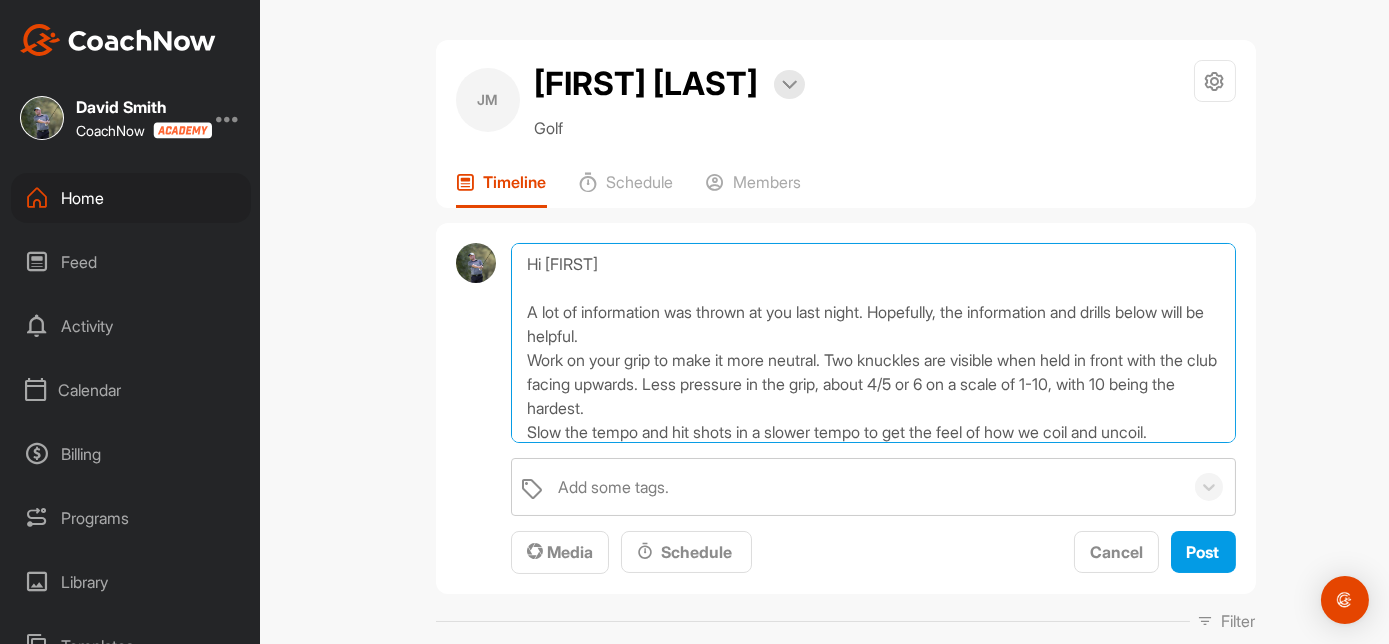 click on "Hi [FIRST]
A lot of information was thrown at you last night. Hopefully, the information and drills below will be helpful.
Work on your grip to make it more neutral. Two knuckles are visible when held in front with the club facing upwards. Less pressure in the grip, about 4/5 or 6 on a scale of 1-10, with 10 being the hardest.
Slow the tempo and hit shots in a slower tempo to get the feel of how we coil and uncoil." at bounding box center [873, 343] 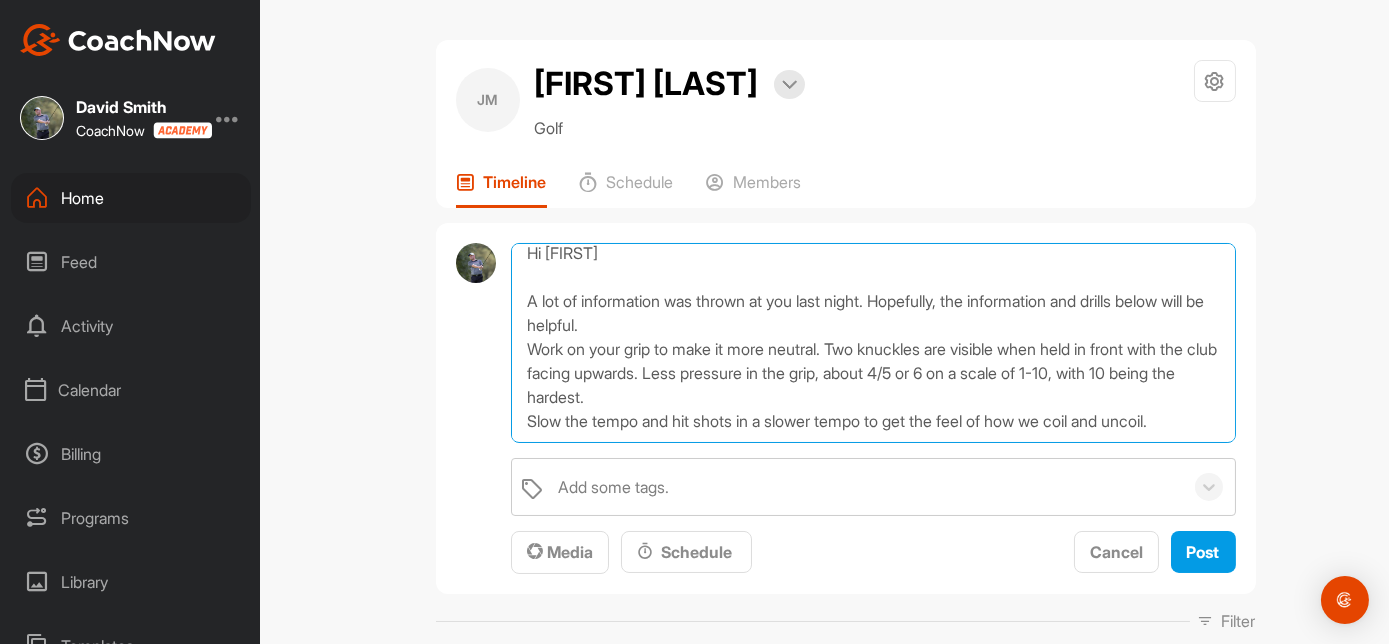 scroll, scrollTop: 47, scrollLeft: 0, axis: vertical 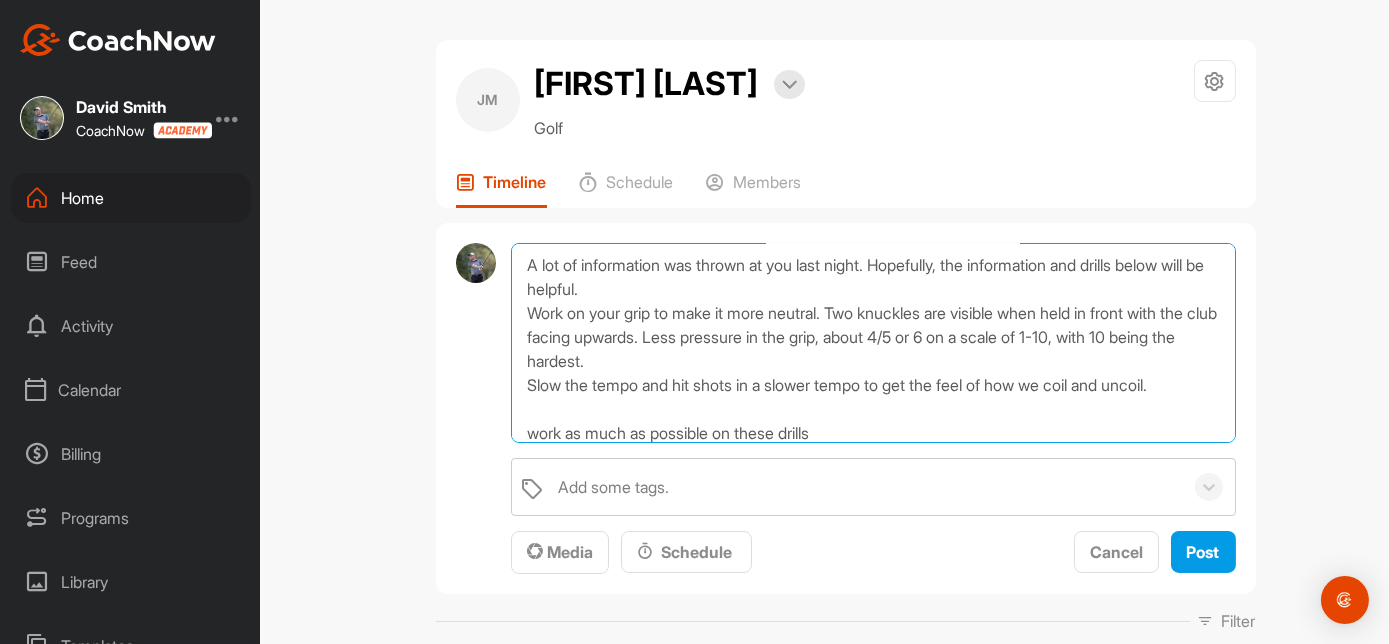 click on "Hi [FIRST]
A lot of information was thrown at you last night. Hopefully, the information and drills below will be helpful.
Work on your grip to make it more neutral. Two knuckles are visible when held in front with the club facing upwards. Less pressure in the grip, about 4/5 or 6 on a scale of 1-10, with 10 being the hardest.
Slow the tempo and hit shots in a slower tempo to get the feel of how we coil and uncoil.
work as much as possible on these drills" at bounding box center (873, 343) 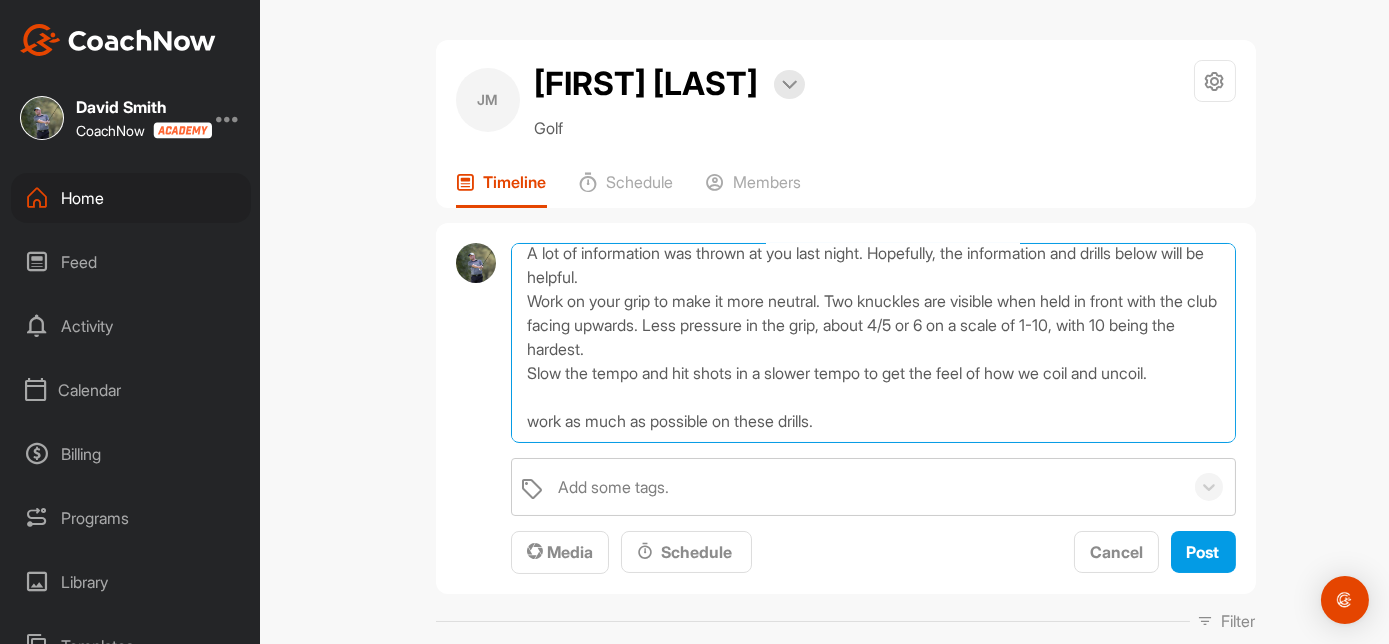 scroll, scrollTop: 95, scrollLeft: 0, axis: vertical 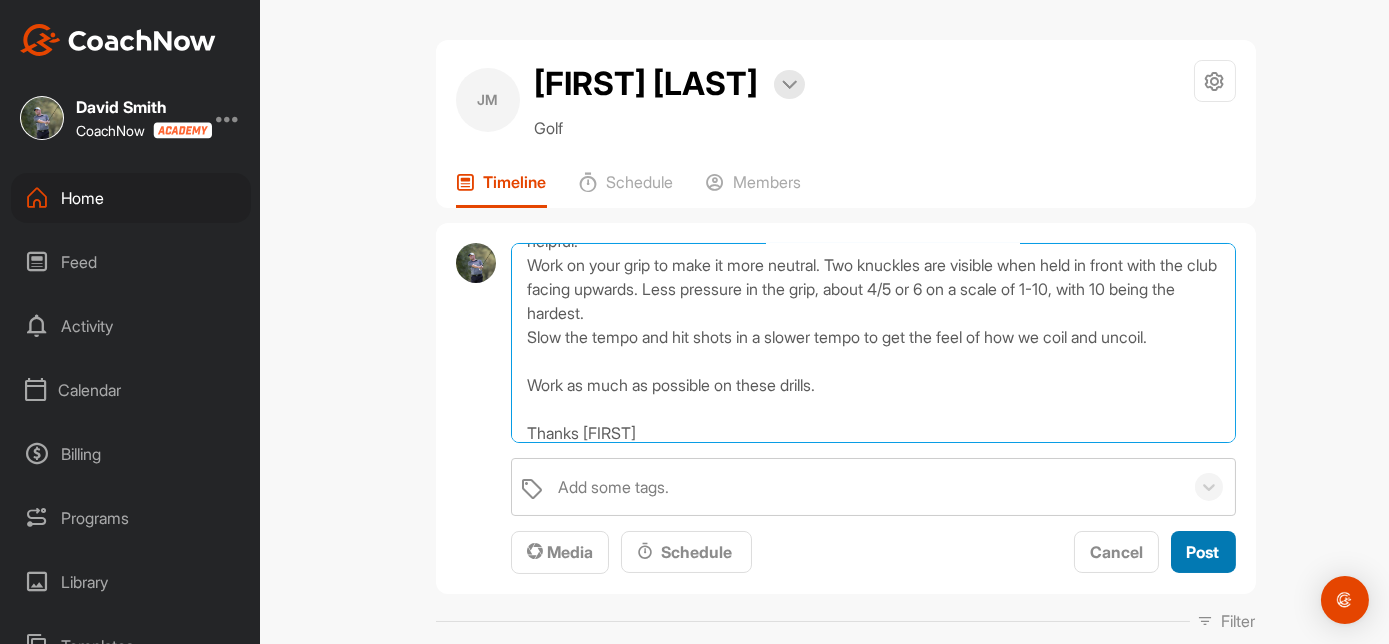 type on "Hi [FIRST]
A lot of information was thrown at you last night. Hopefully, the information and drills below will be helpful.
Work on your grip to make it more neutral. Two knuckles are visible when held in front with the club facing upwards. Less pressure in the grip, about 4/5 or 6 on a scale of 1-10, with 10 being the hardest.
Slow the tempo and hit shots in a slower tempo to get the feel of how we coil and uncoil.
Work as much as possible on these drills.
Thanks [FIRST]" 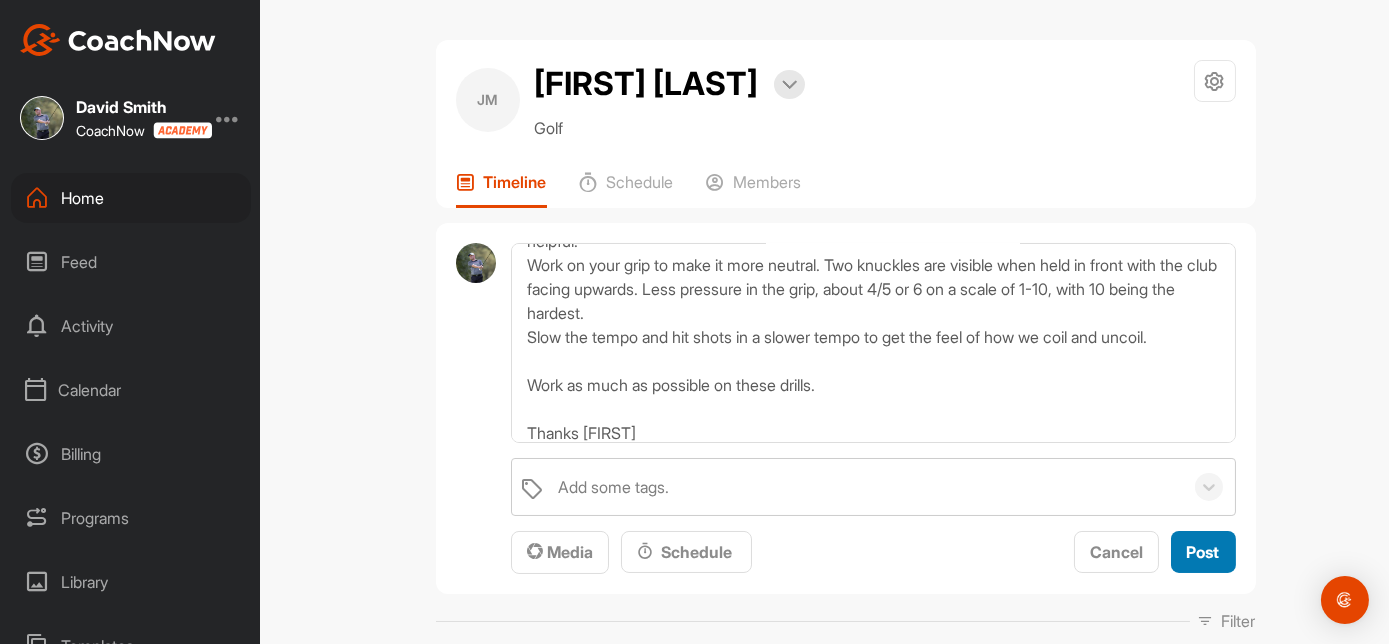 click on "Post" at bounding box center (1203, 552) 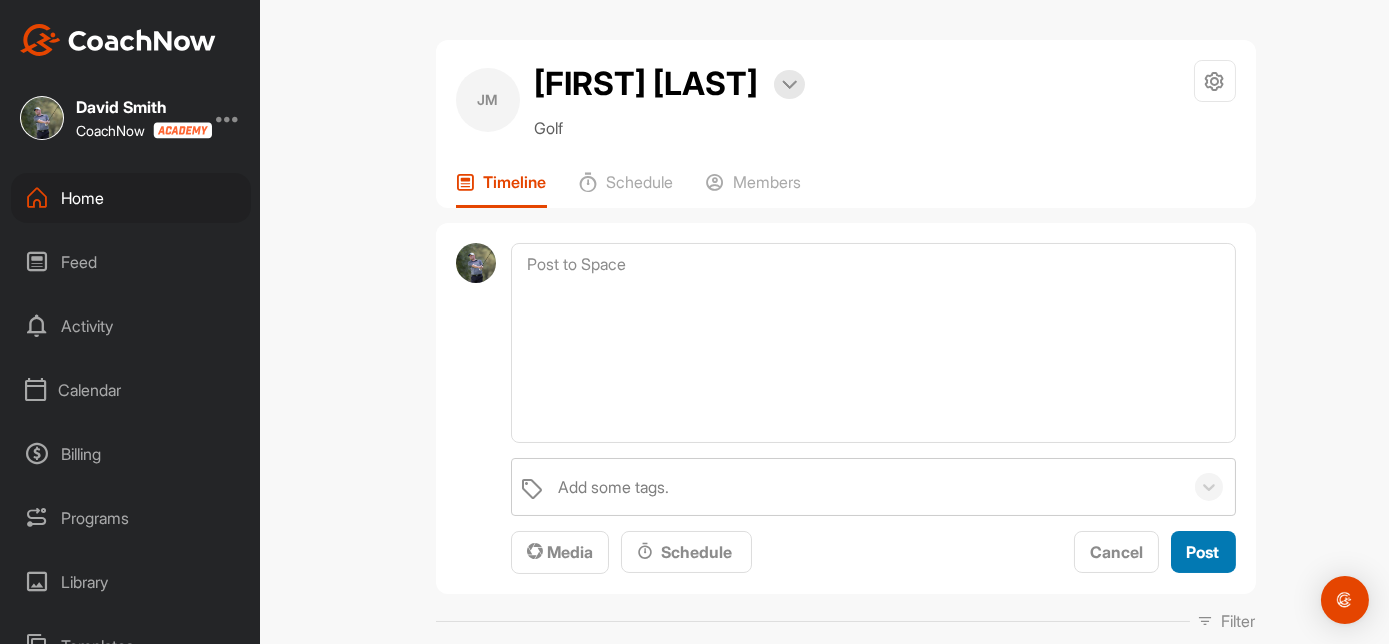 scroll, scrollTop: 0, scrollLeft: 0, axis: both 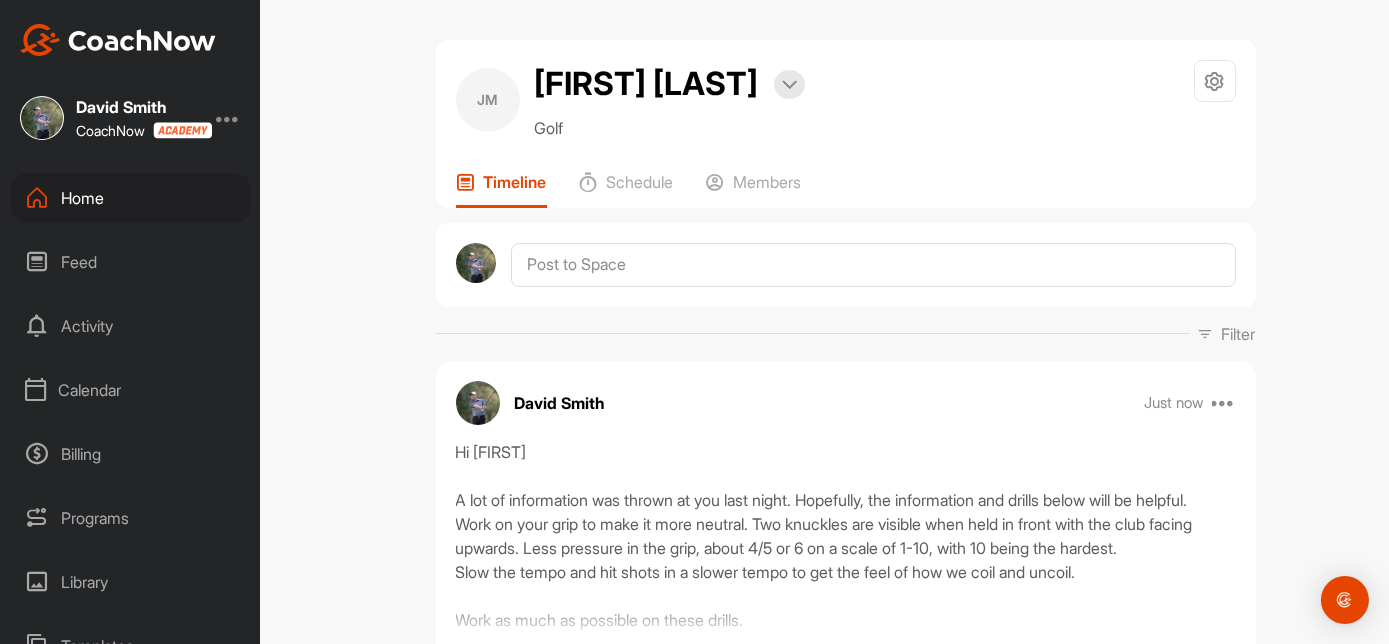 click on "Home" at bounding box center [131, 198] 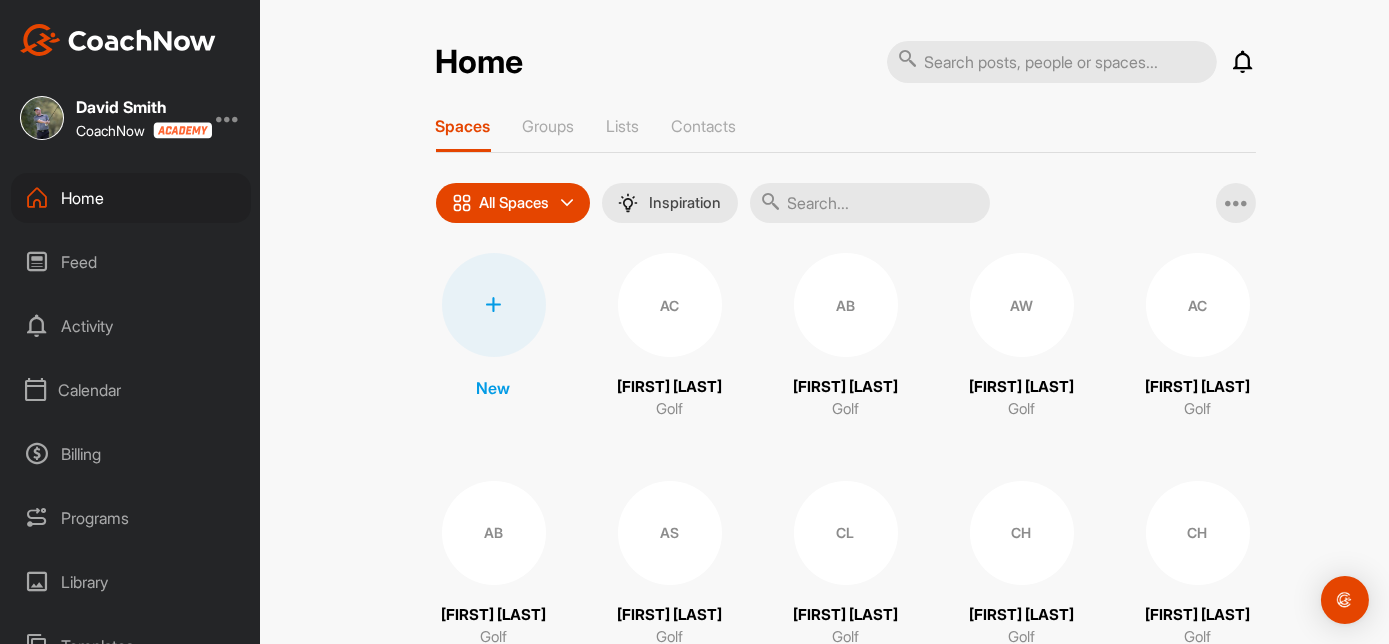 click on "Home" at bounding box center [131, 198] 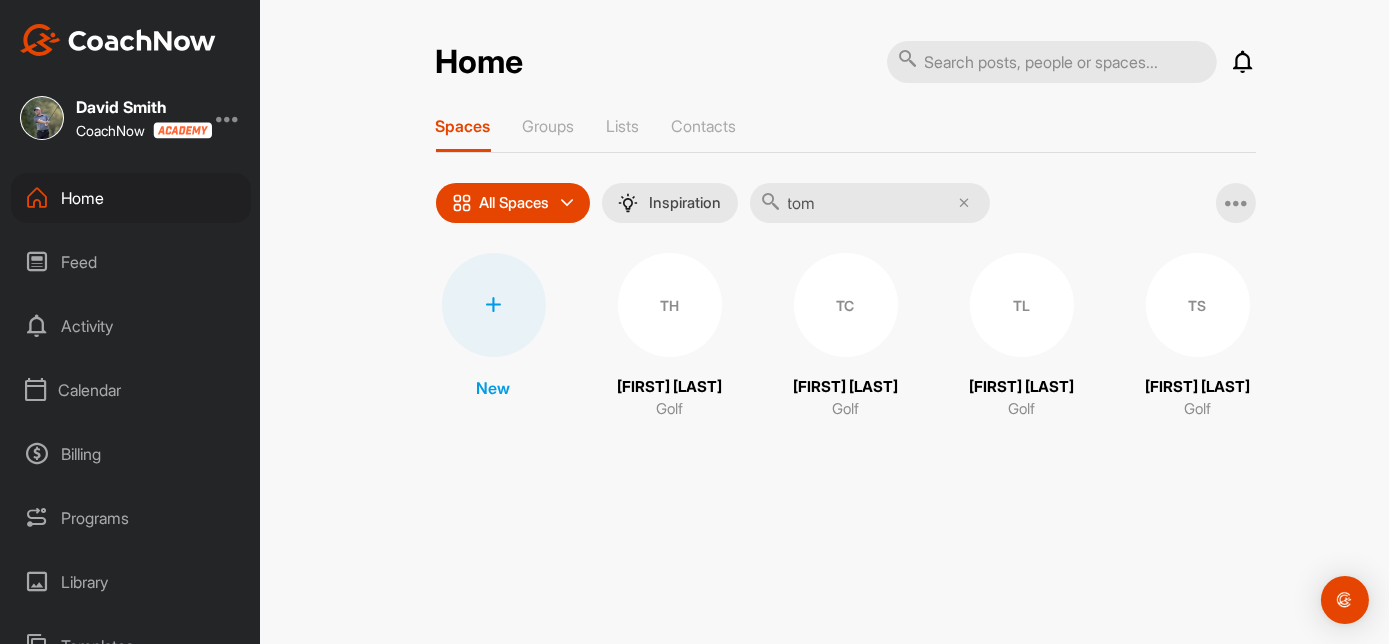 type on "tom" 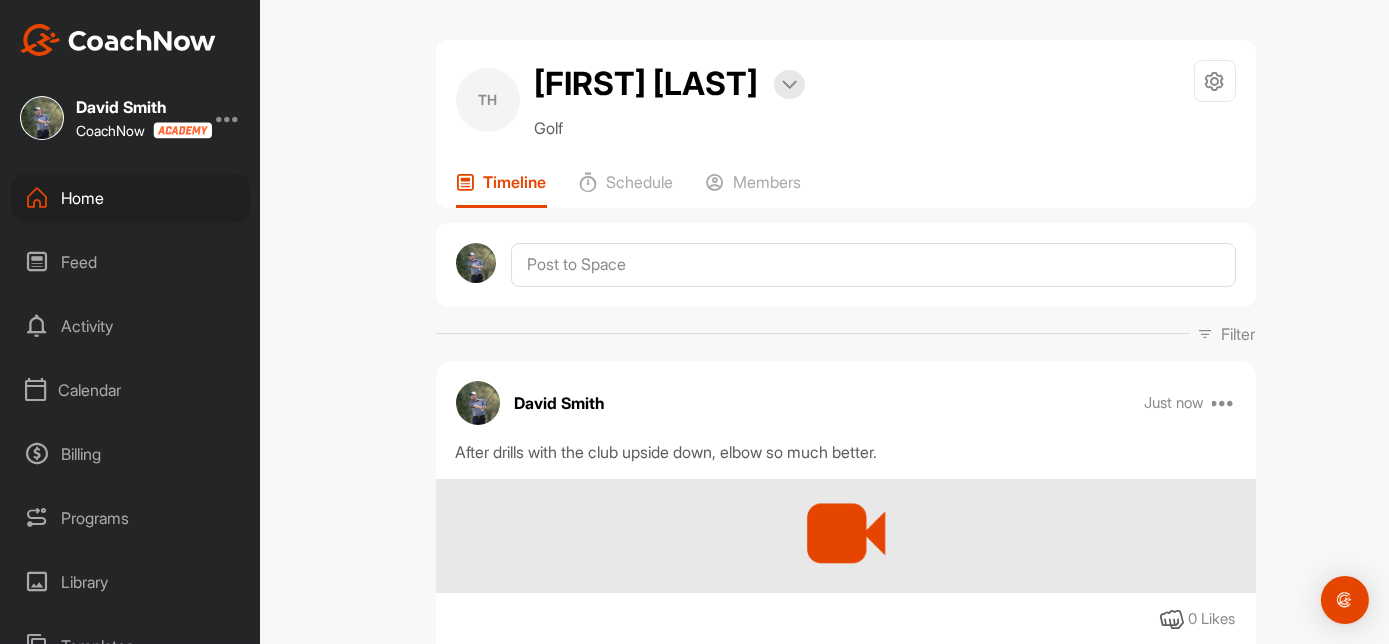 scroll, scrollTop: 297, scrollLeft: 0, axis: vertical 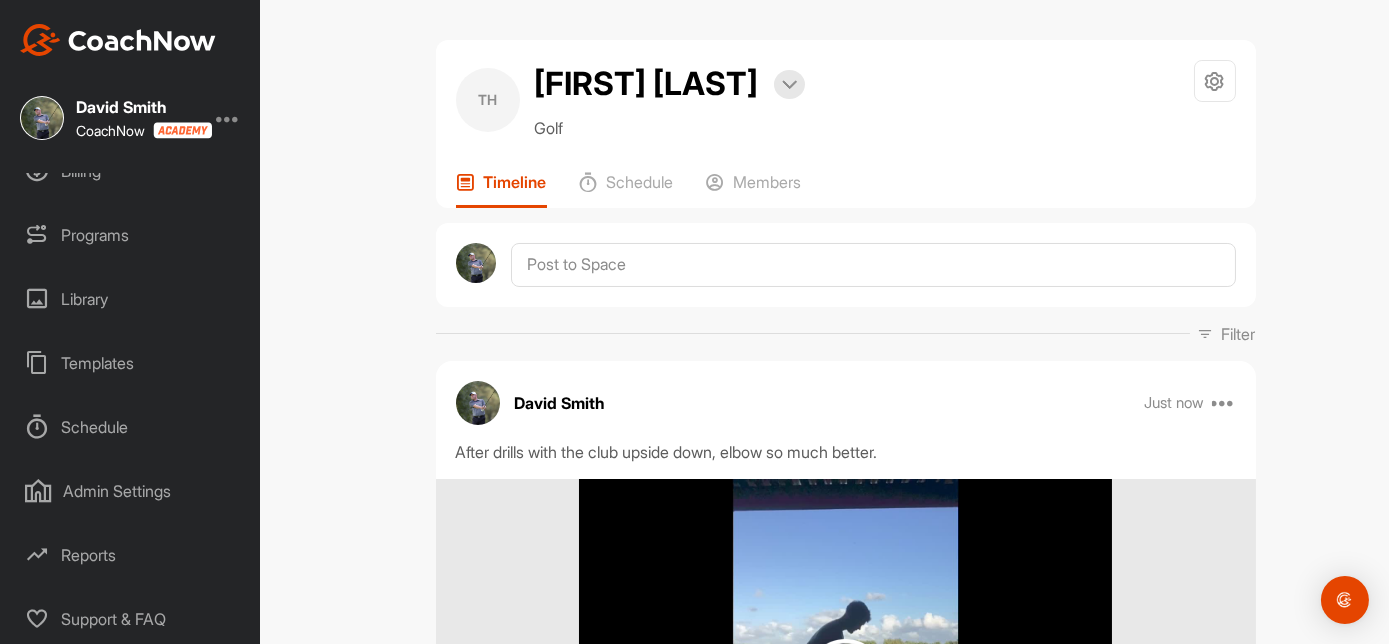 click on "Templates" at bounding box center [131, 363] 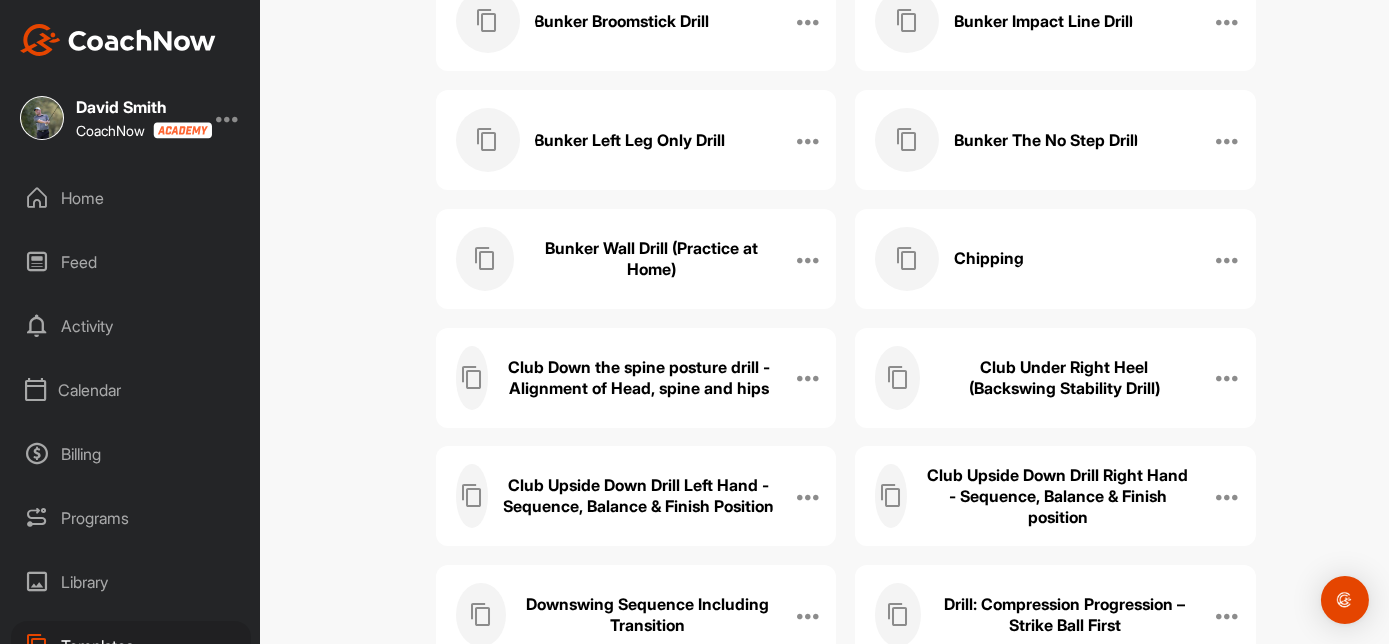 scroll, scrollTop: 654, scrollLeft: 0, axis: vertical 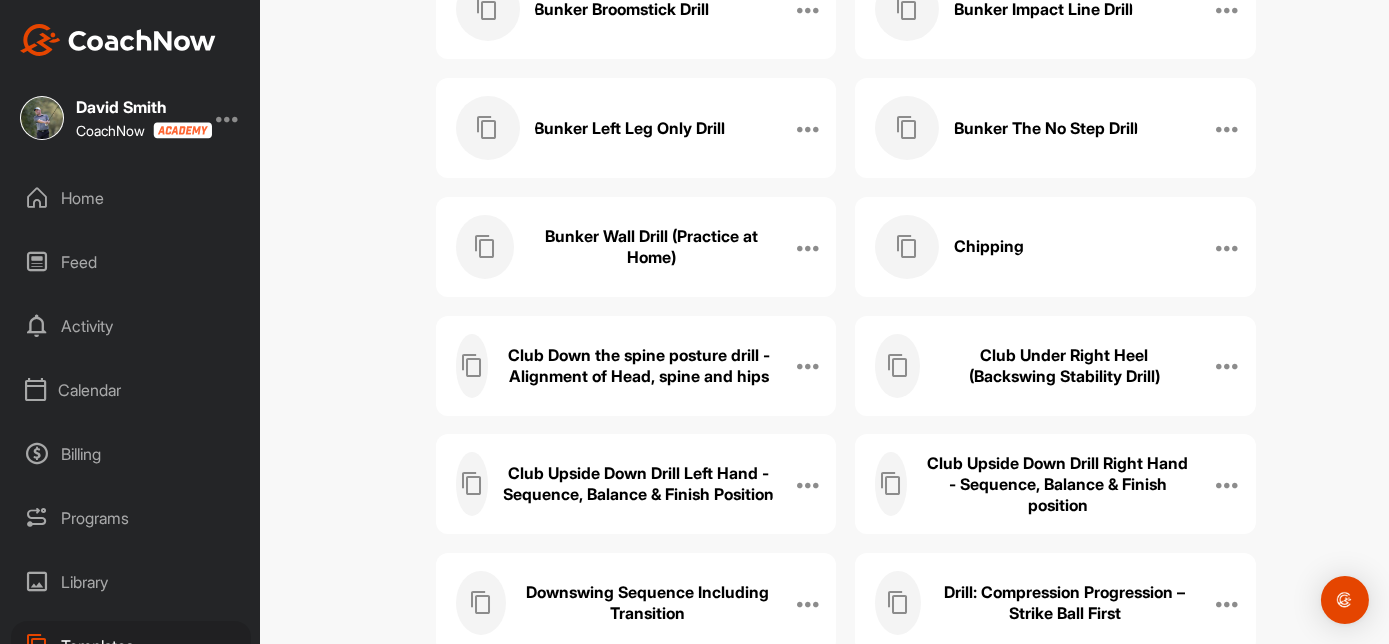 click on "Club Upside Down Drill Left Hand - Sequence, Balance & Finish Position" at bounding box center [638, 484] 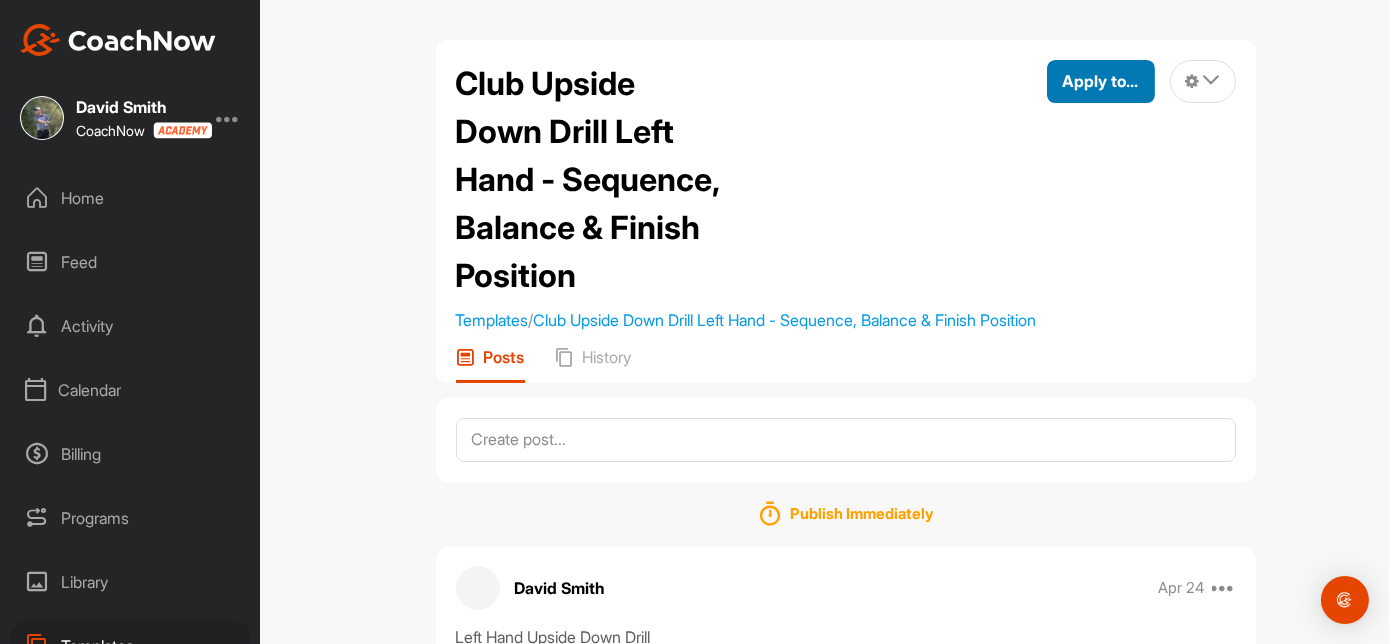 click on "Apply to..." at bounding box center [1101, 81] 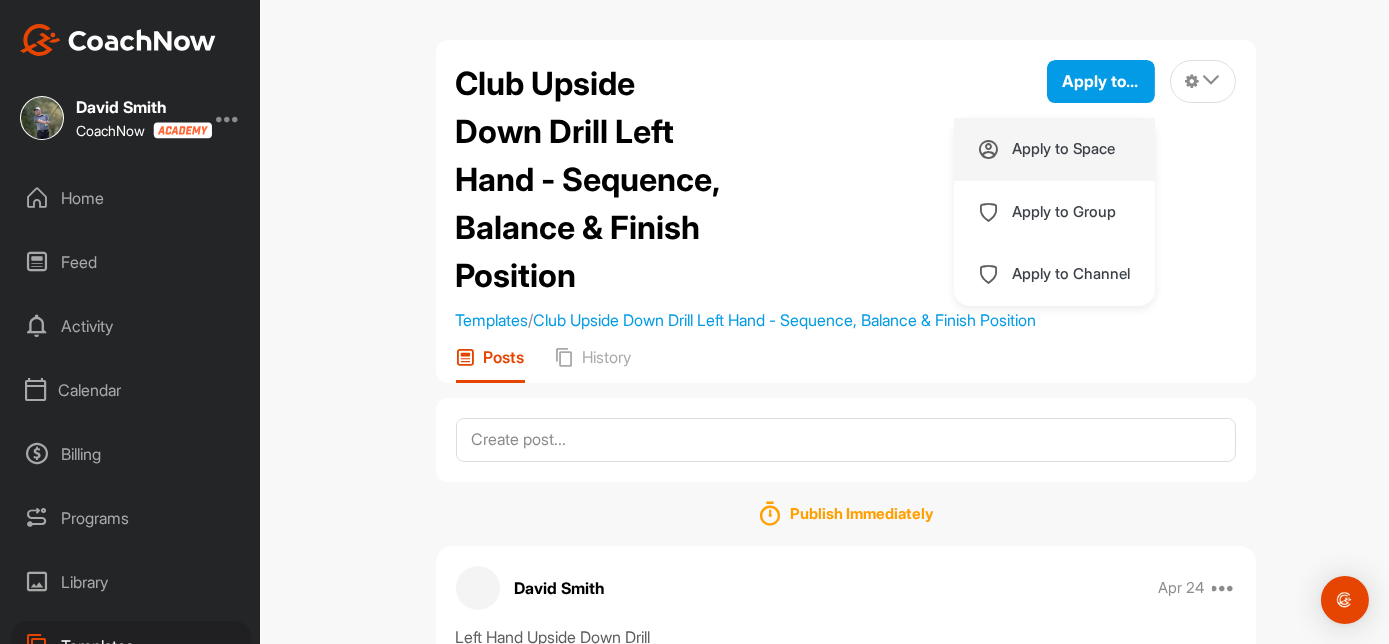 click on "Apply to Space" at bounding box center (1064, 149) 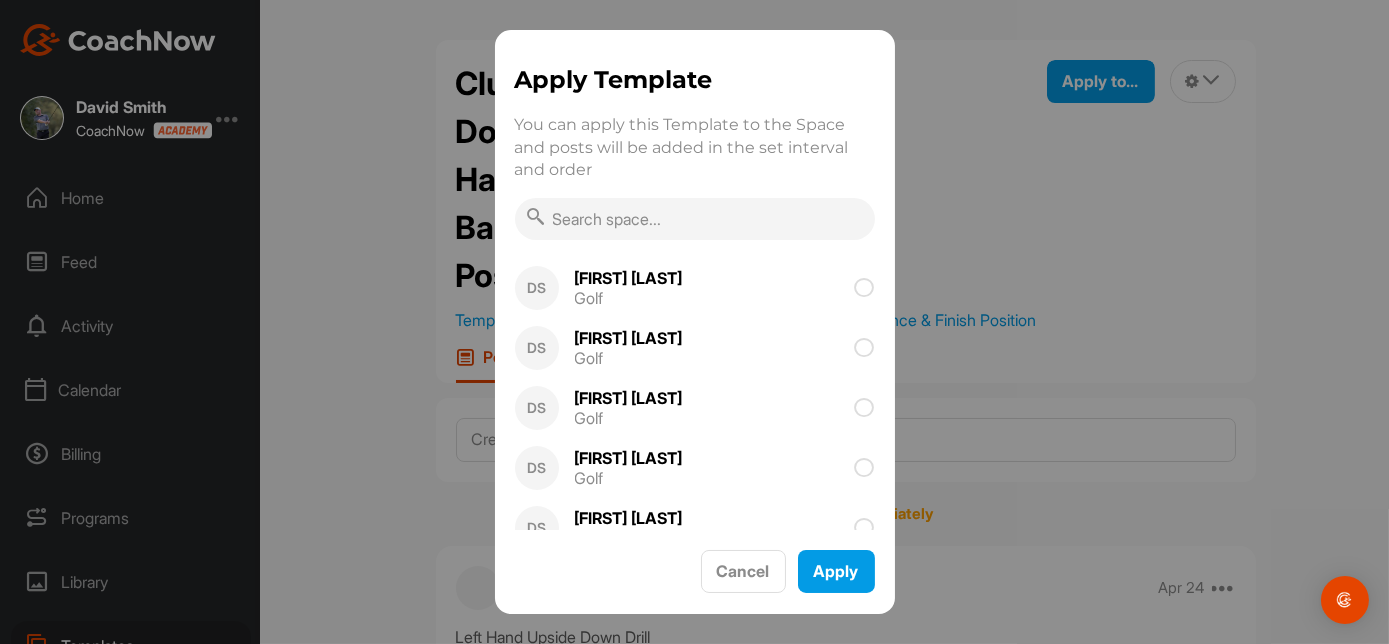 click at bounding box center [695, 219] 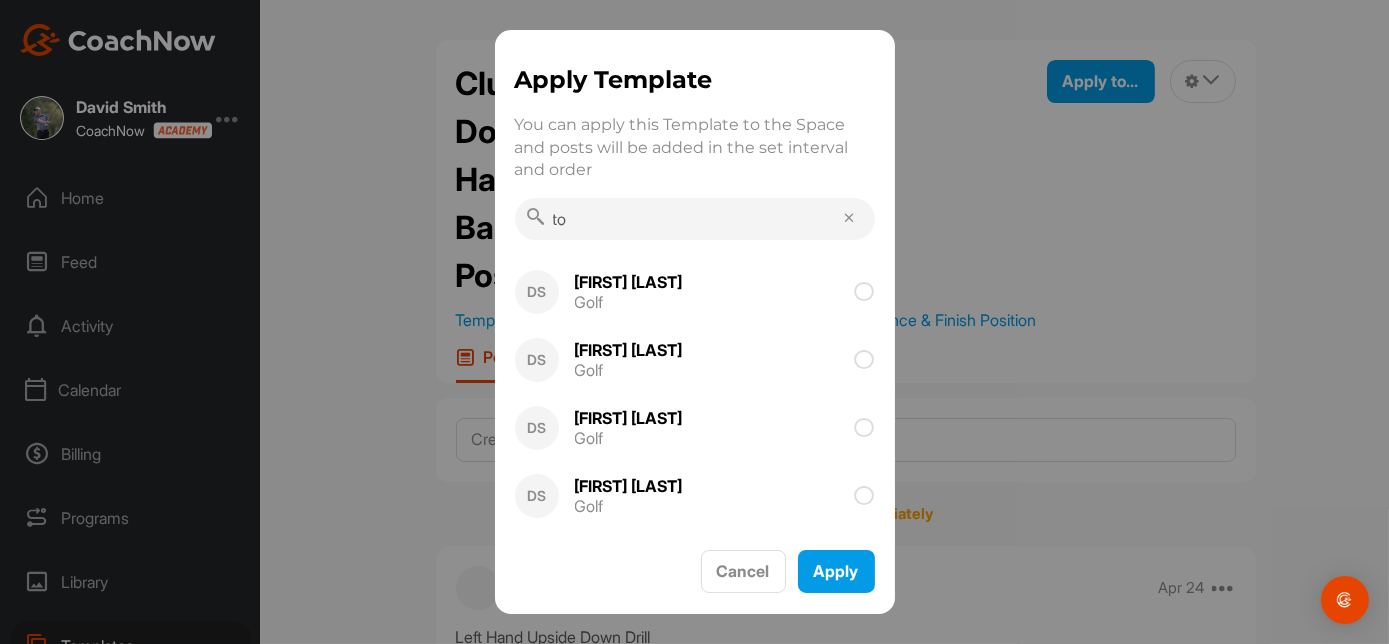 type on "t" 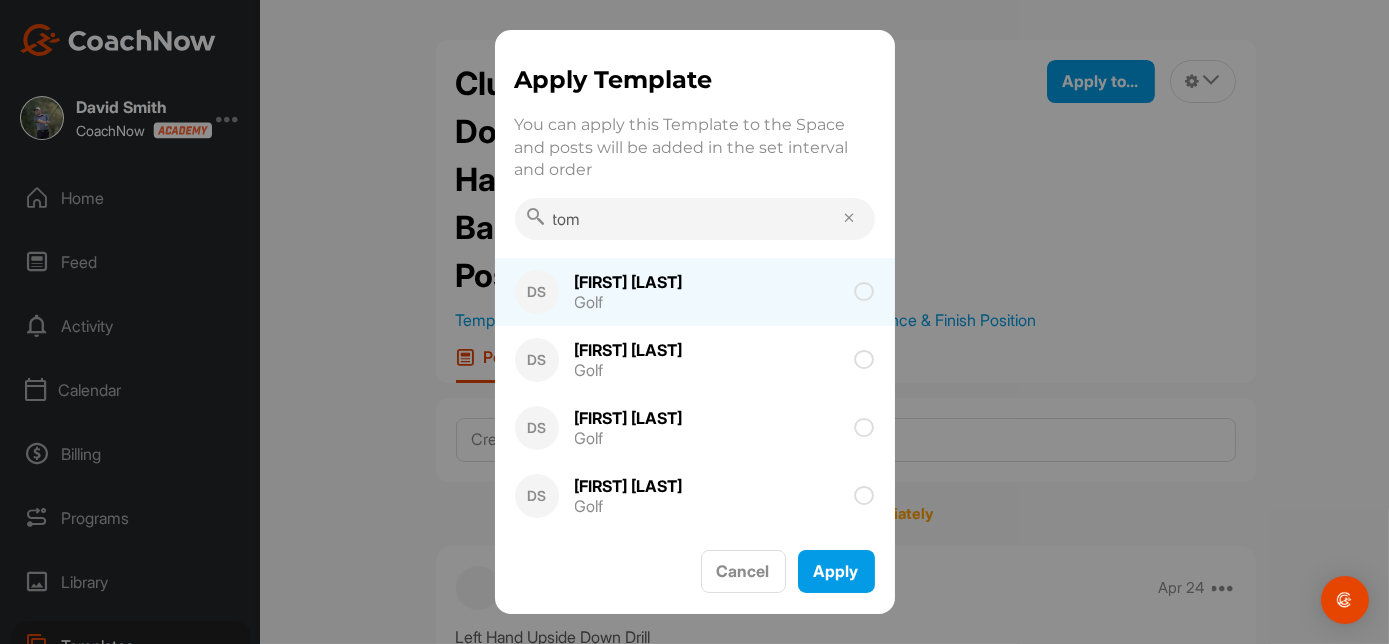 type on "tom" 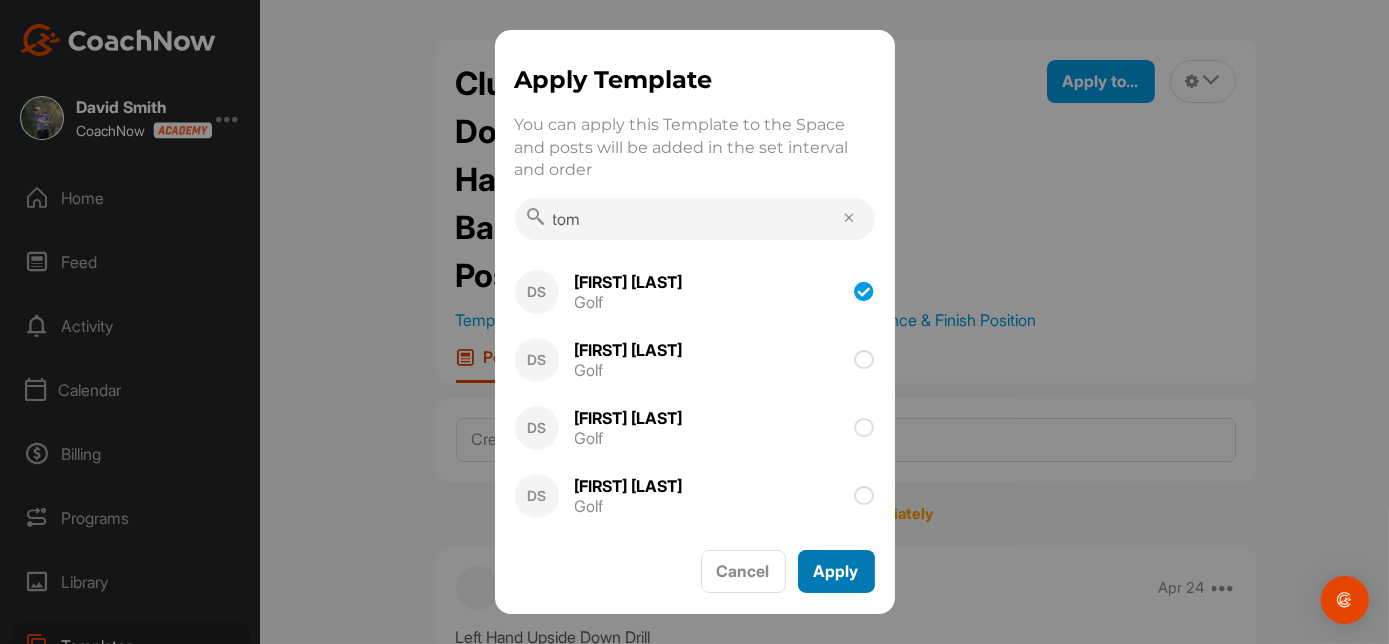 click on "Apply" at bounding box center [836, 571] 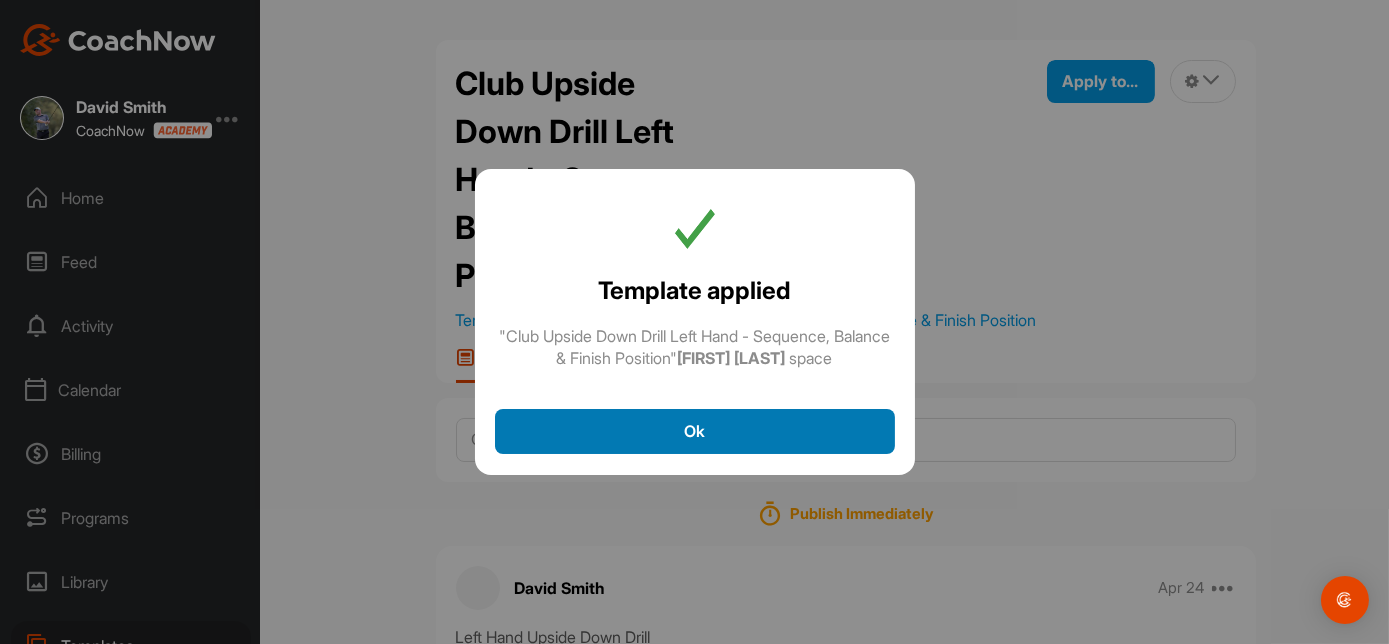 click on "Ok" at bounding box center [695, 431] 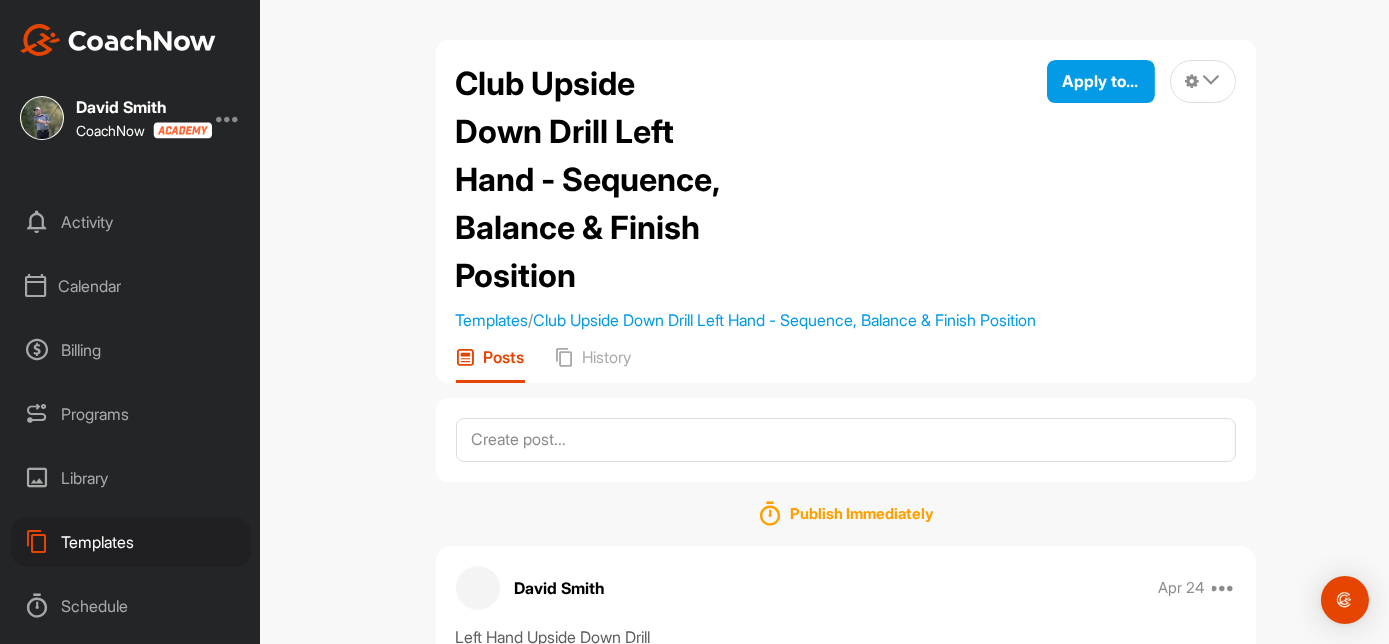 scroll, scrollTop: 103, scrollLeft: 0, axis: vertical 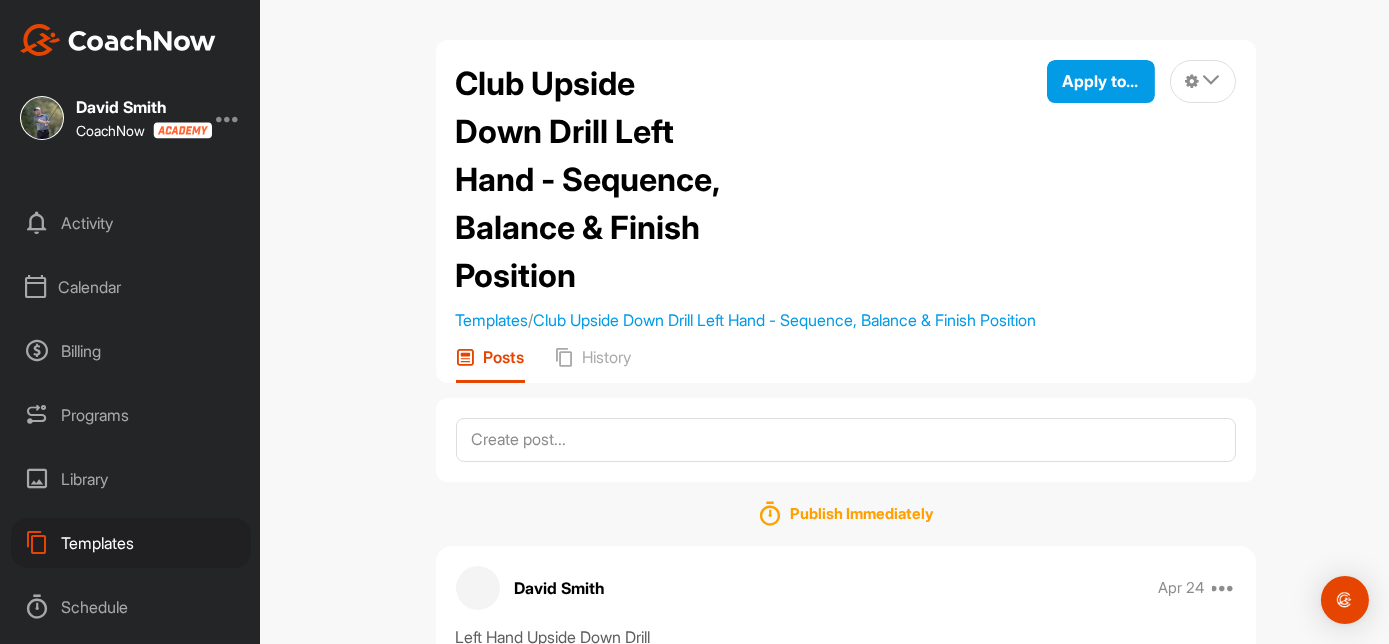 click on "Templates" at bounding box center [131, 543] 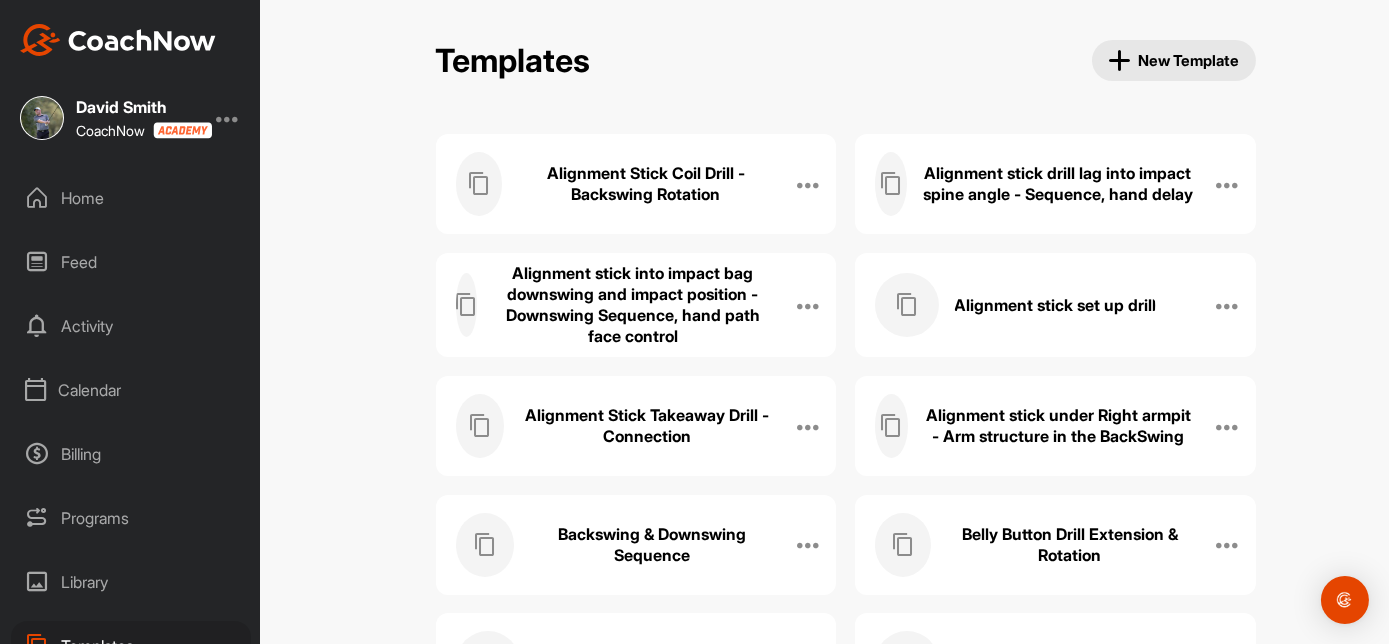 click on "Alignment Stick Takeaway Drill - Connection" at bounding box center [646, 426] 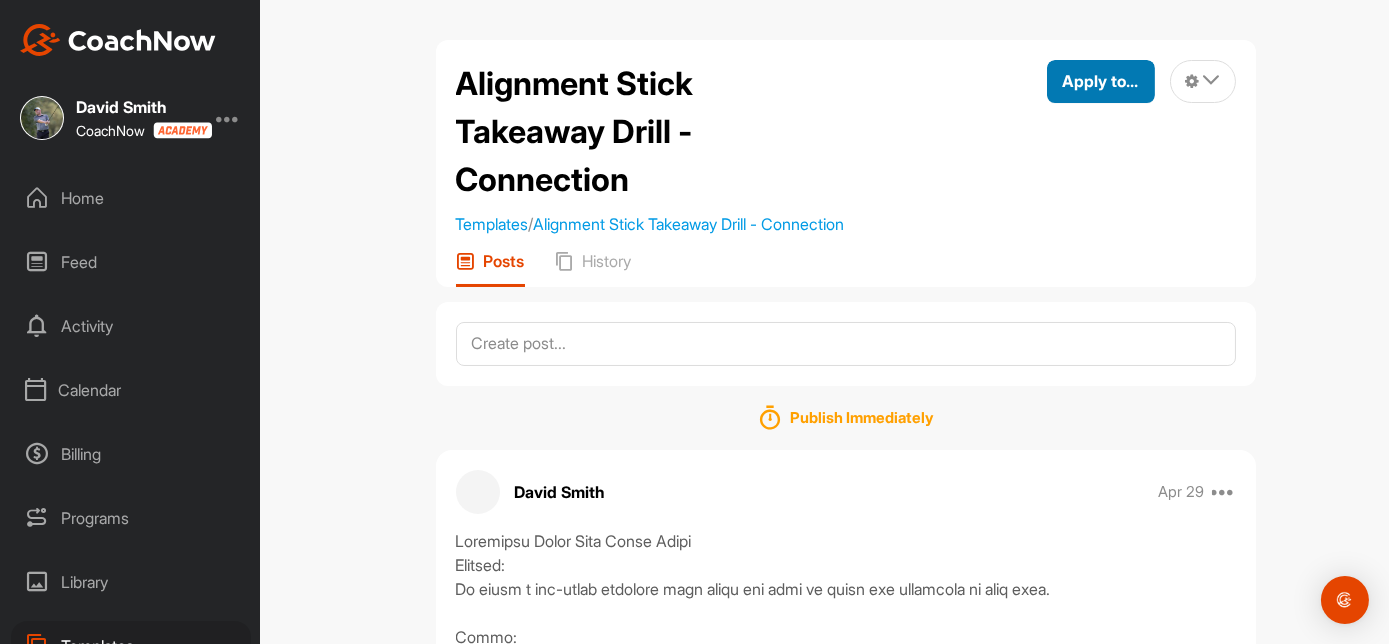 click on "Apply to..." at bounding box center (1101, 81) 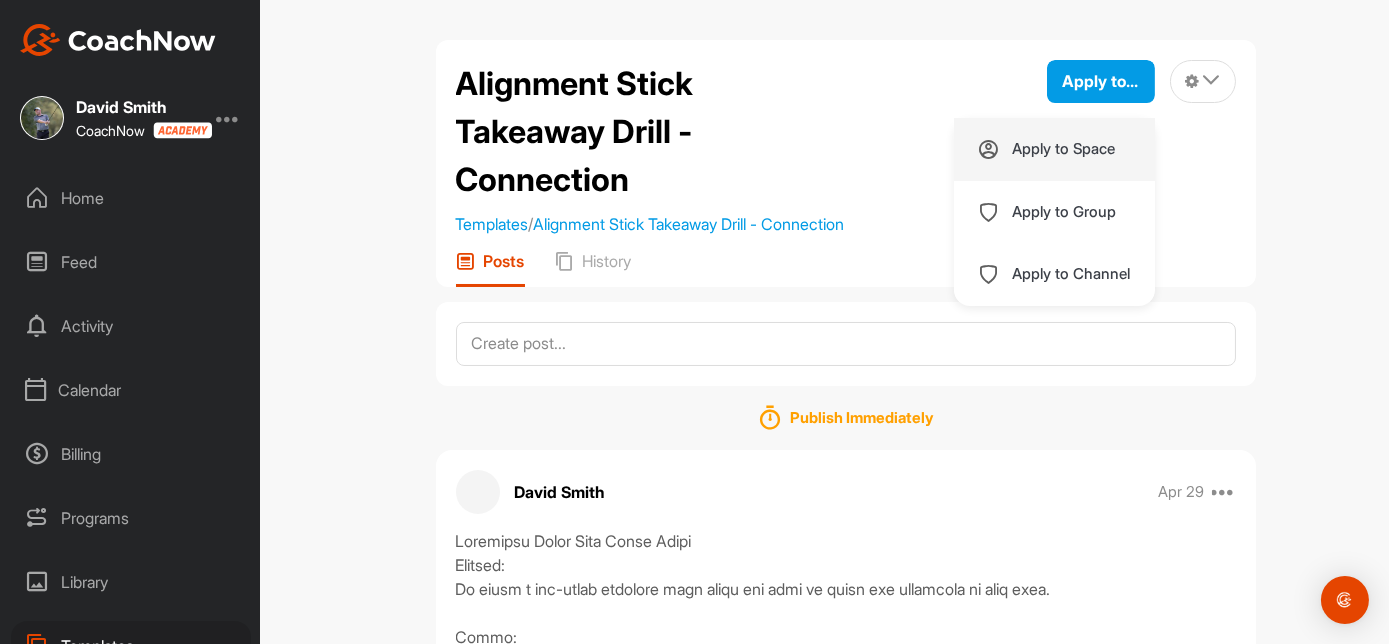 click on "Apply to Space" at bounding box center [1064, 149] 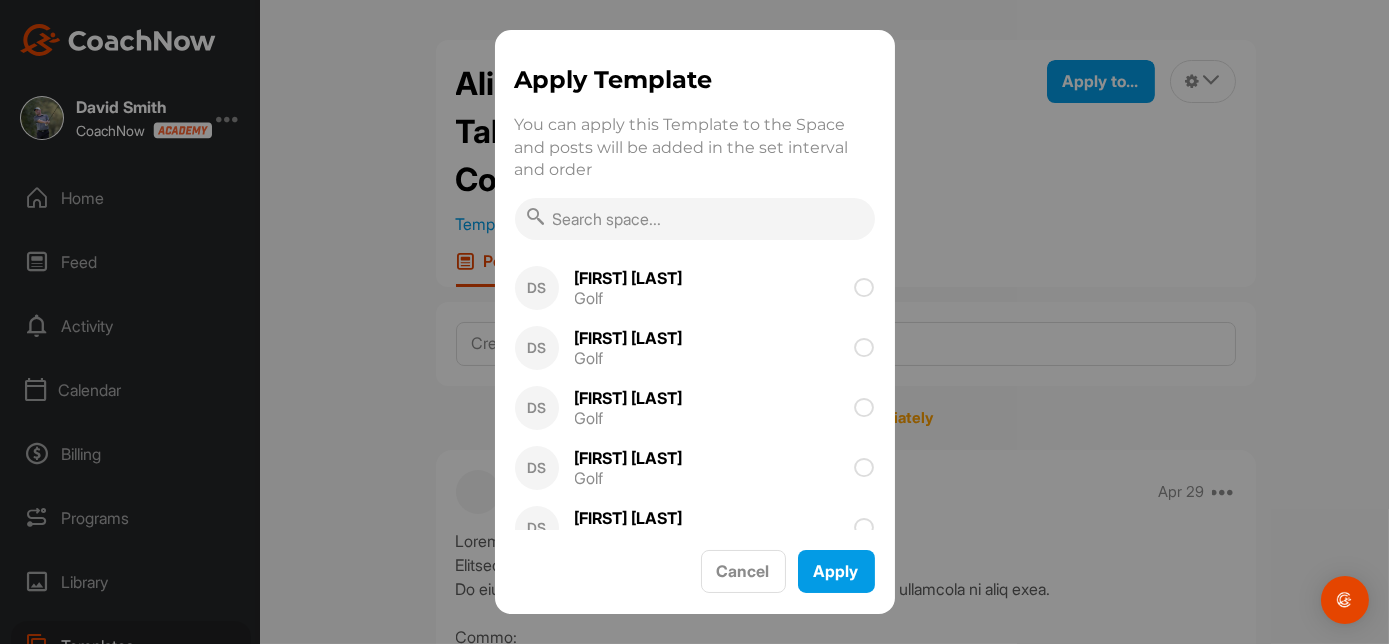 click at bounding box center (695, 219) 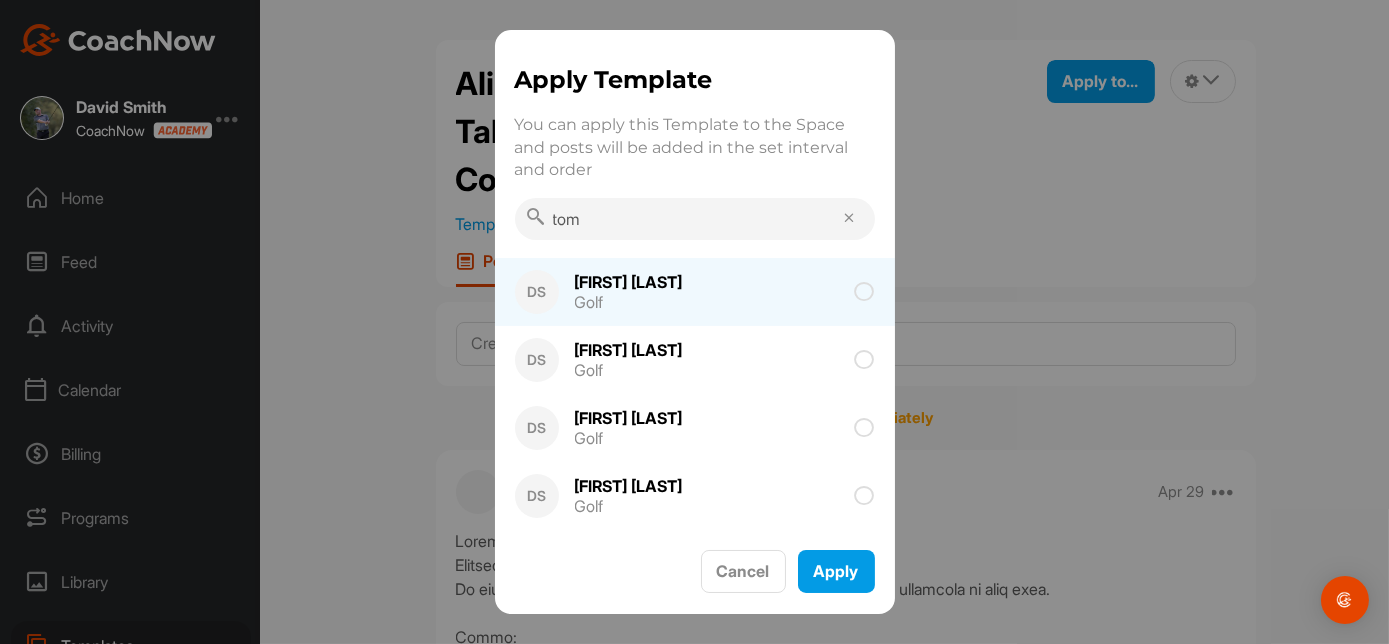 type on "tom" 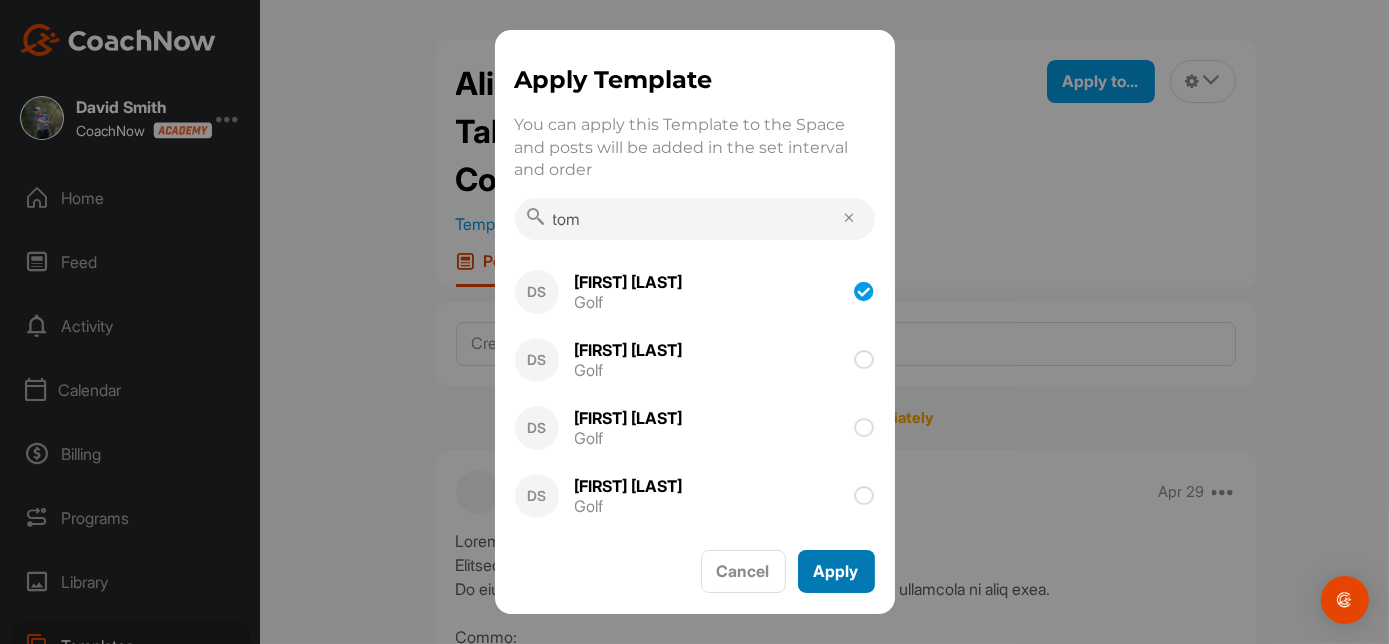 click on "Apply" at bounding box center (836, 571) 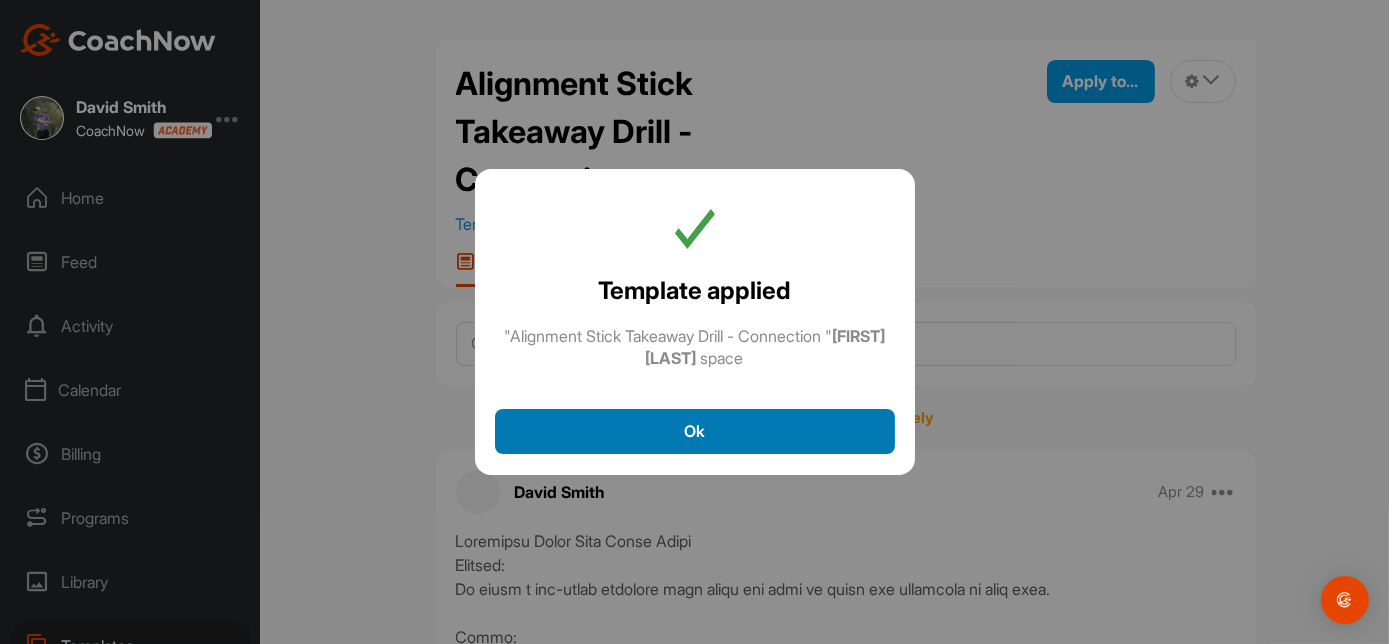 click on "Ok" at bounding box center [695, 431] 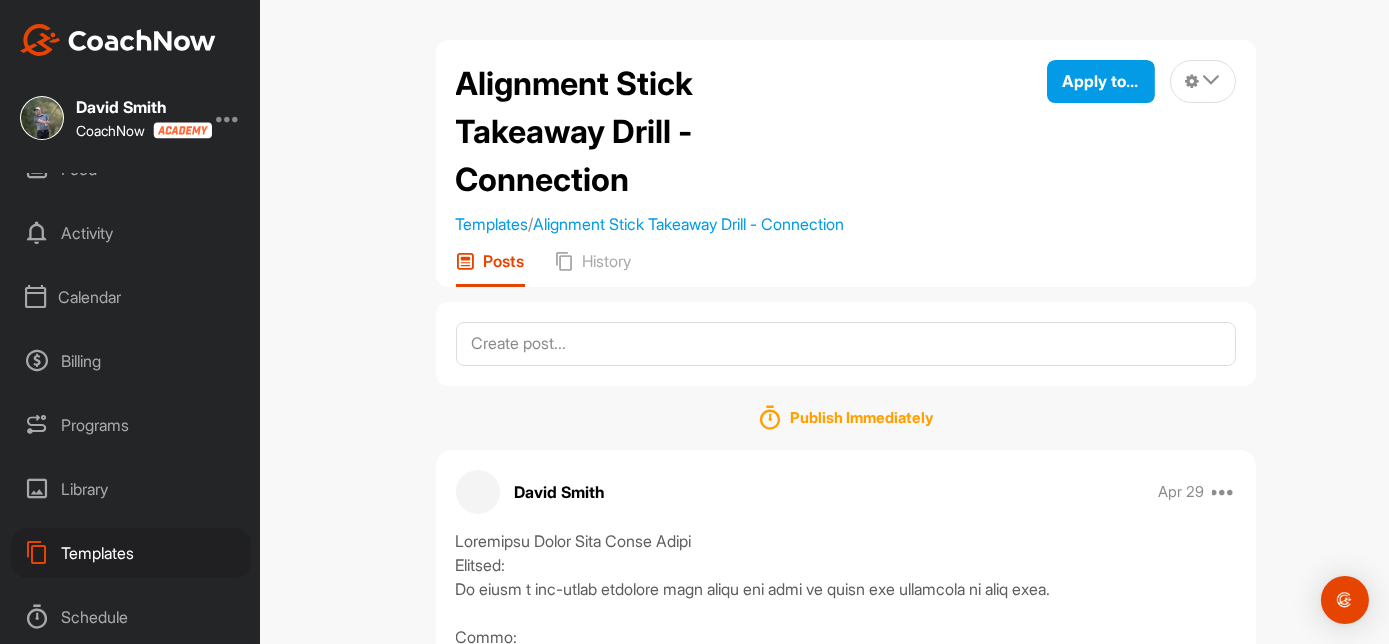 scroll, scrollTop: 109, scrollLeft: 0, axis: vertical 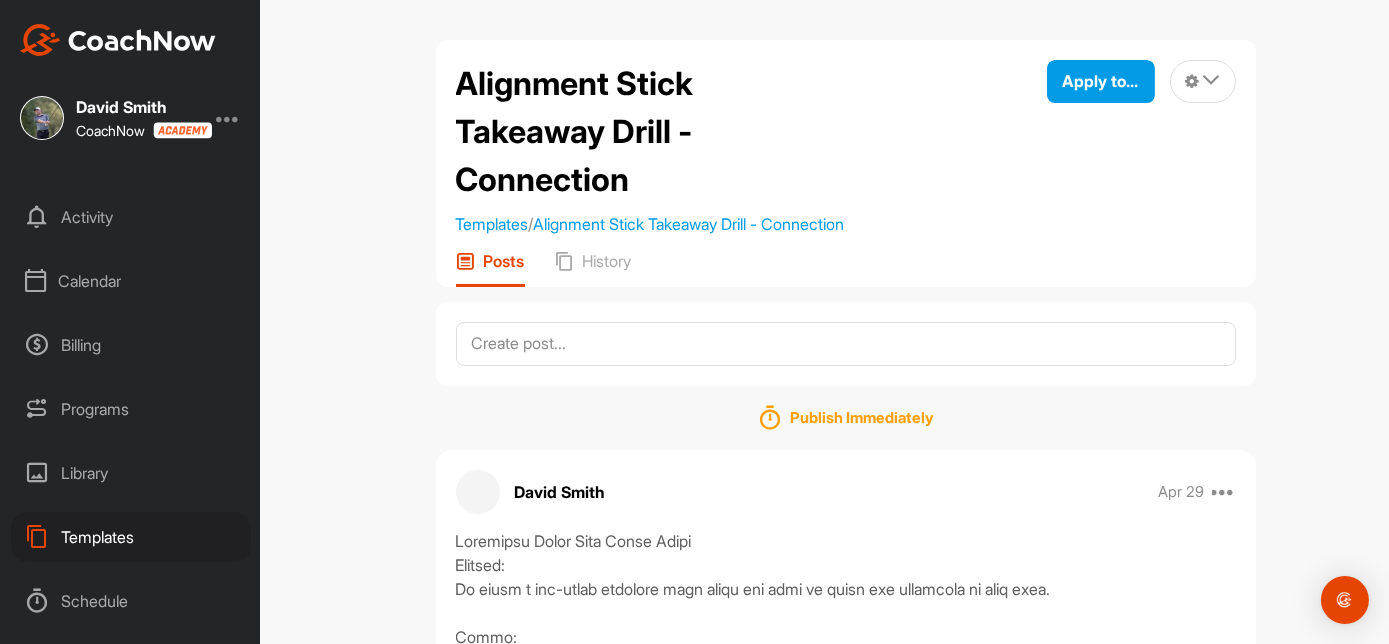 click on "Templates" at bounding box center [131, 537] 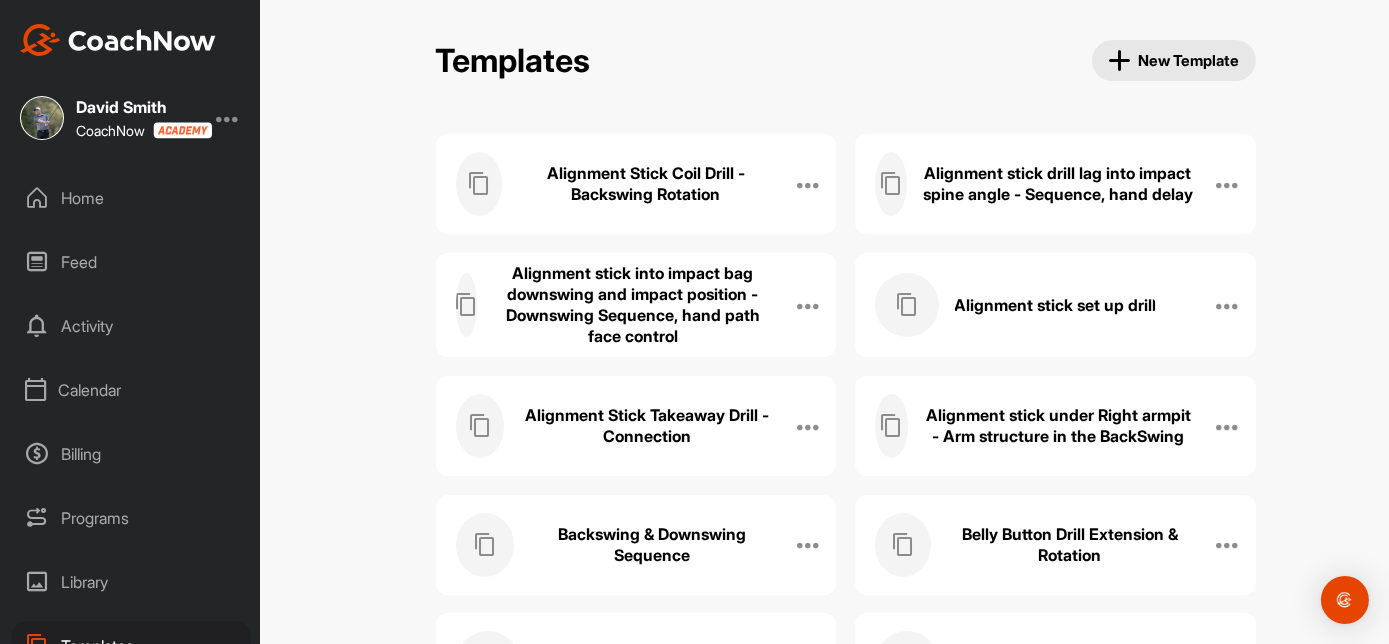 click on "Alignment Stick Coil Drill - Backswing Rotation" at bounding box center [645, 184] 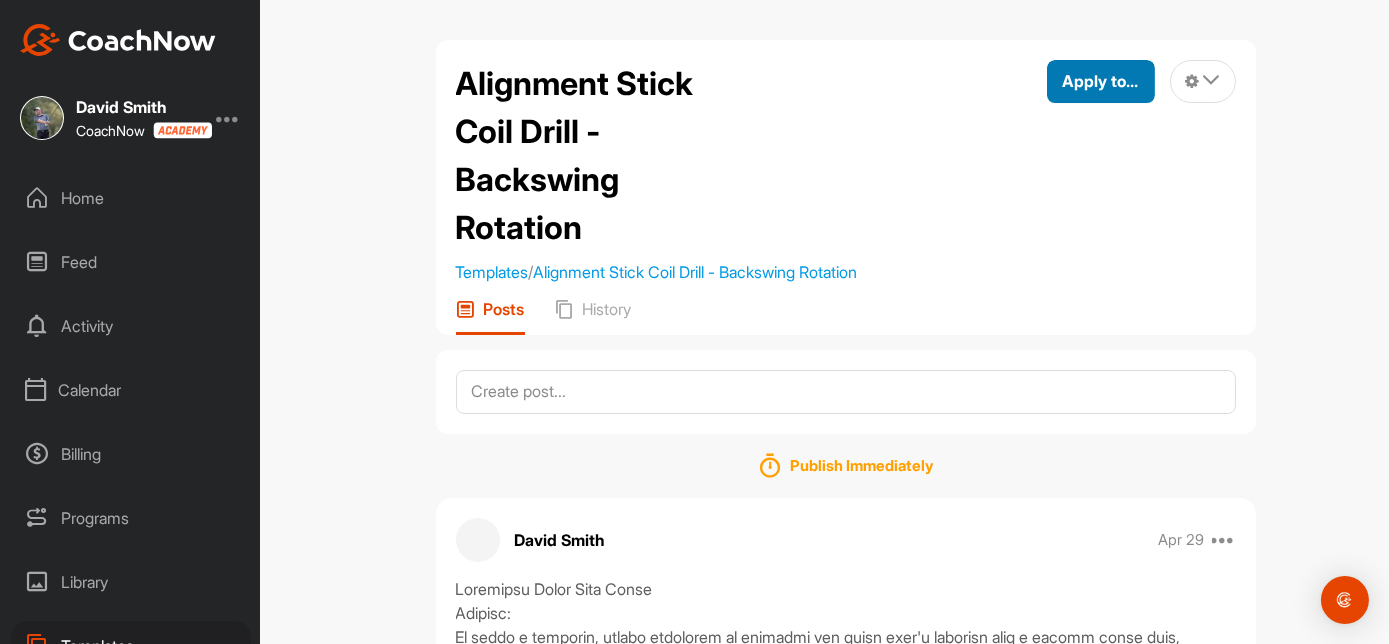 click on "Apply to..." at bounding box center [1101, 81] 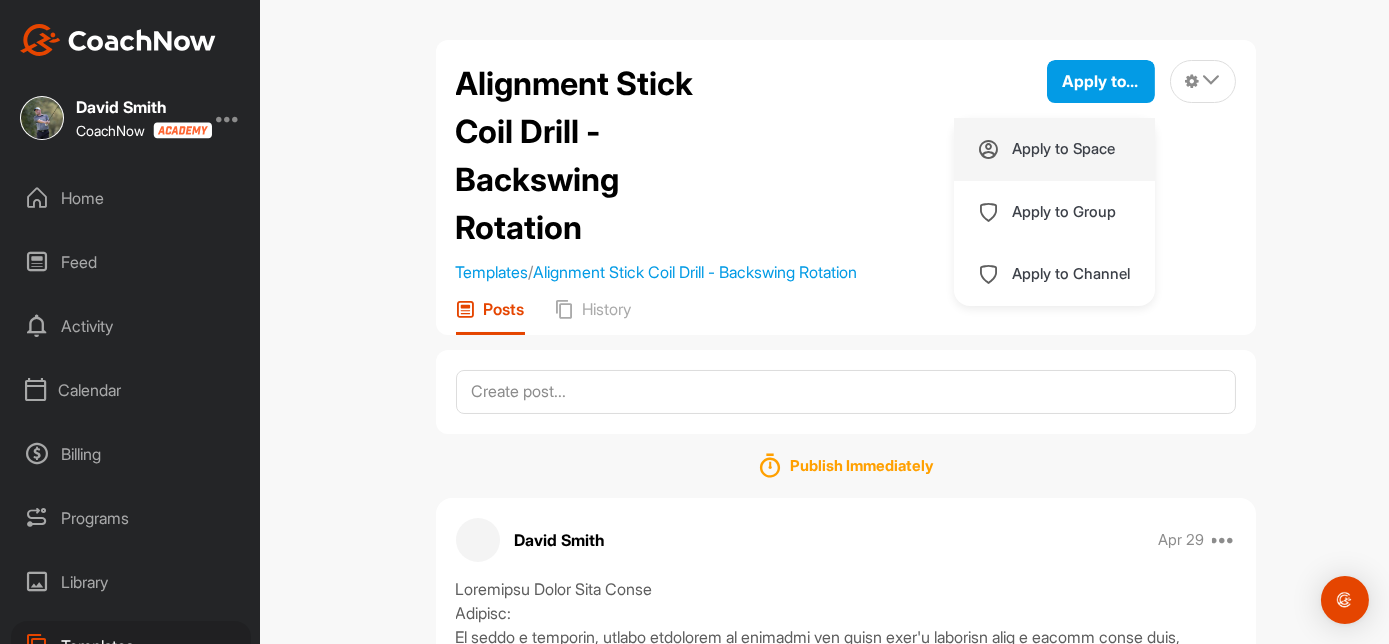 click on "Apply to Space" at bounding box center [1064, 149] 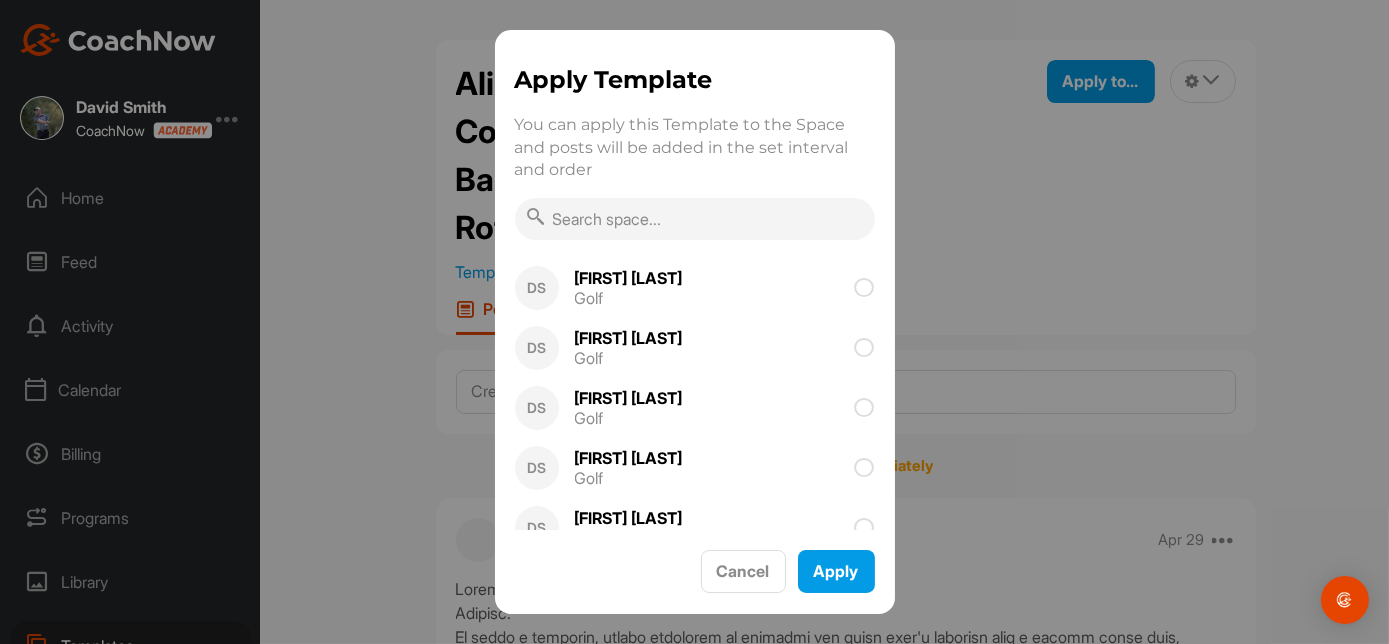 click at bounding box center [695, 219] 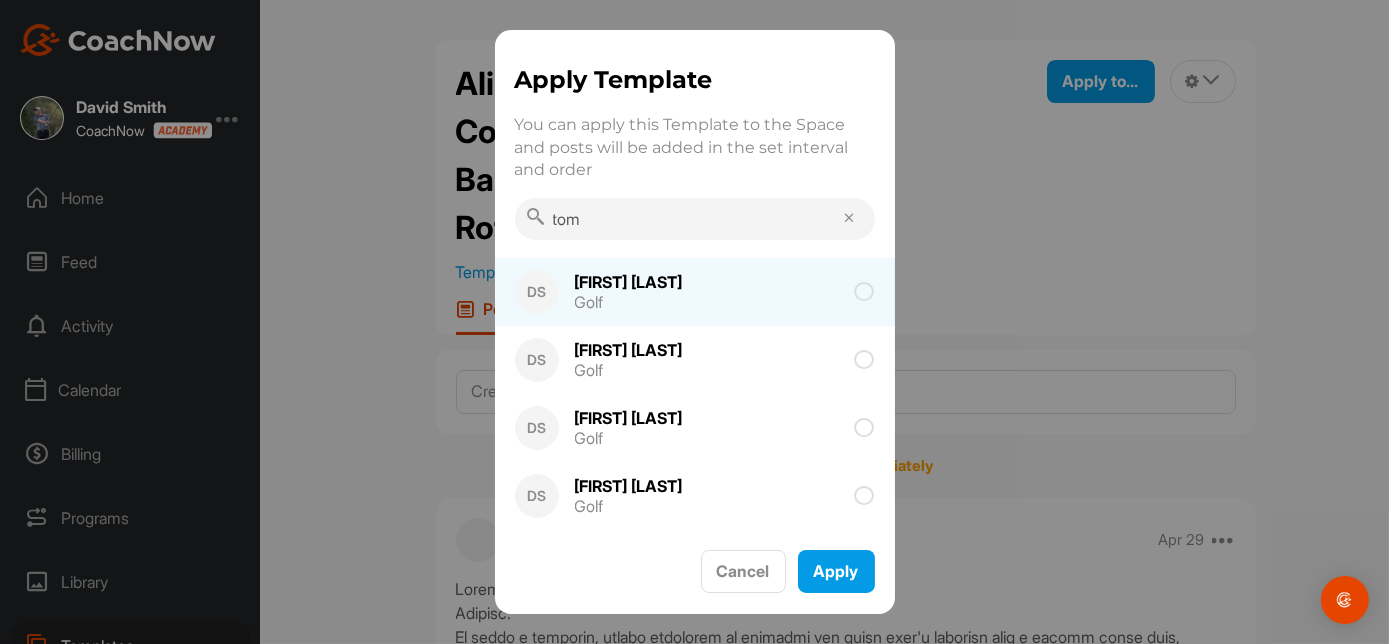 type on "tom" 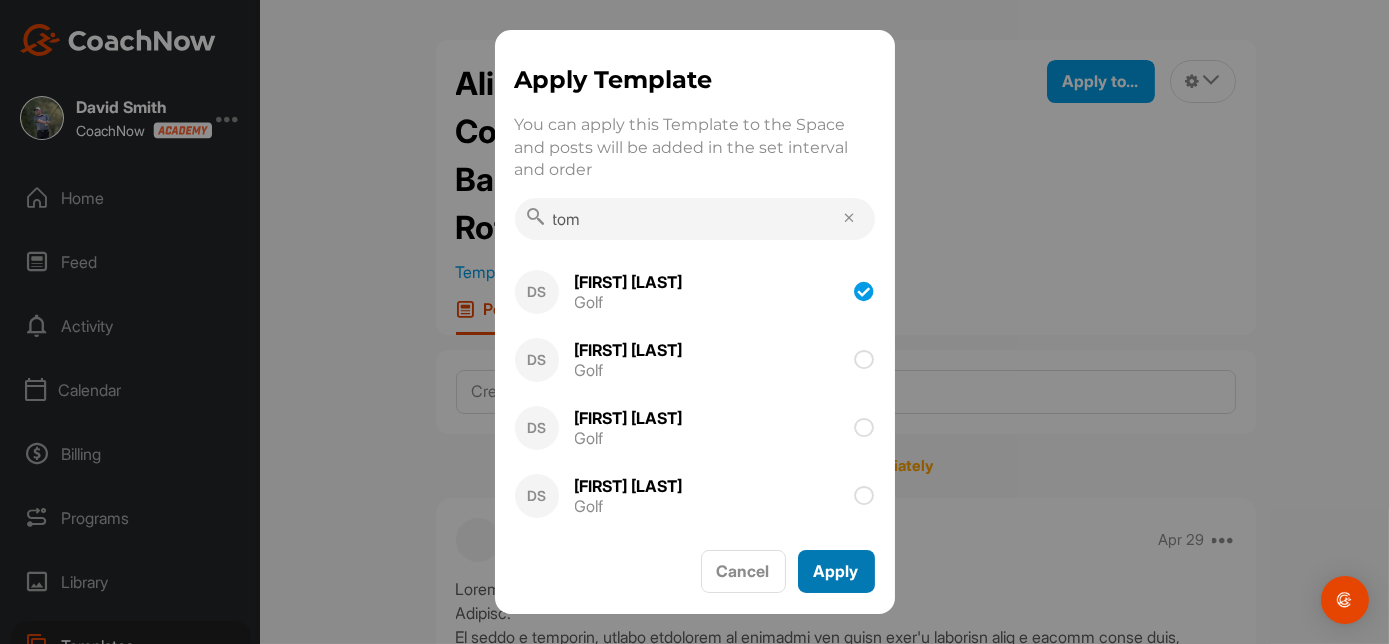 click on "Apply" at bounding box center [836, 571] 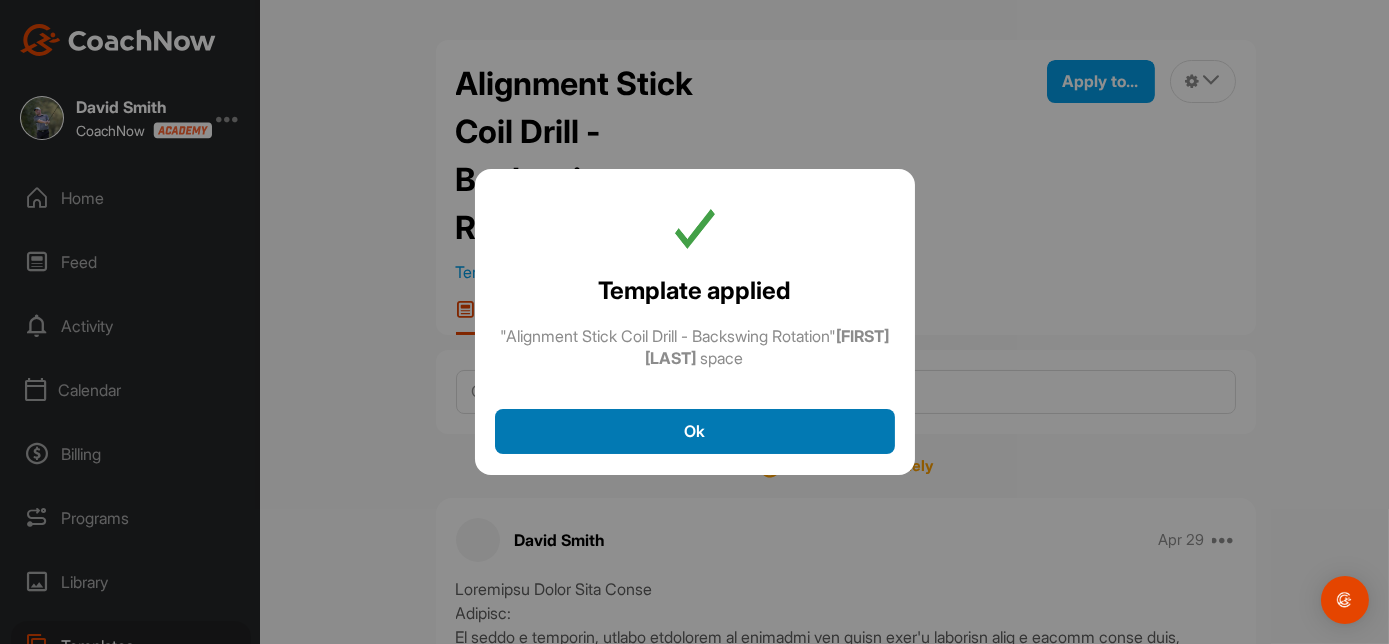click on "Ok" at bounding box center [695, 431] 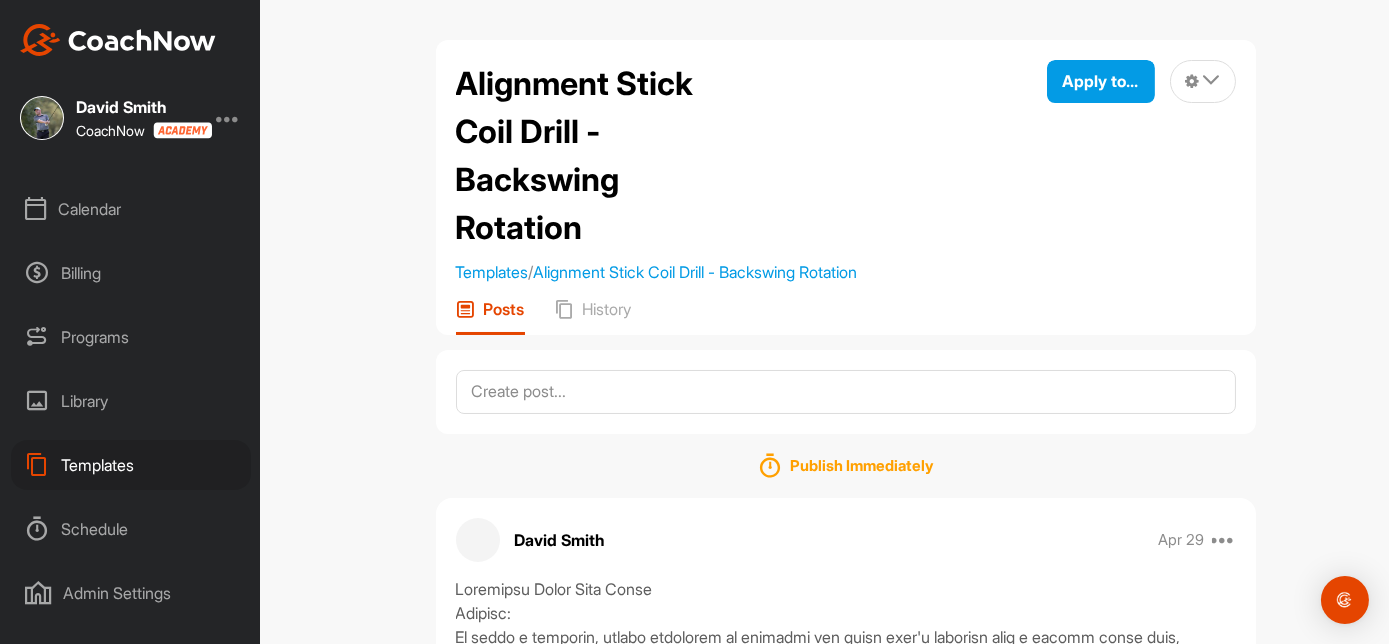 scroll, scrollTop: 181, scrollLeft: 0, axis: vertical 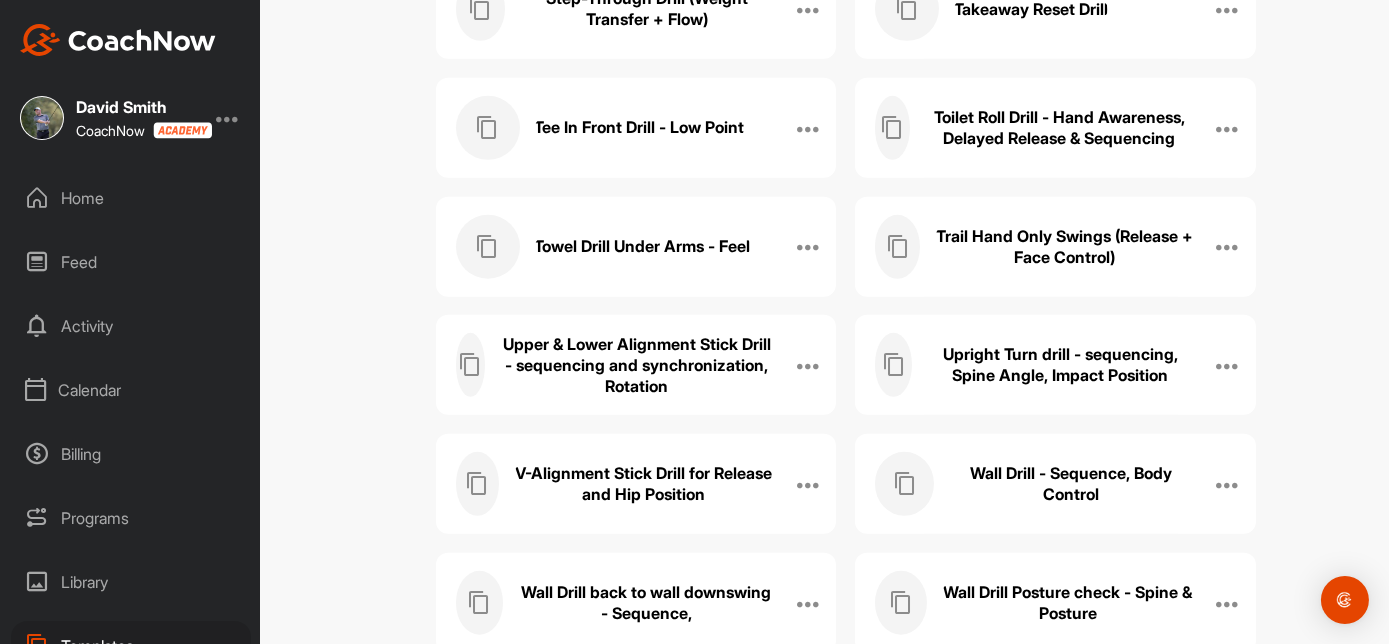 click on "Upright Turn drill - sequencing, Spine Angle, Impact Position" at bounding box center (1060, 365) 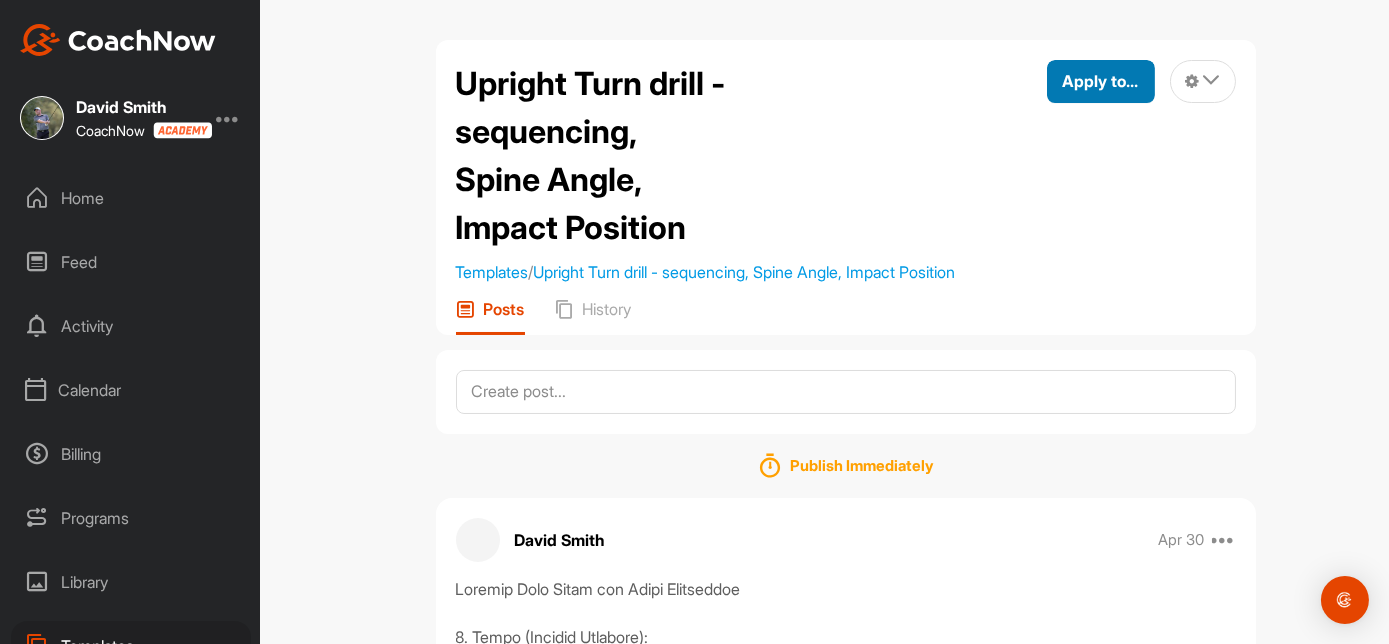 click on "Apply to..." at bounding box center (1101, 81) 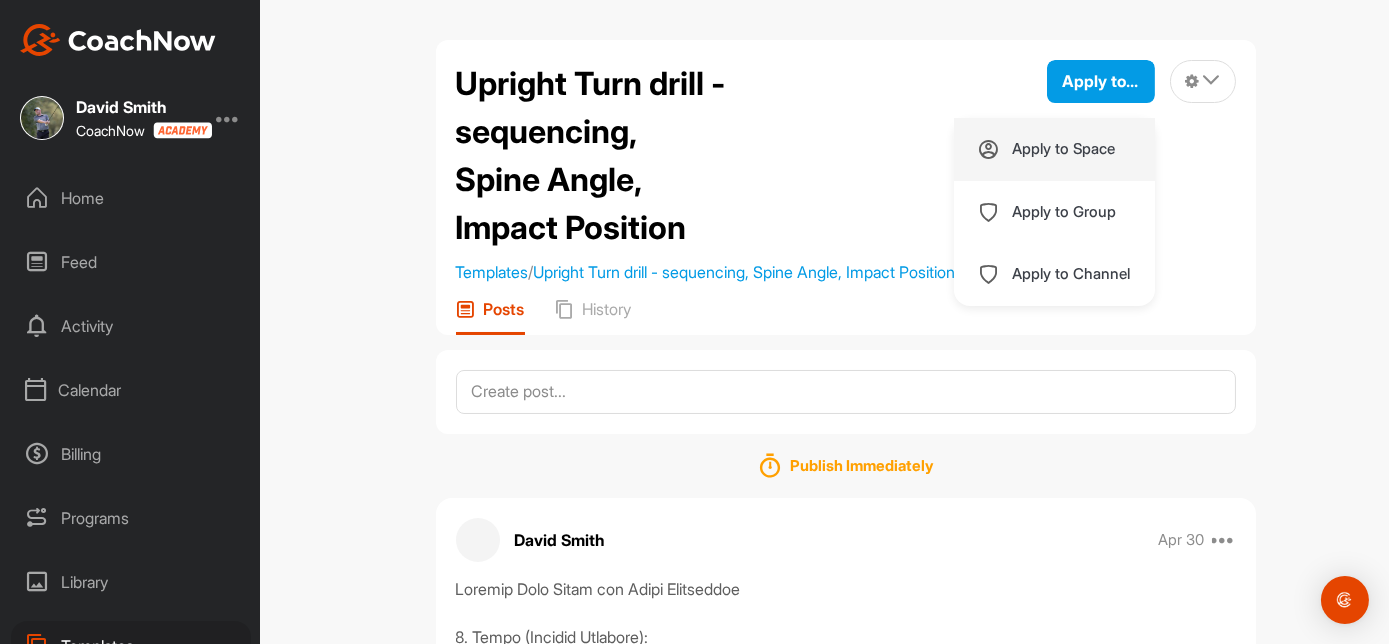 click on "Apply to Space" at bounding box center (1064, 149) 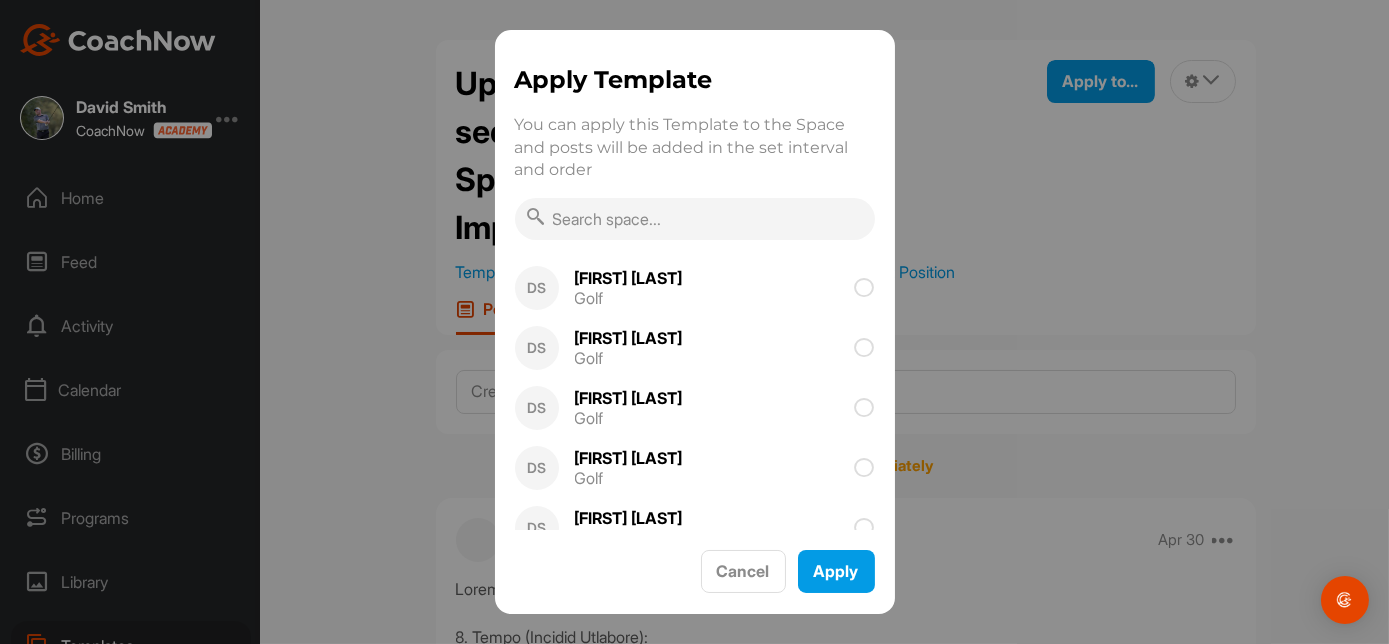 click at bounding box center (695, 219) 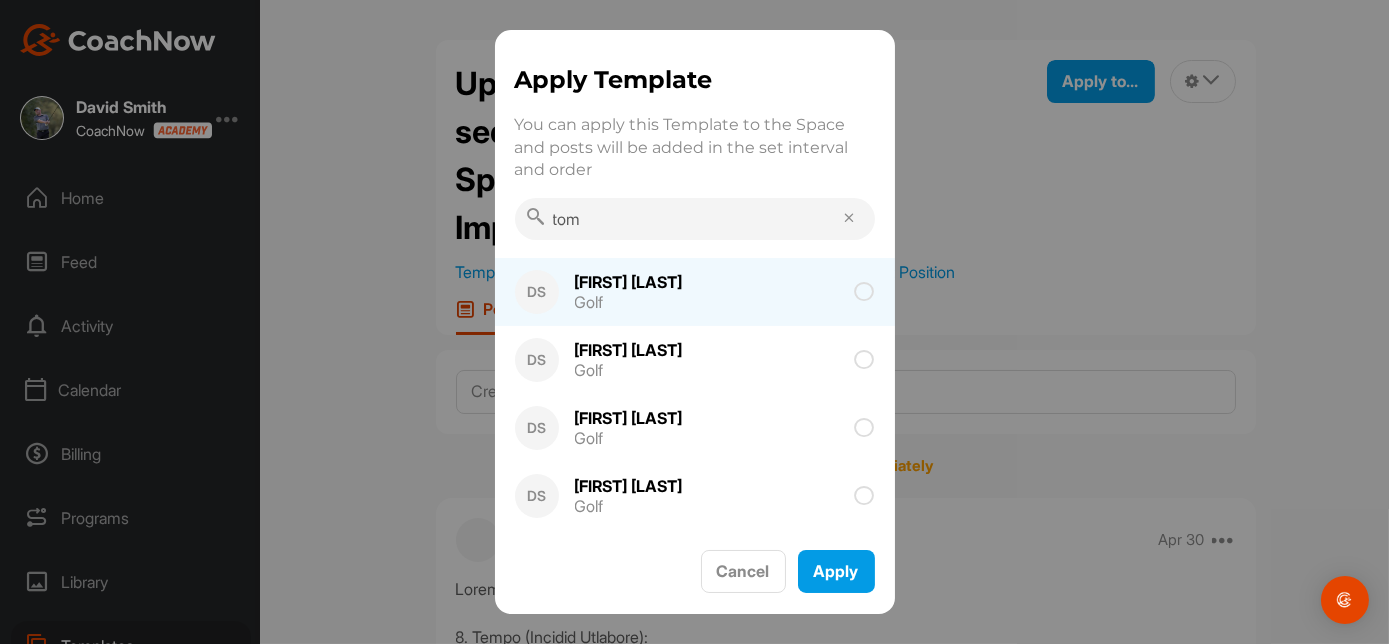type on "tom" 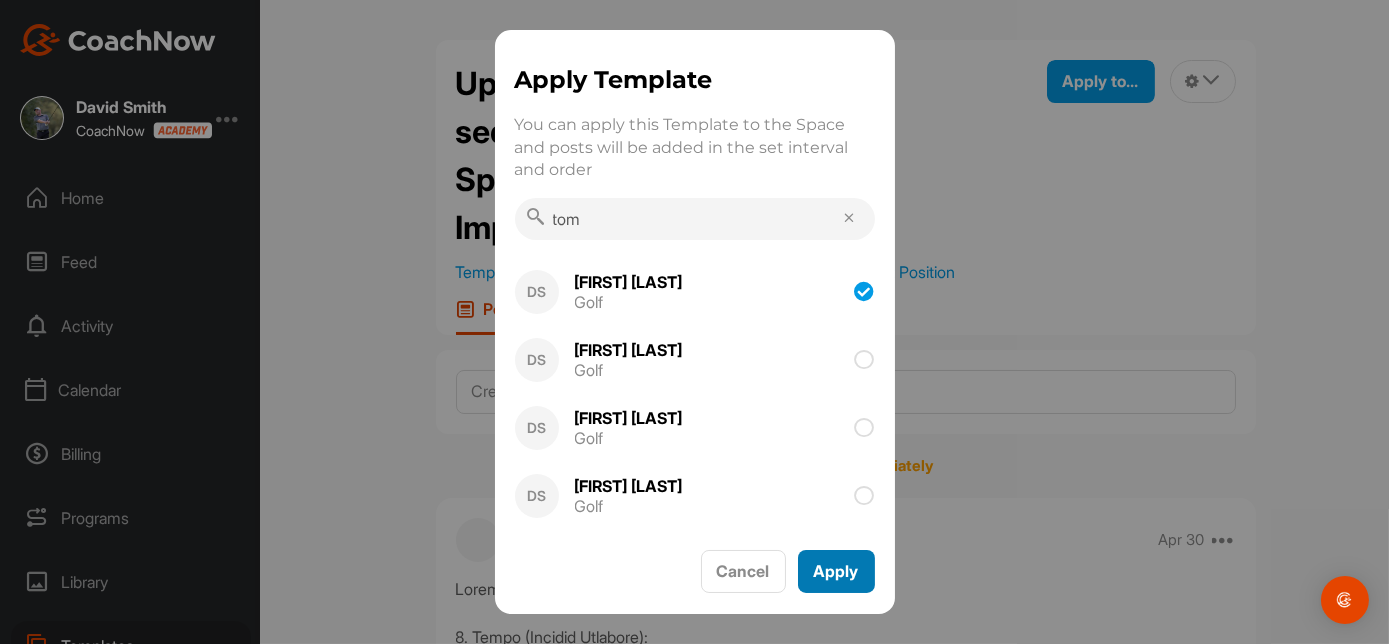 click on "Apply" at bounding box center [836, 571] 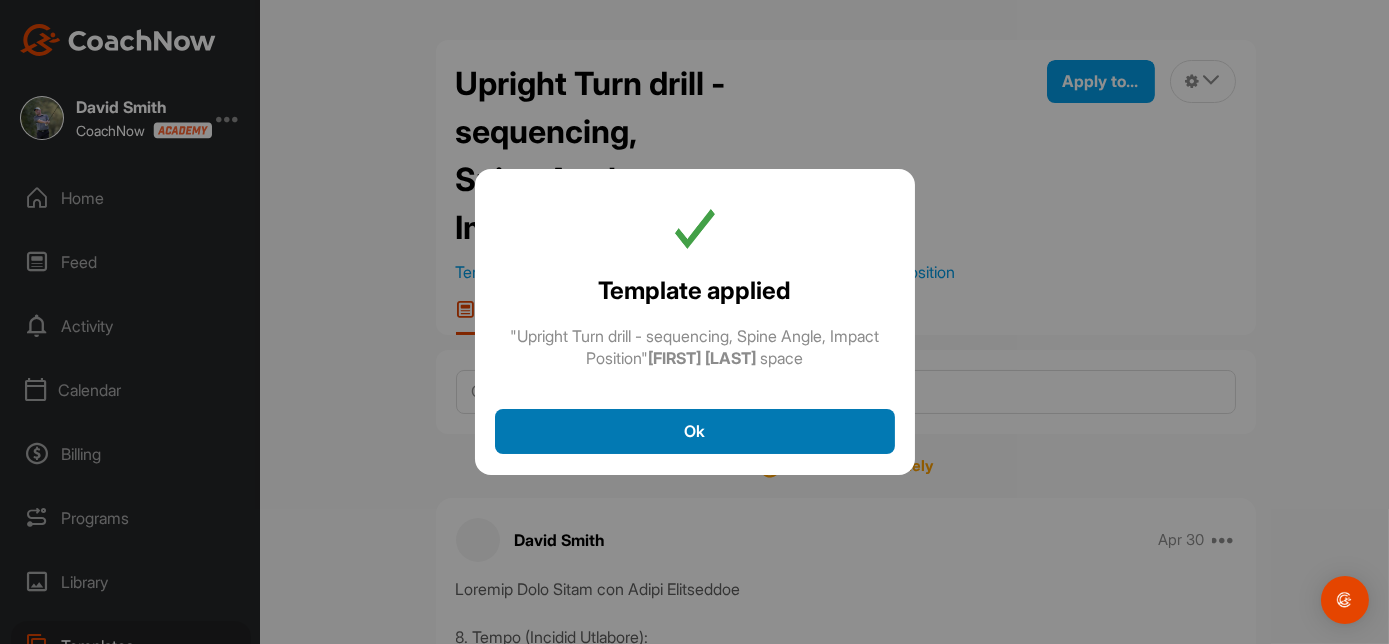 click on "Ok" at bounding box center [695, 431] 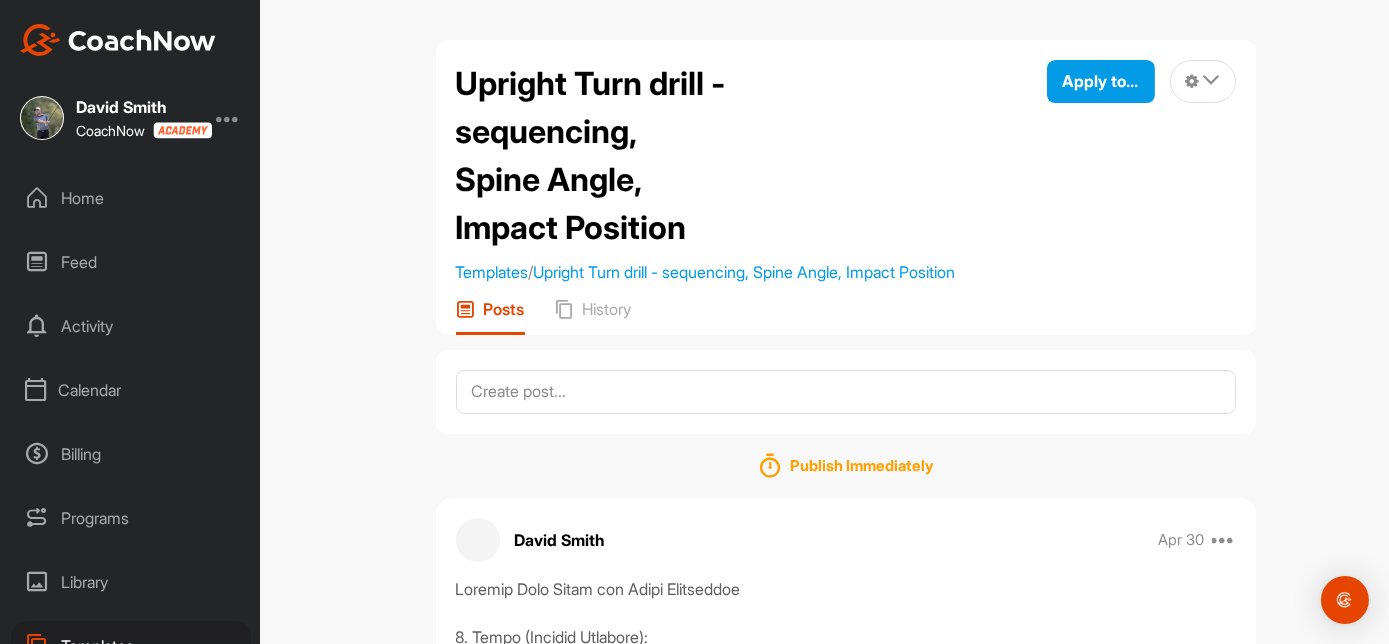 click on "Home" at bounding box center (131, 198) 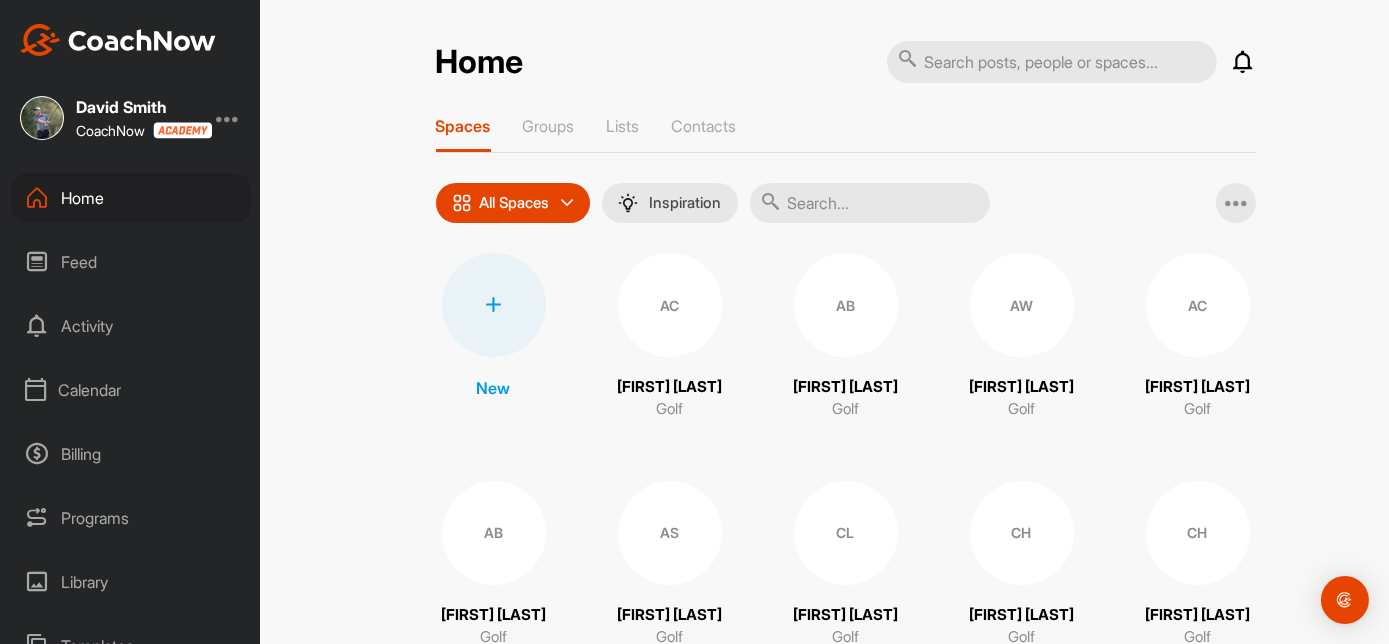 click at bounding box center [870, 203] 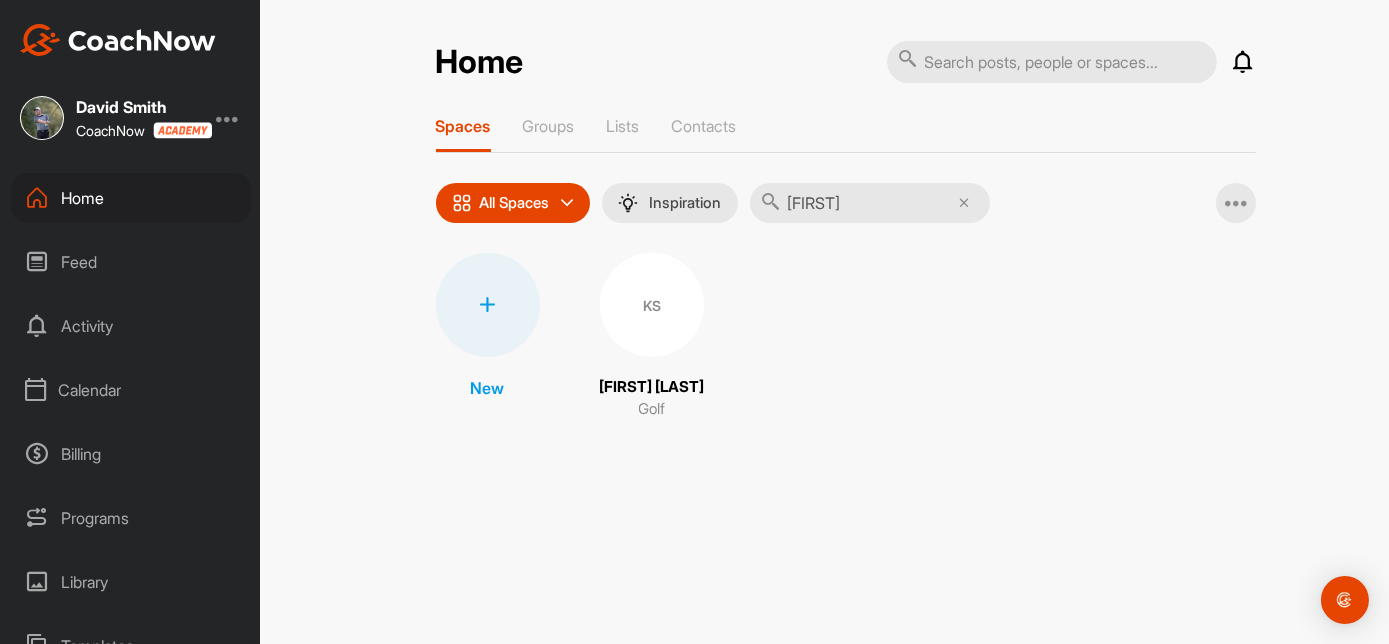 type on "[FIRST]" 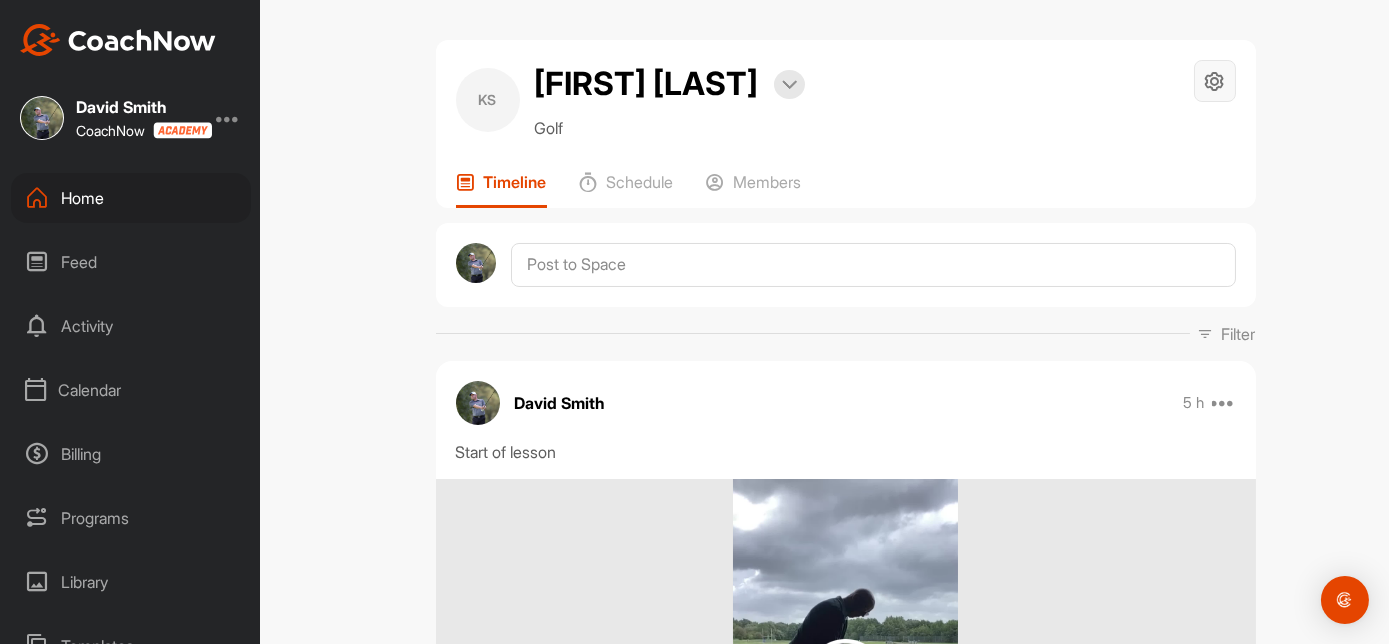 click at bounding box center (1214, 81) 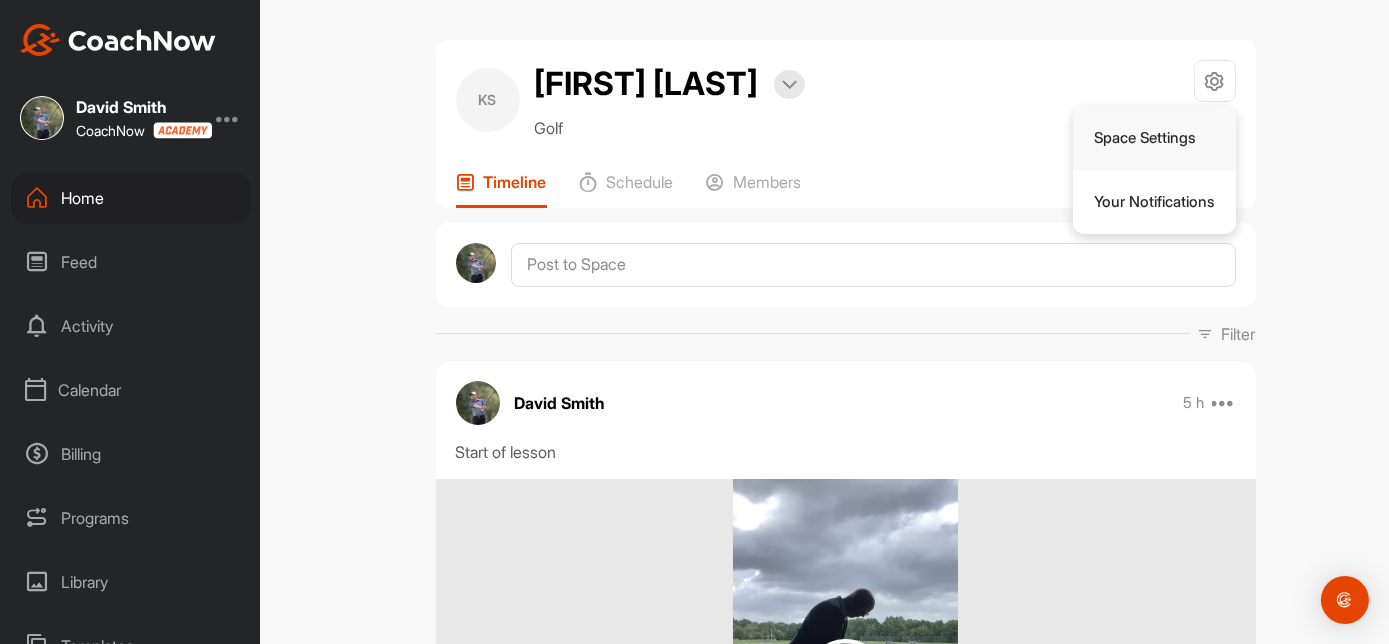 click on "Space Settings" at bounding box center (1154, 138) 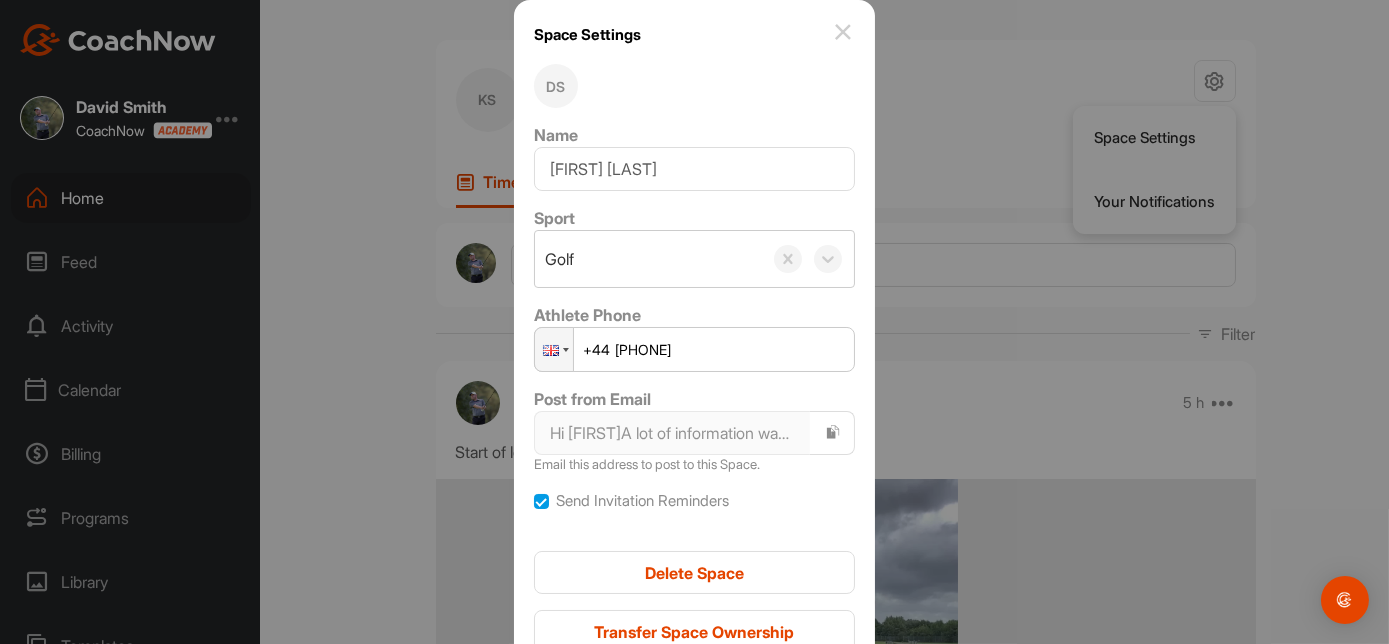 scroll, scrollTop: 87, scrollLeft: 0, axis: vertical 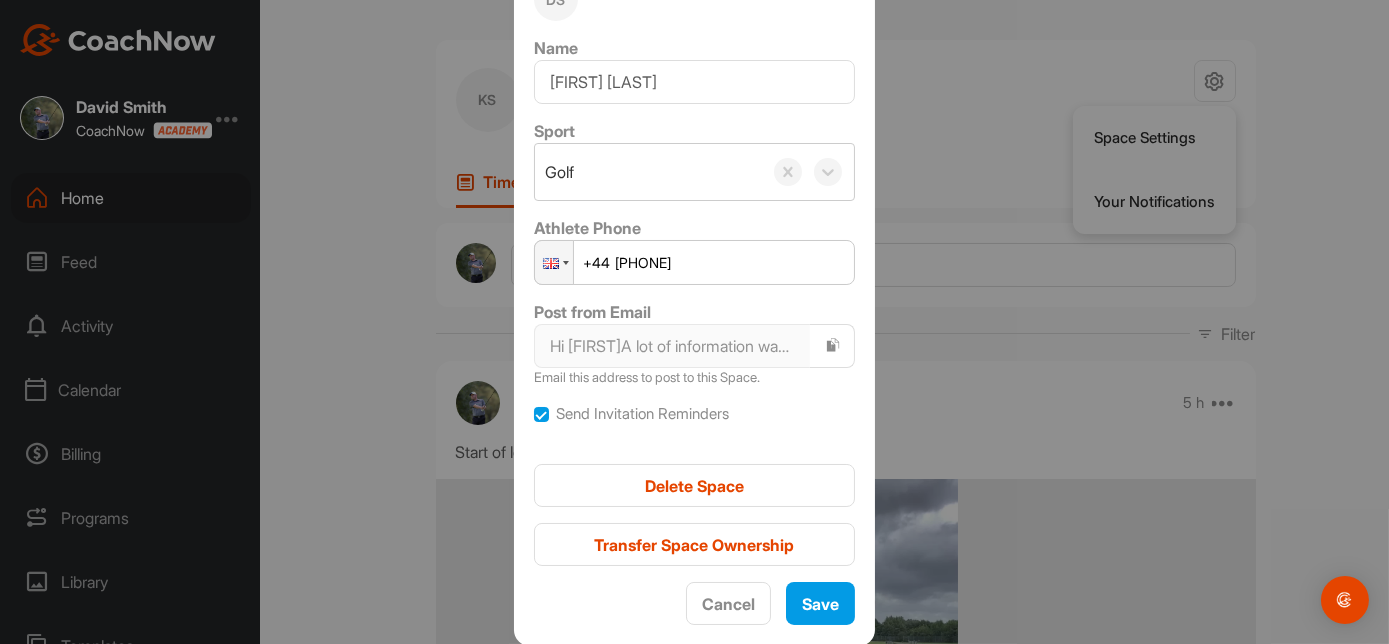 click at bounding box center [541, 414] 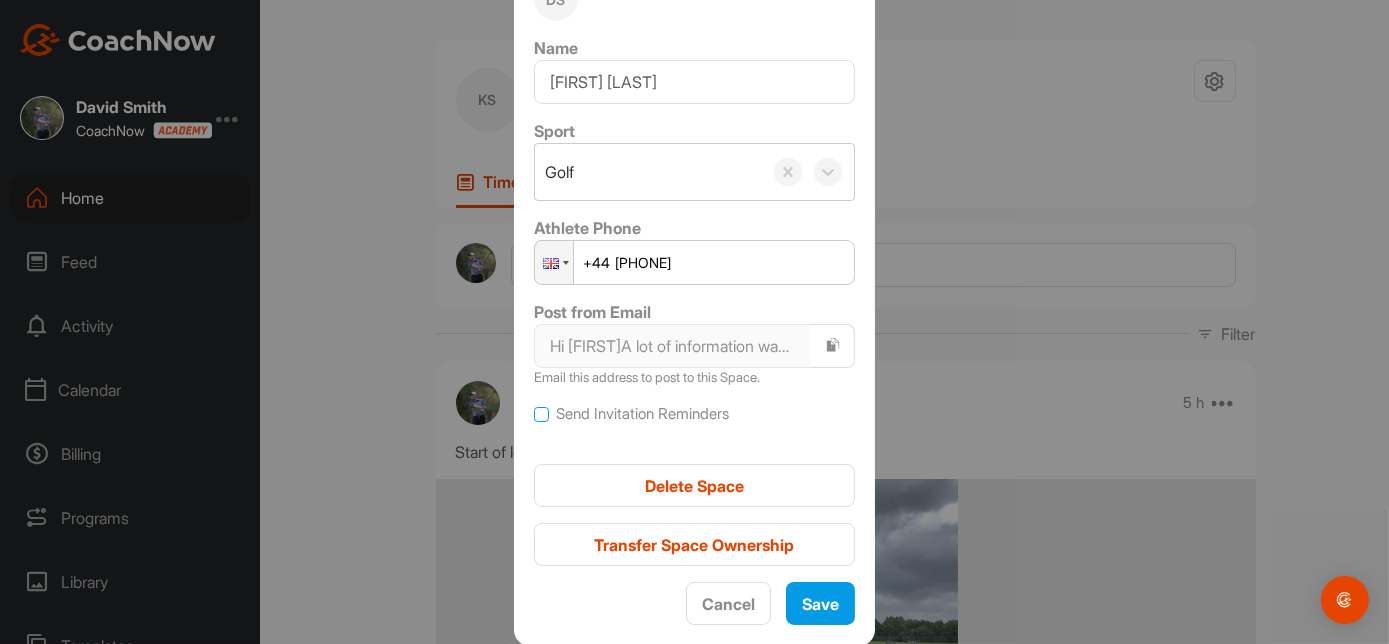 click at bounding box center [541, 414] 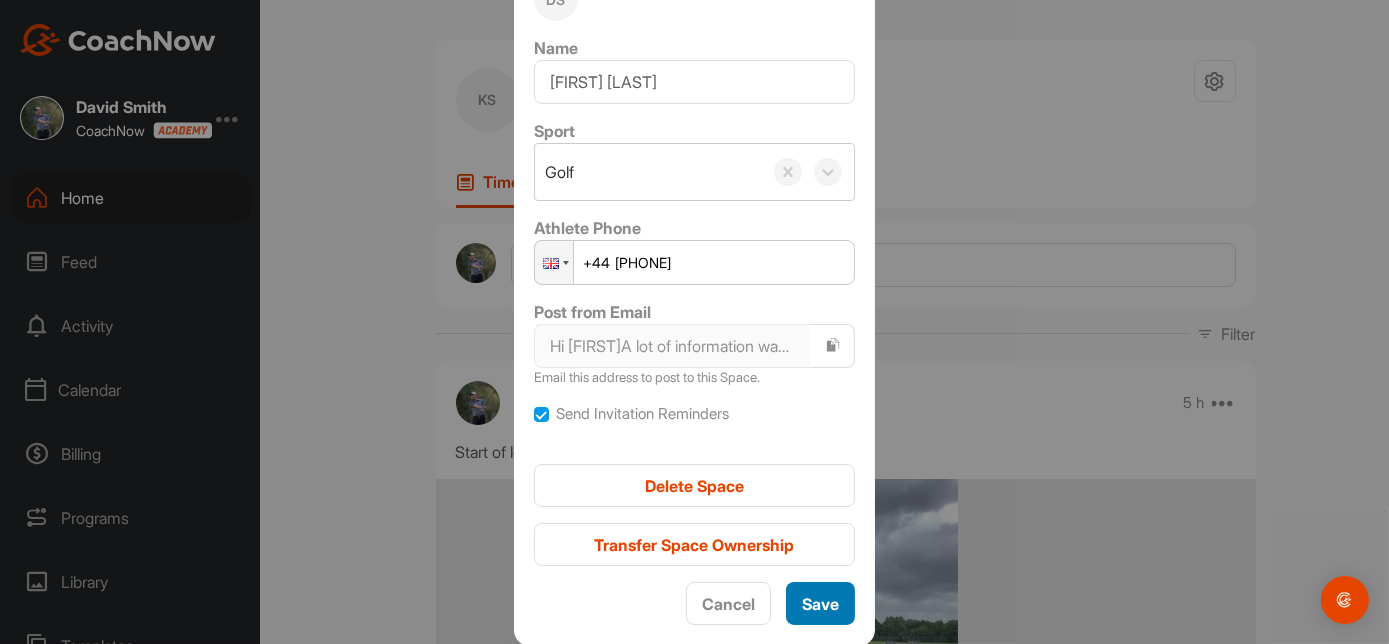 click on "Save" at bounding box center (820, 604) 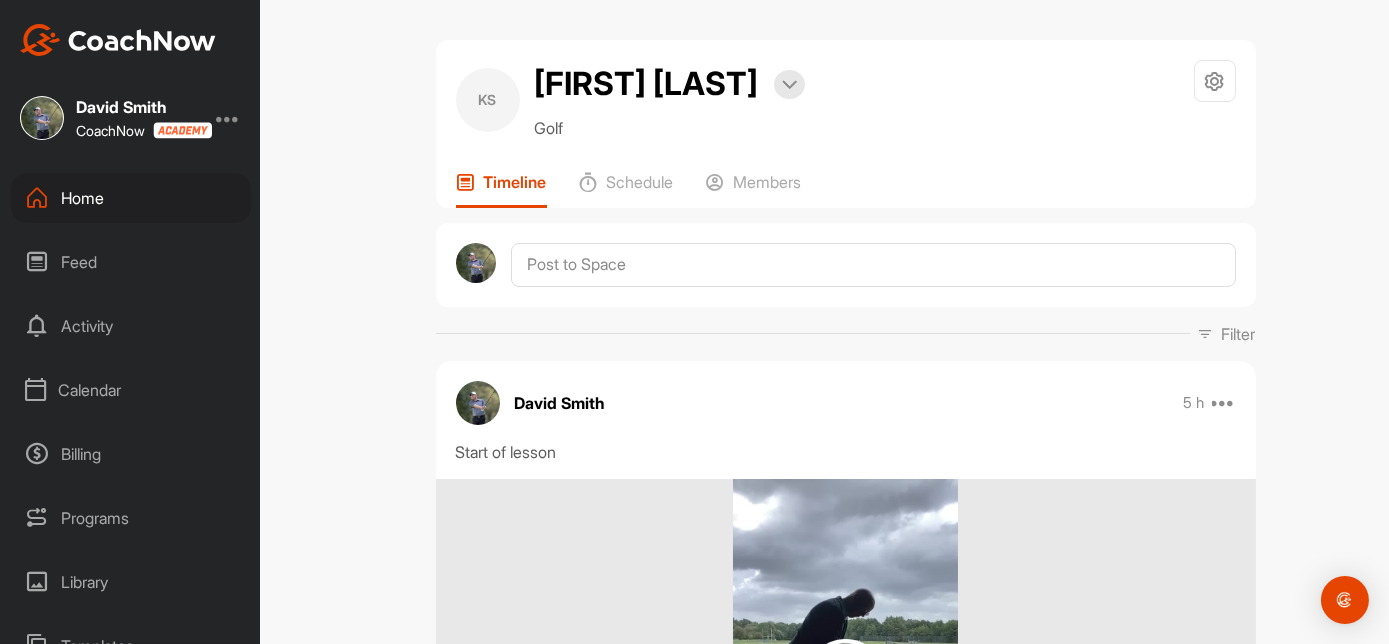 click on "Timeline" at bounding box center [515, 182] 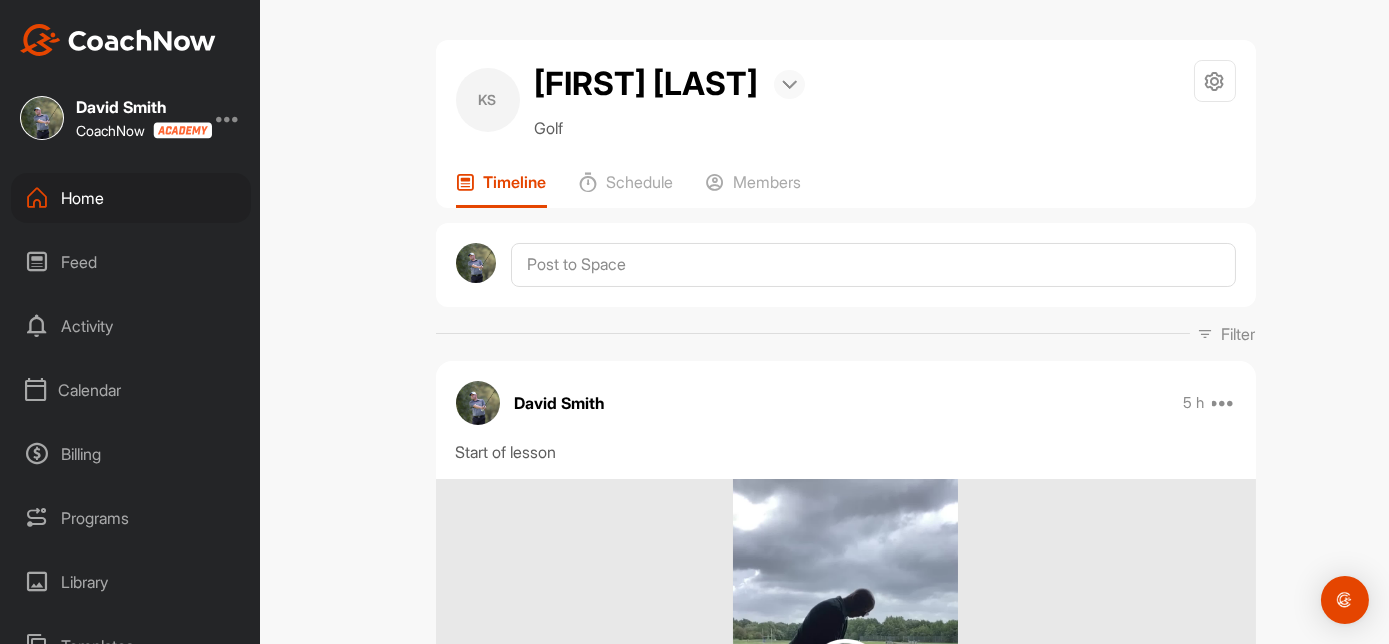 click at bounding box center (789, 84) 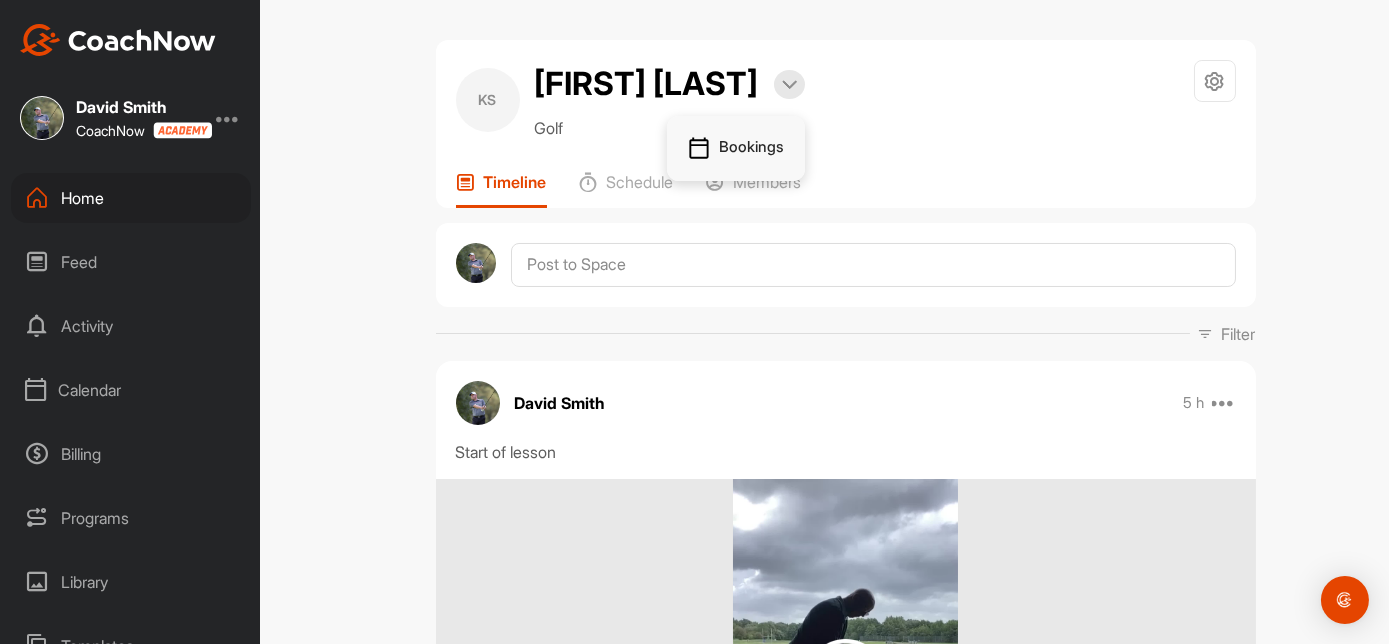 click on "Bookings" at bounding box center [736, 149] 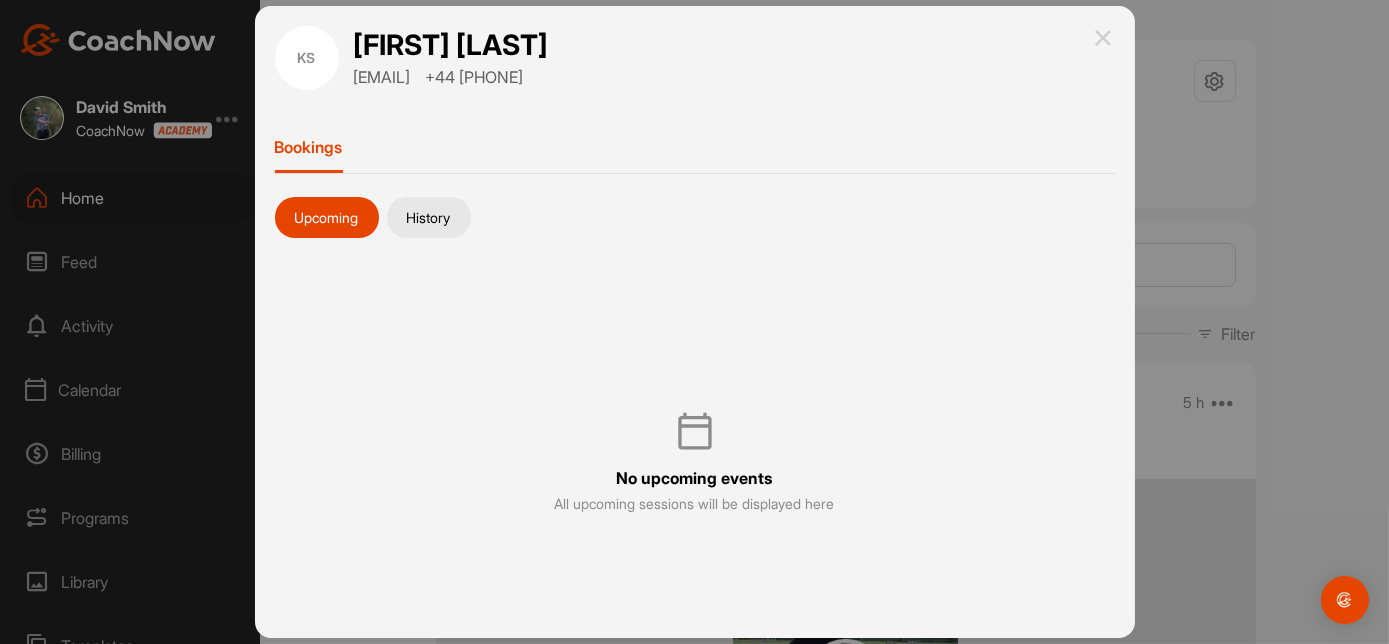 click on "History" at bounding box center (429, 218) 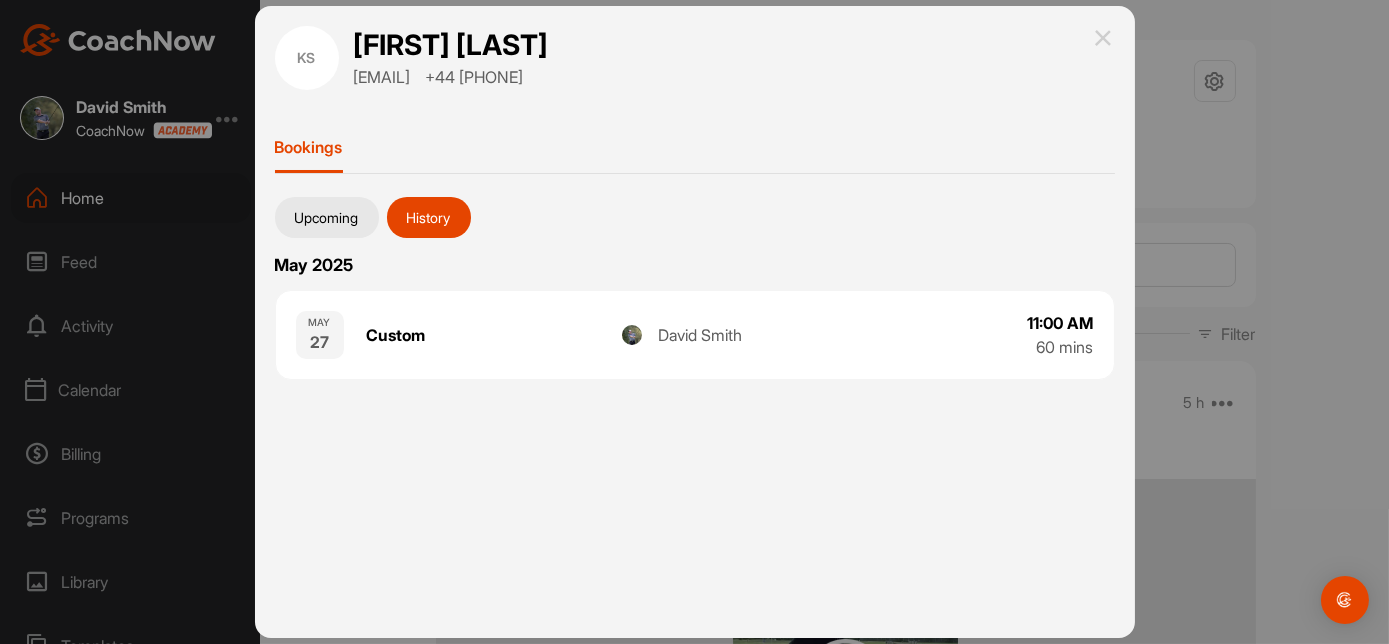 click at bounding box center [1103, 38] 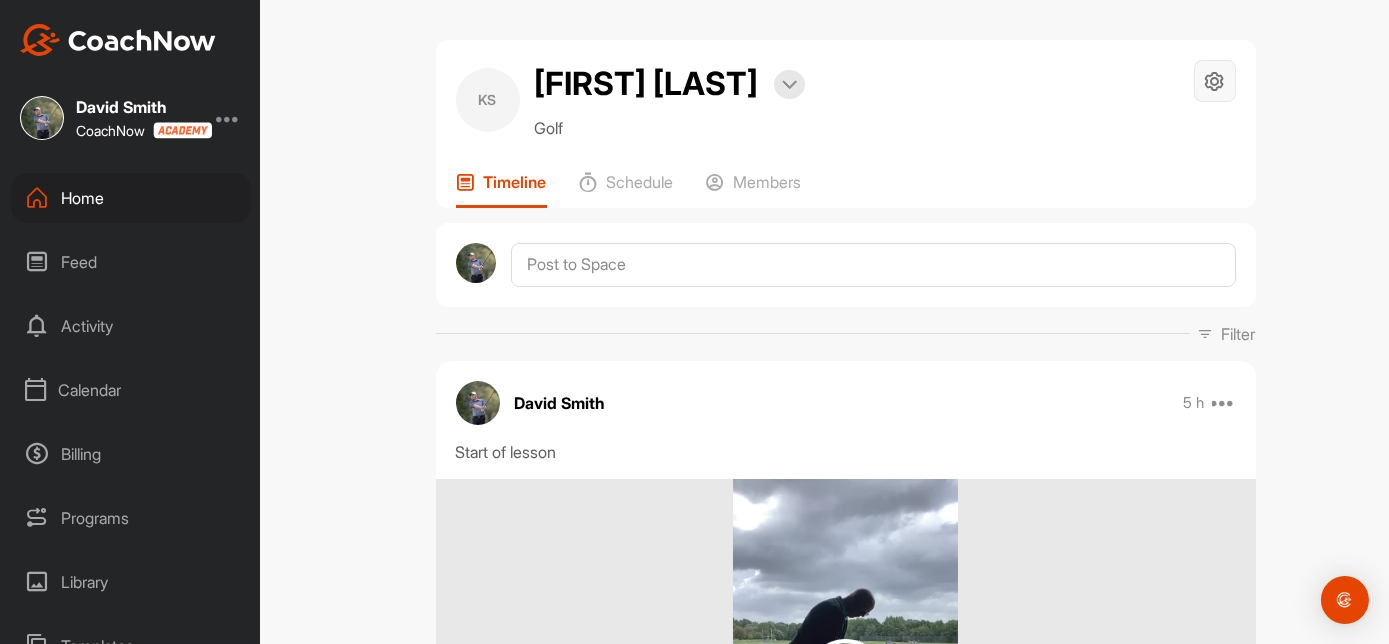 click at bounding box center [1214, 81] 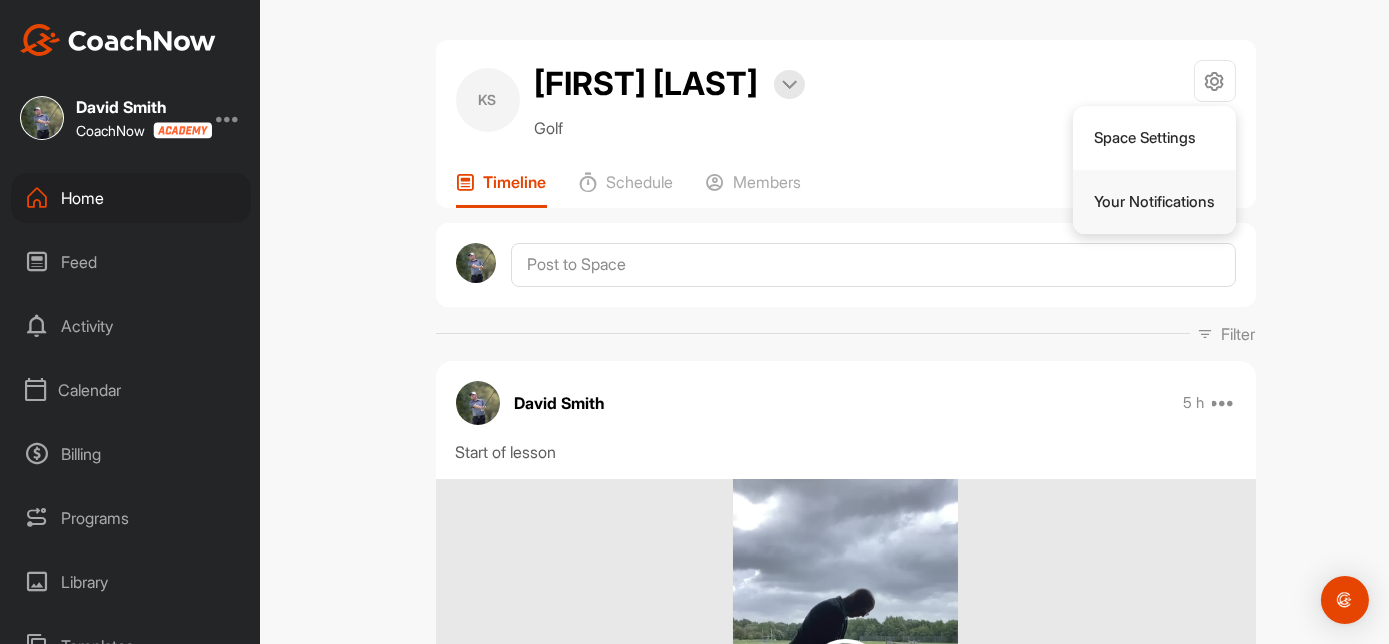 click on "Your Notifications" at bounding box center (1154, 202) 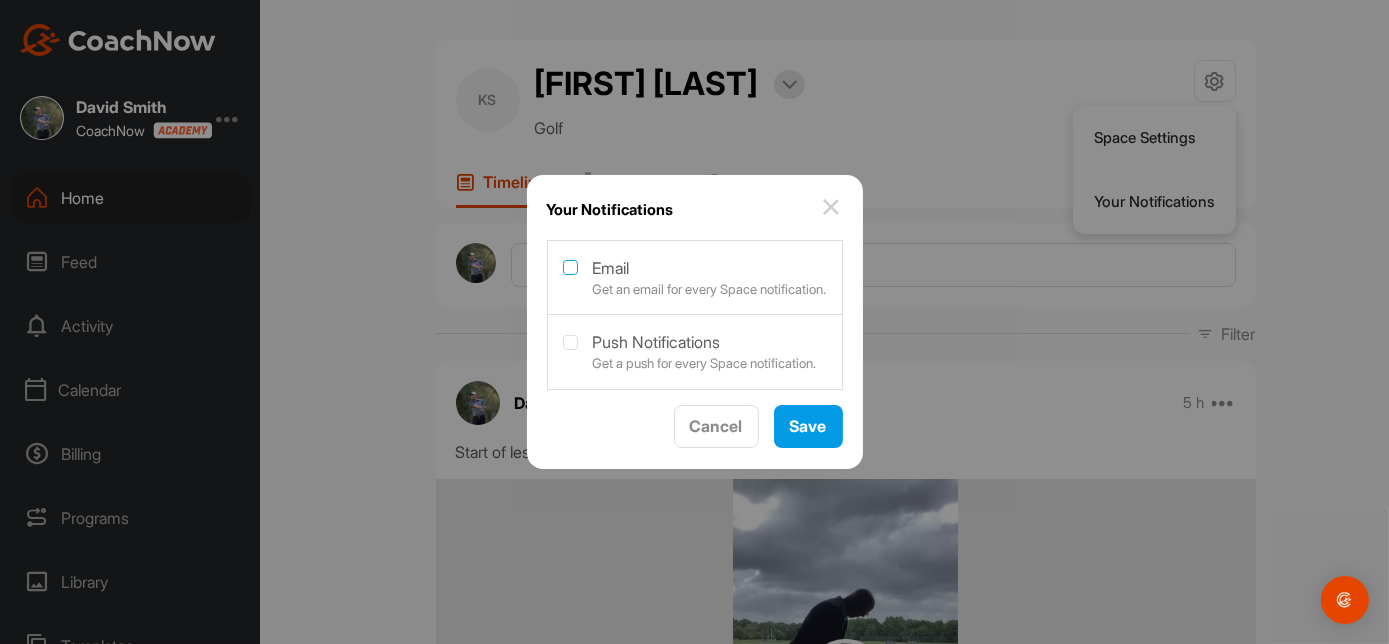 click at bounding box center [570, 267] 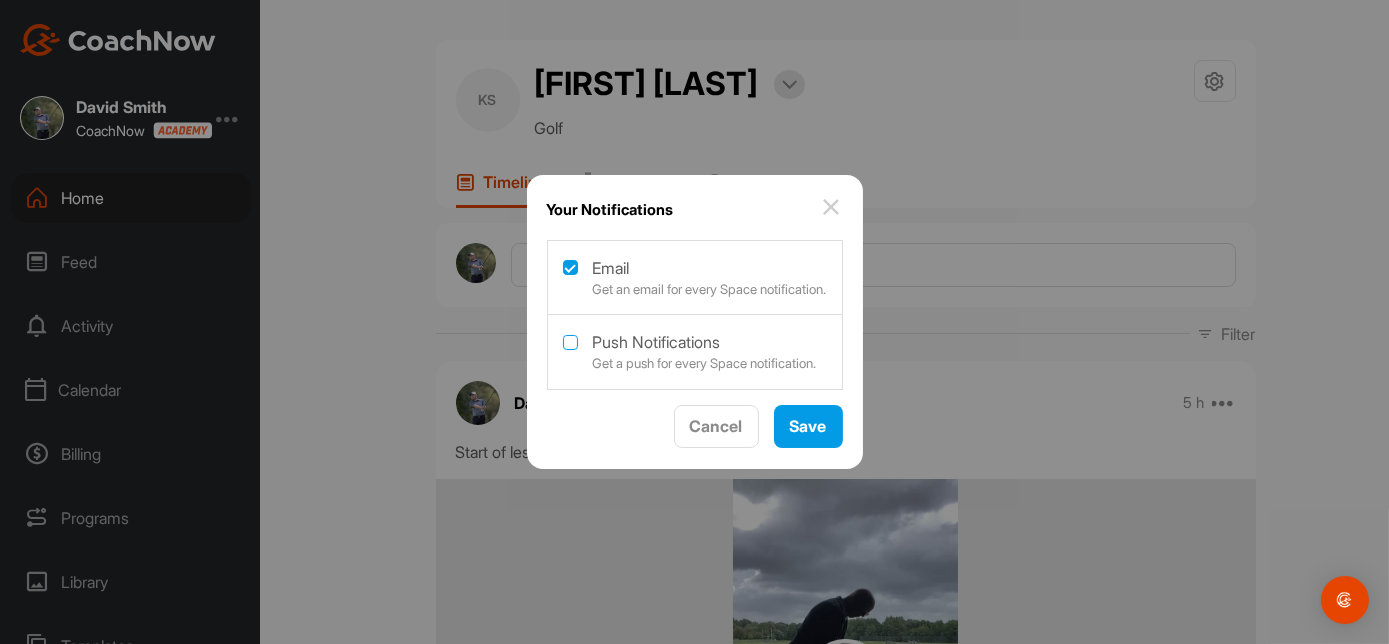 click at bounding box center [570, 342] 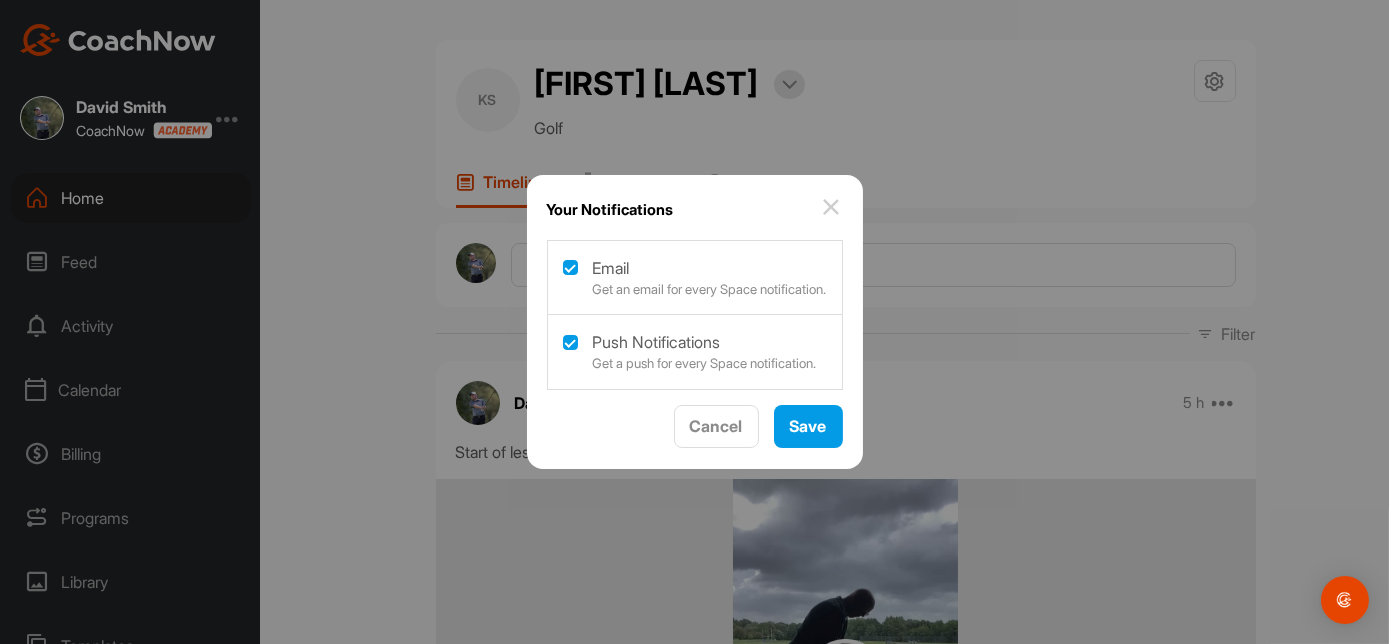 checkbox on "true" 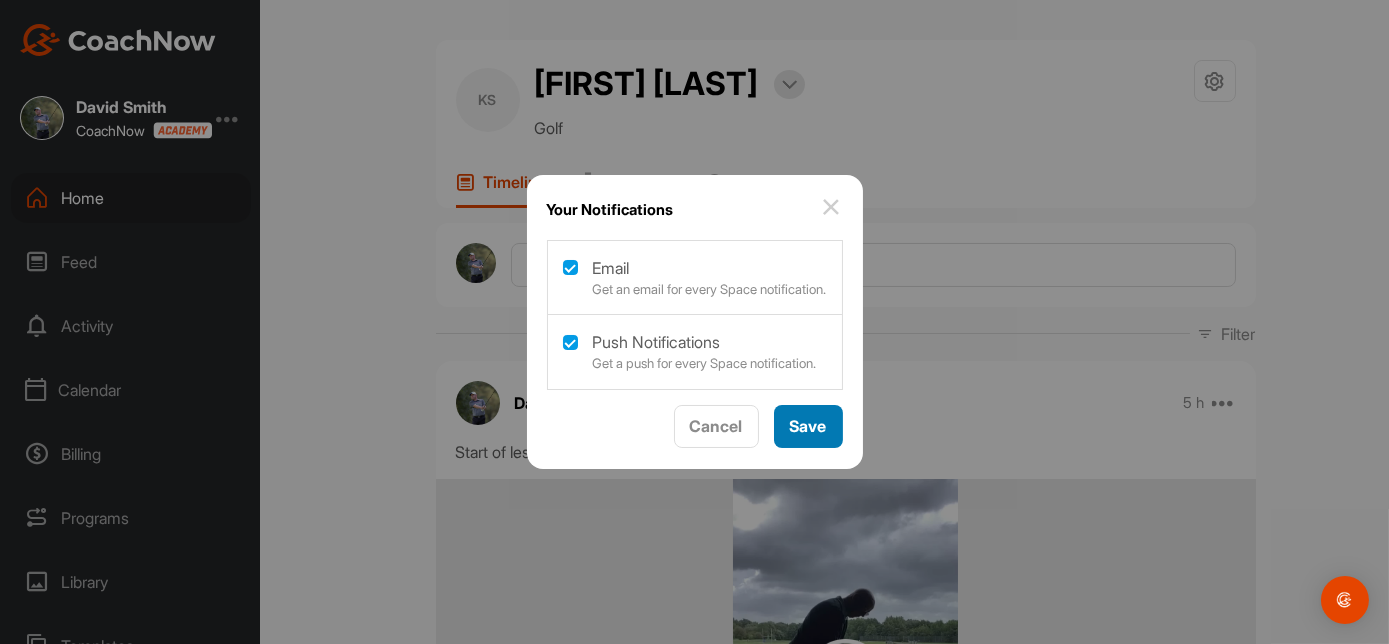 click on "Save" at bounding box center (808, 426) 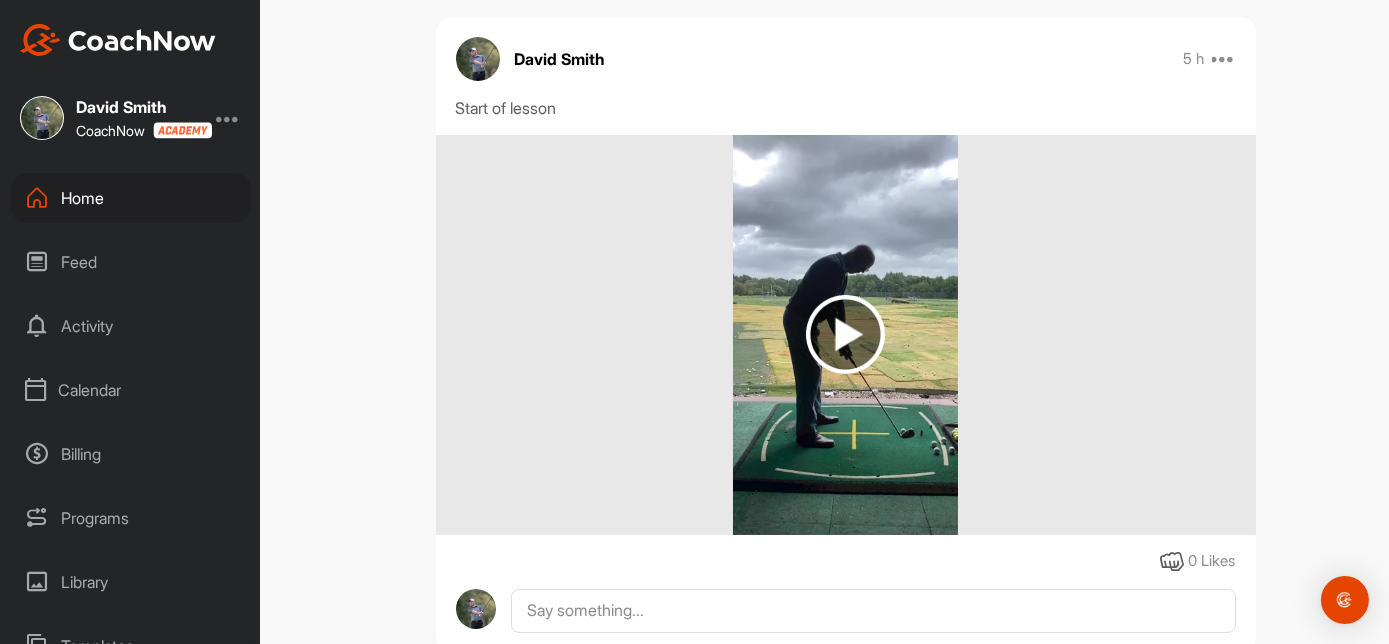 scroll, scrollTop: 0, scrollLeft: 0, axis: both 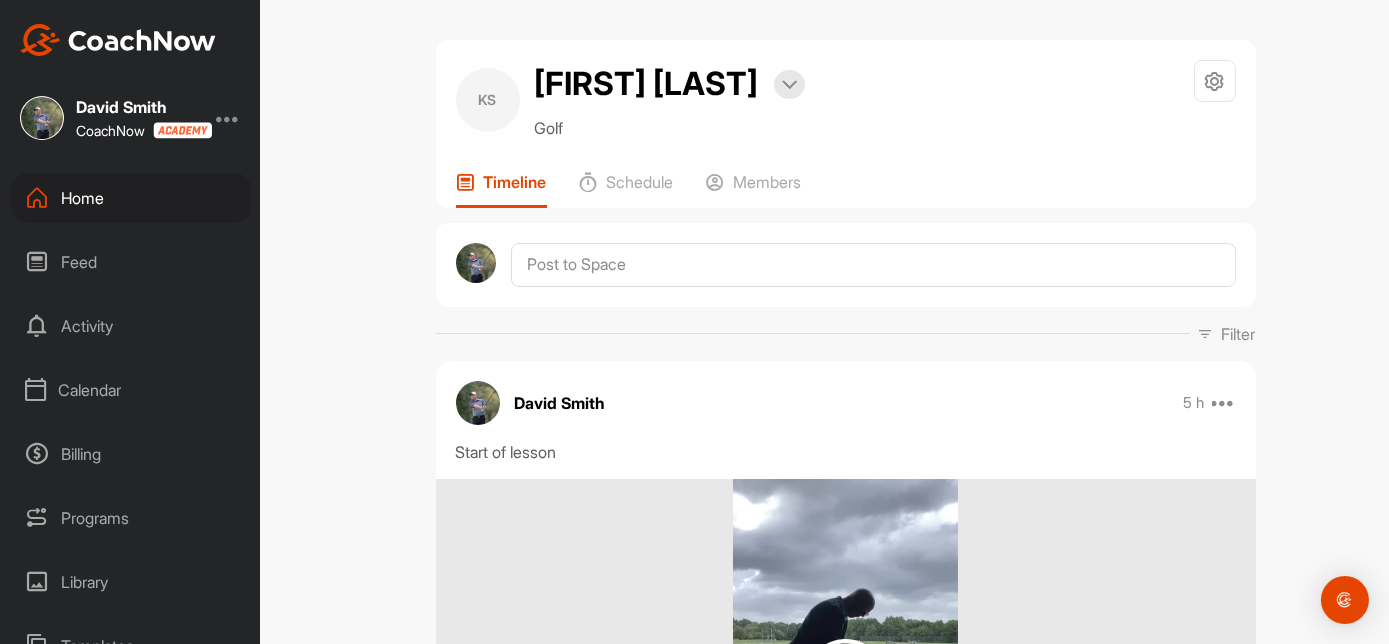 click on "KS Ken Swarbrick Bookings Golf Space Settings Your Notifications Timeline Schedule Members Filter Media Type Images Videos Notes Audio Documents Author AC Aaron Coyne [EMAIL] AB Adi Bonshahi [EMAIL] AW Alan wallace [EMAIL] AC Alex Carline [EMAIL] AB Anderson Bailey [EMAIL] AS Anthony Sumner [EMAIL] CL Ceris Law [EMAIL] CH Charlie Hollis [EMAIL] CH Chris Hill [EMAIL] CL Colin Legge [EMAIL] CH Craig Heywood [EMAIL] DW Dan Wride [EMAIL] DB Darren Boardman [EMAIL] DB David Barton [EMAIL] David Smith [EMAIL] DO Dean Oven [EMAIL] ES Ellis Snelgrove [EMAIL] Graham Niven [EMAIL] GS Graham Shaw [EMAIL] HH Harrison Hope [EMAIL] JL Jay Lynch [EMAIL] JF JJ" at bounding box center [845, 322] 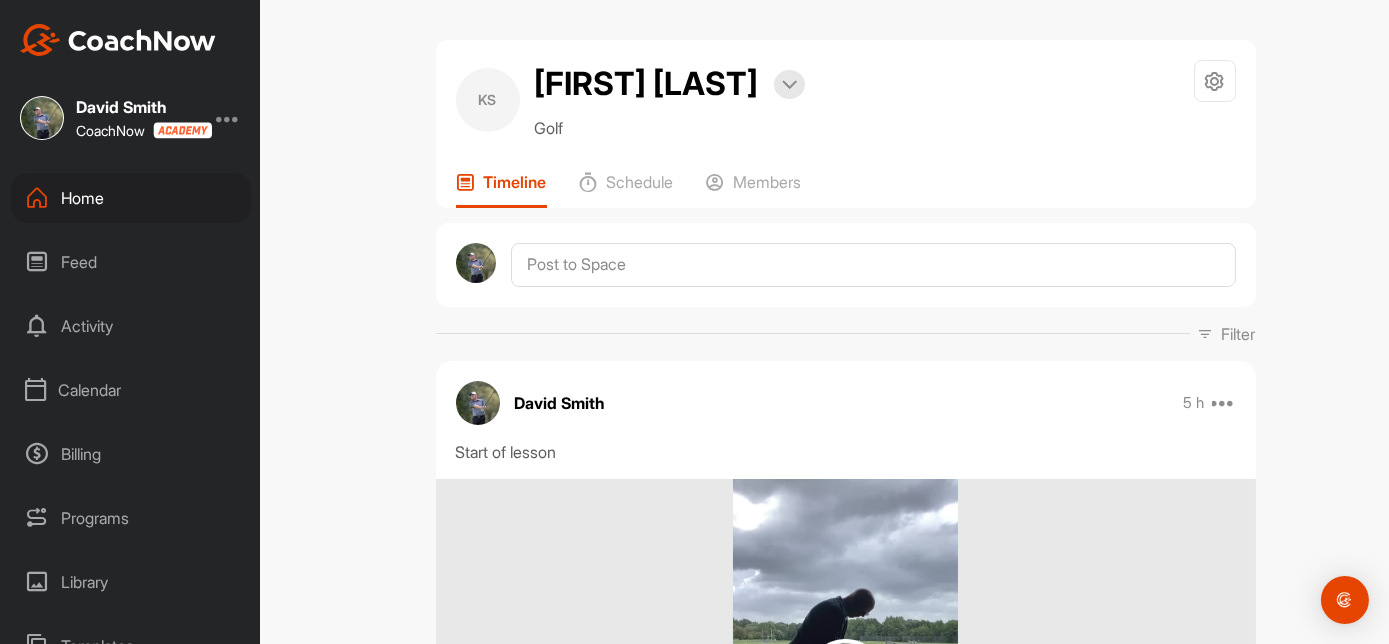 click on "KS Ken Swarbrick Bookings Golf Space Settings Your Notifications Timeline Schedule Members Filter Media Type Images Videos Notes Audio Documents Author AC Aaron Coyne [EMAIL] AB Adi Bonshahi [EMAIL] AW Alan wallace [EMAIL] AC Alex Carline [EMAIL] AB Anderson Bailey [EMAIL] AS Anthony Sumner [EMAIL] CL Ceris Law [EMAIL] CH Charlie Hollis [EMAIL] CH Chris Hill [EMAIL] CL Colin Legge [EMAIL] CH Craig Heywood [EMAIL] DW Dan Wride [EMAIL] DB Darren Boardman [EMAIL] DB David Barton [EMAIL] David Smith [EMAIL] DO Dean Oven [EMAIL] ES Ellis Snelgrove [EMAIL] Graham Niven [EMAIL] GS Graham Shaw [EMAIL] HH Harrison Hope [EMAIL] JL Jay Lynch [EMAIL] JF JJ" at bounding box center (845, 322) 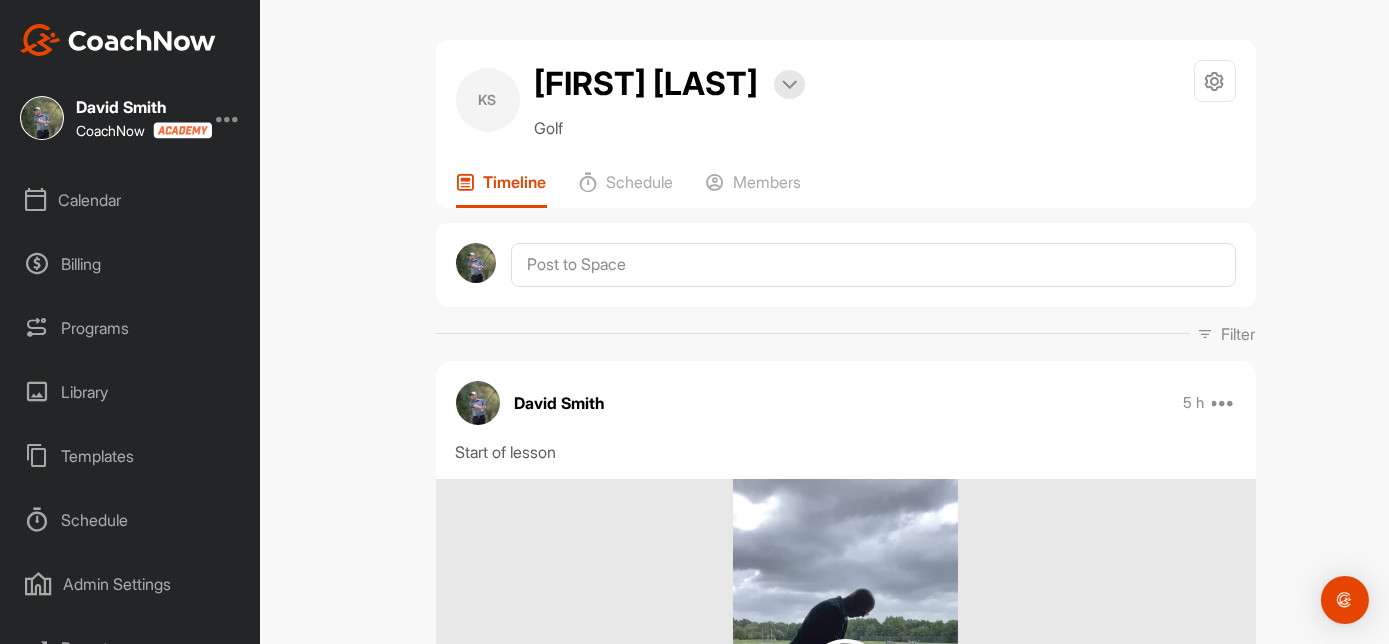 scroll, scrollTop: 186, scrollLeft: 0, axis: vertical 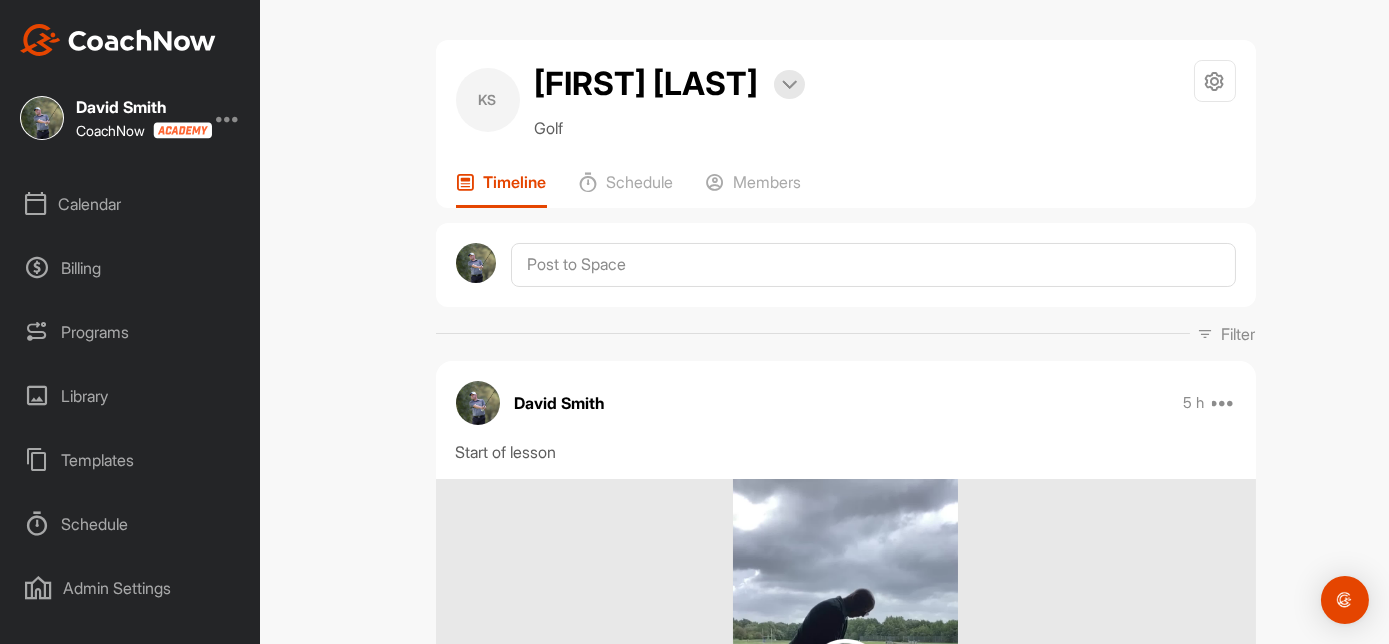 click on "Templates" at bounding box center [131, 460] 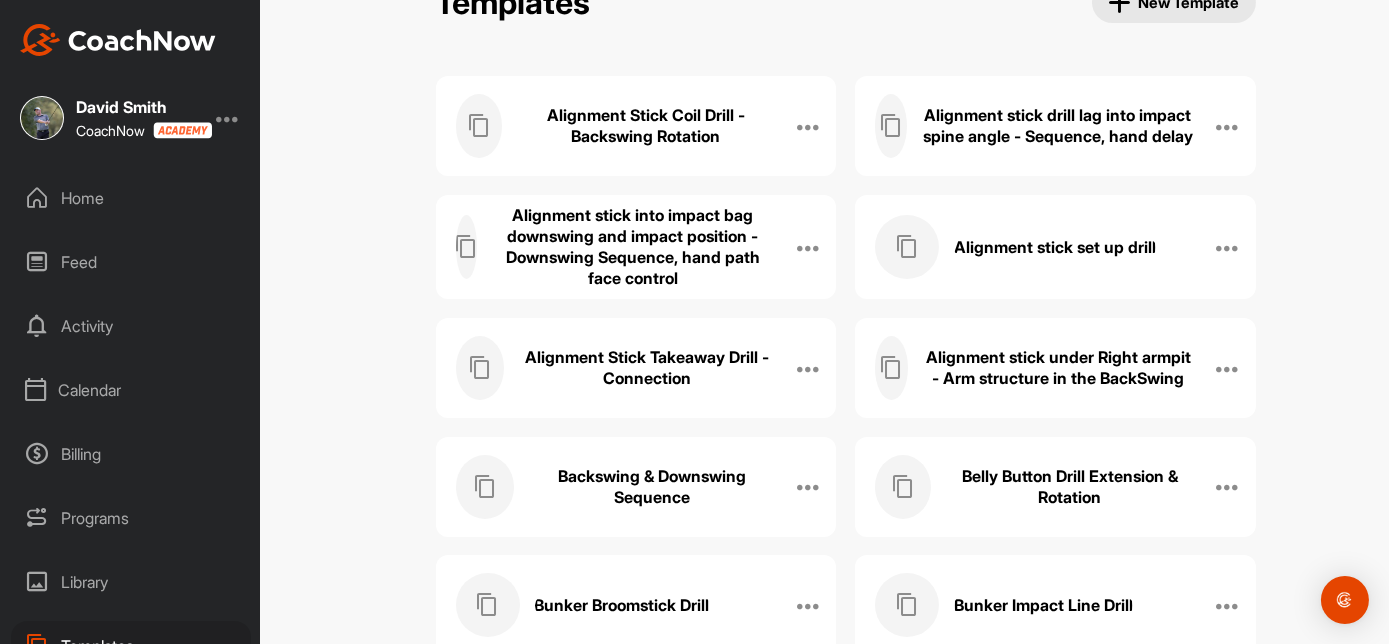 scroll, scrollTop: 63, scrollLeft: 0, axis: vertical 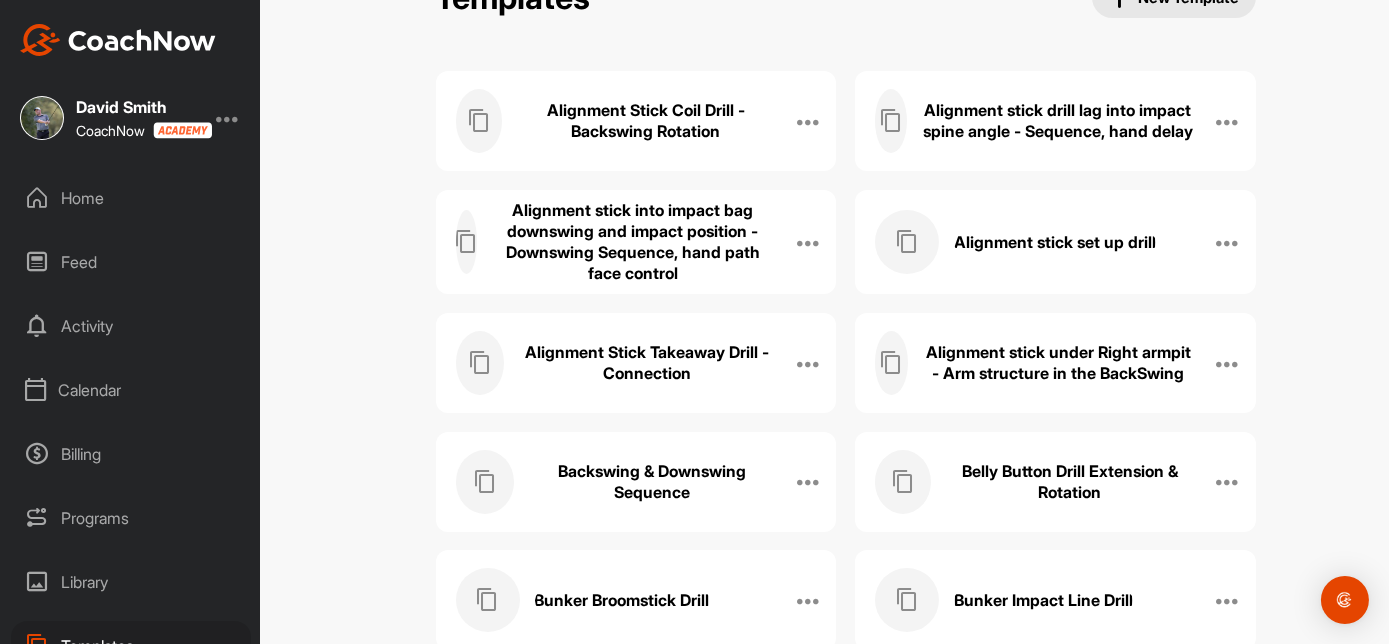 click on "Alignment stick set up drill" at bounding box center (1055, 242) 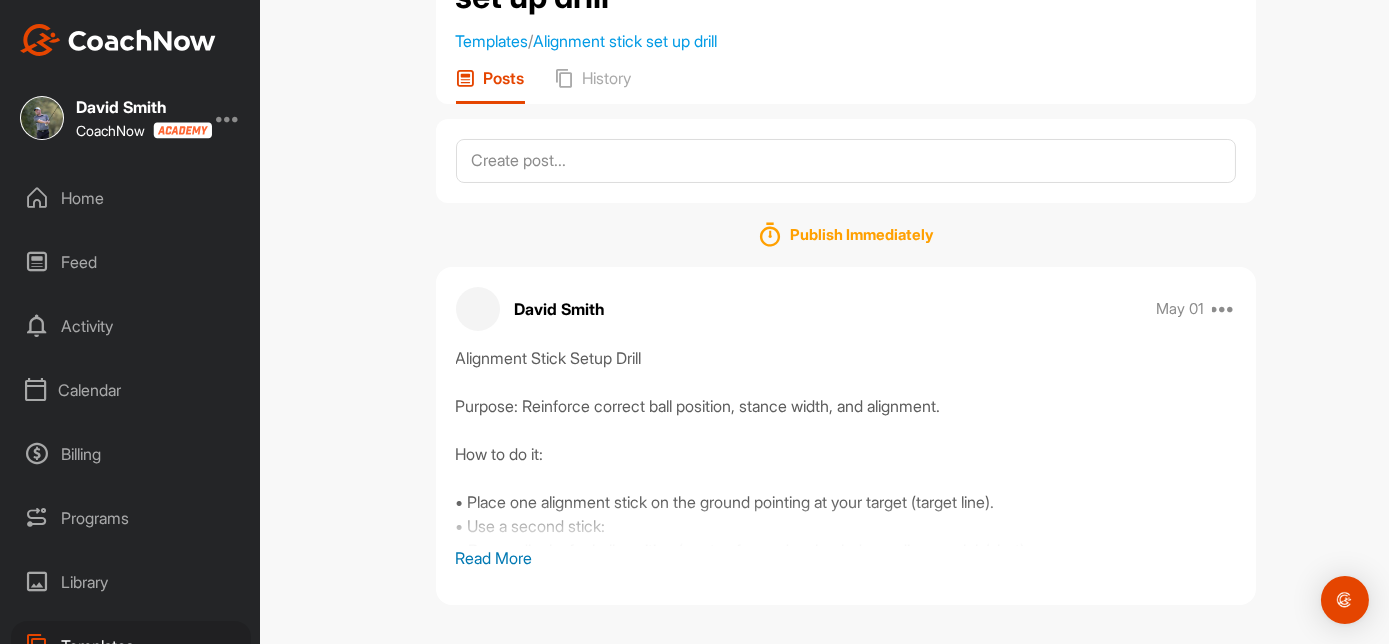 scroll, scrollTop: 134, scrollLeft: 0, axis: vertical 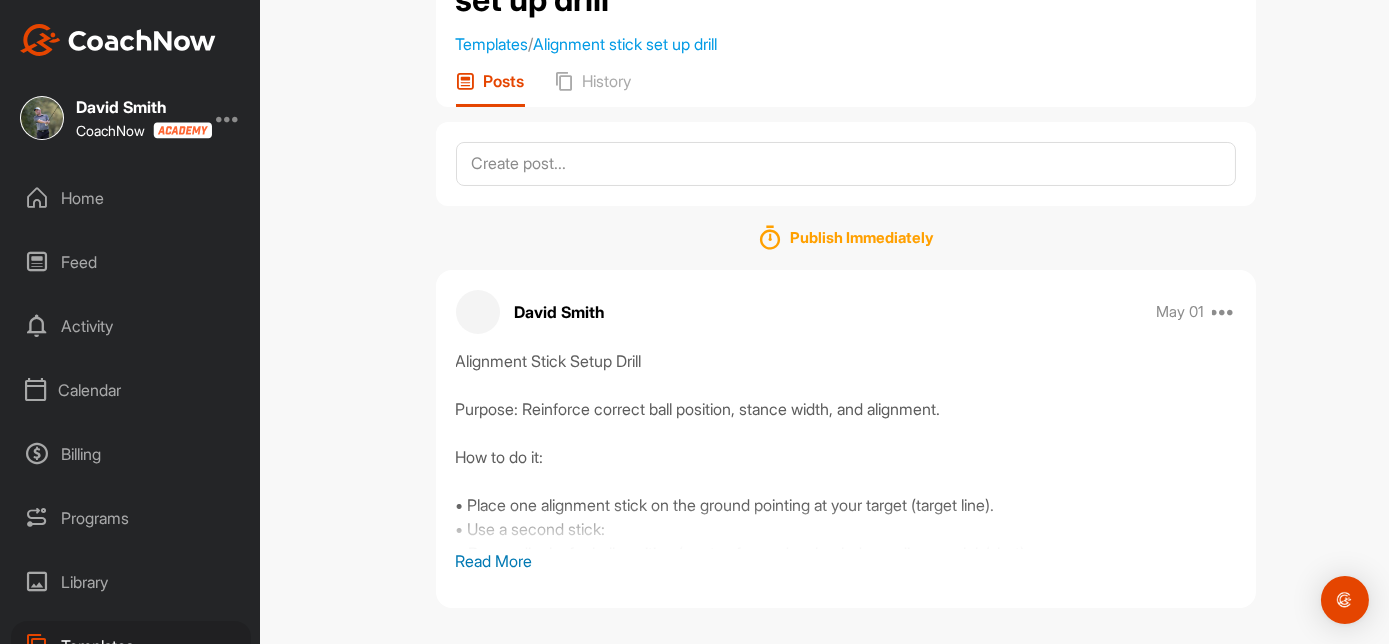 click on "Read More" at bounding box center [846, 561] 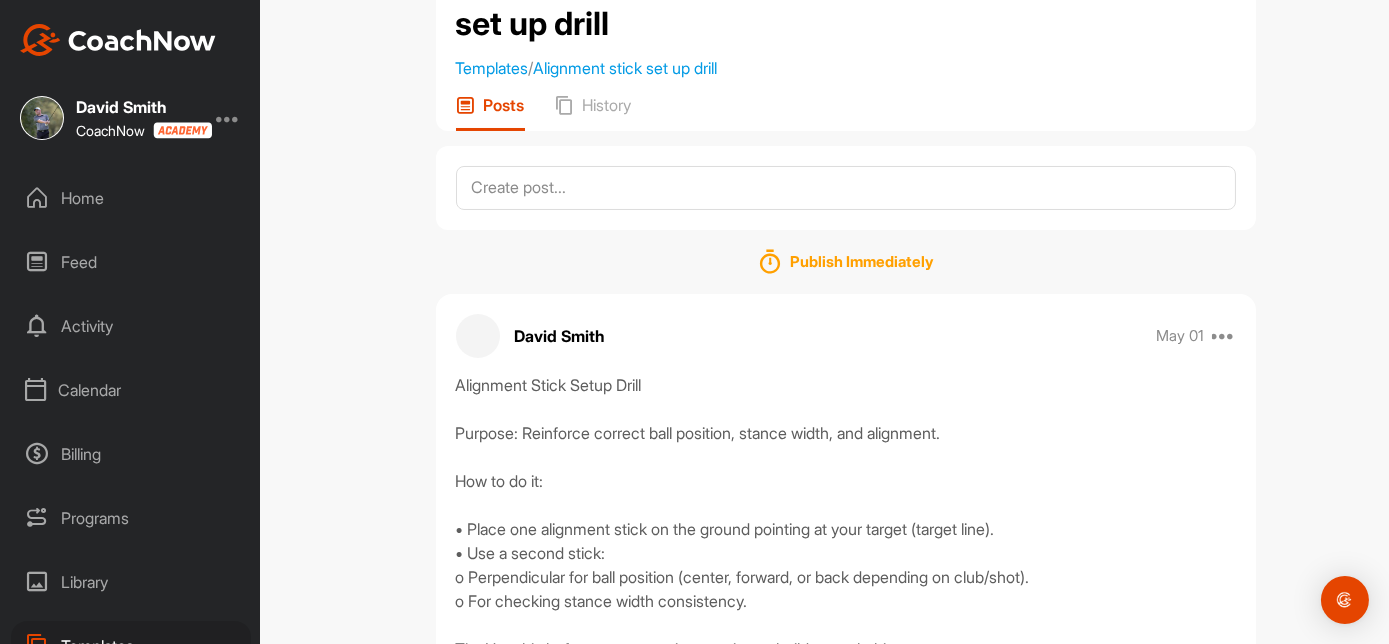 scroll, scrollTop: 205, scrollLeft: 0, axis: vertical 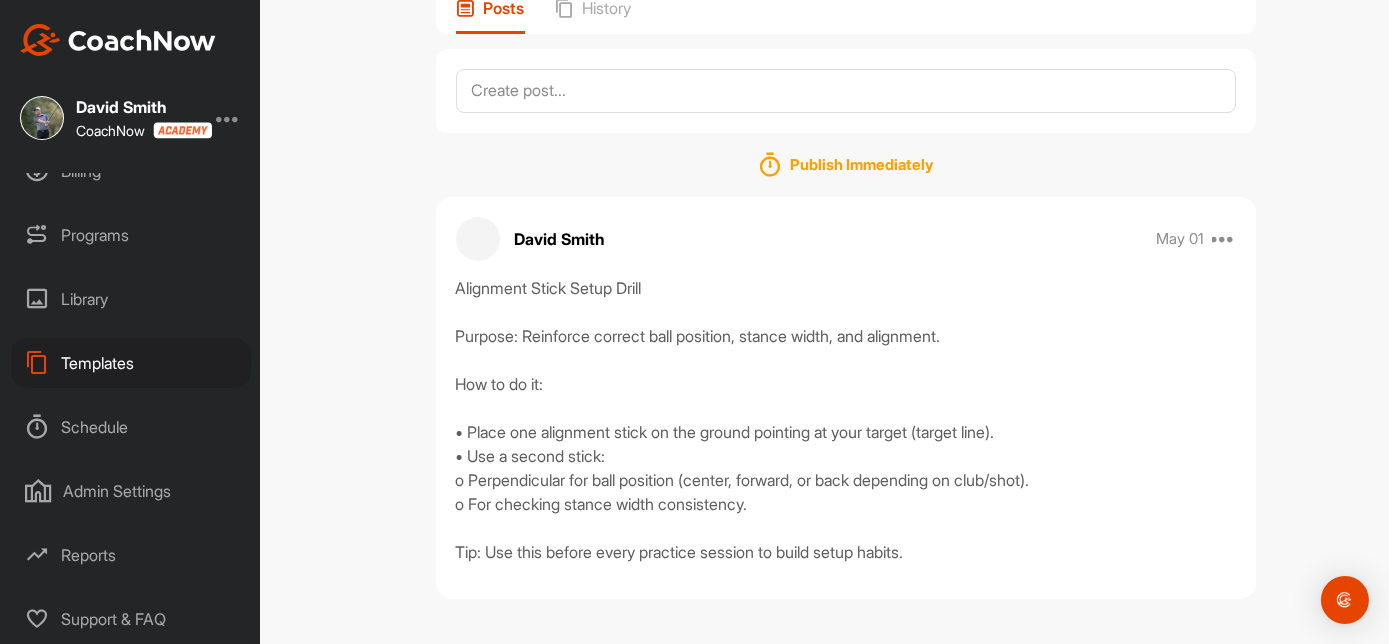 drag, startPoint x: 110, startPoint y: 350, endPoint x: 83, endPoint y: 346, distance: 27.294687 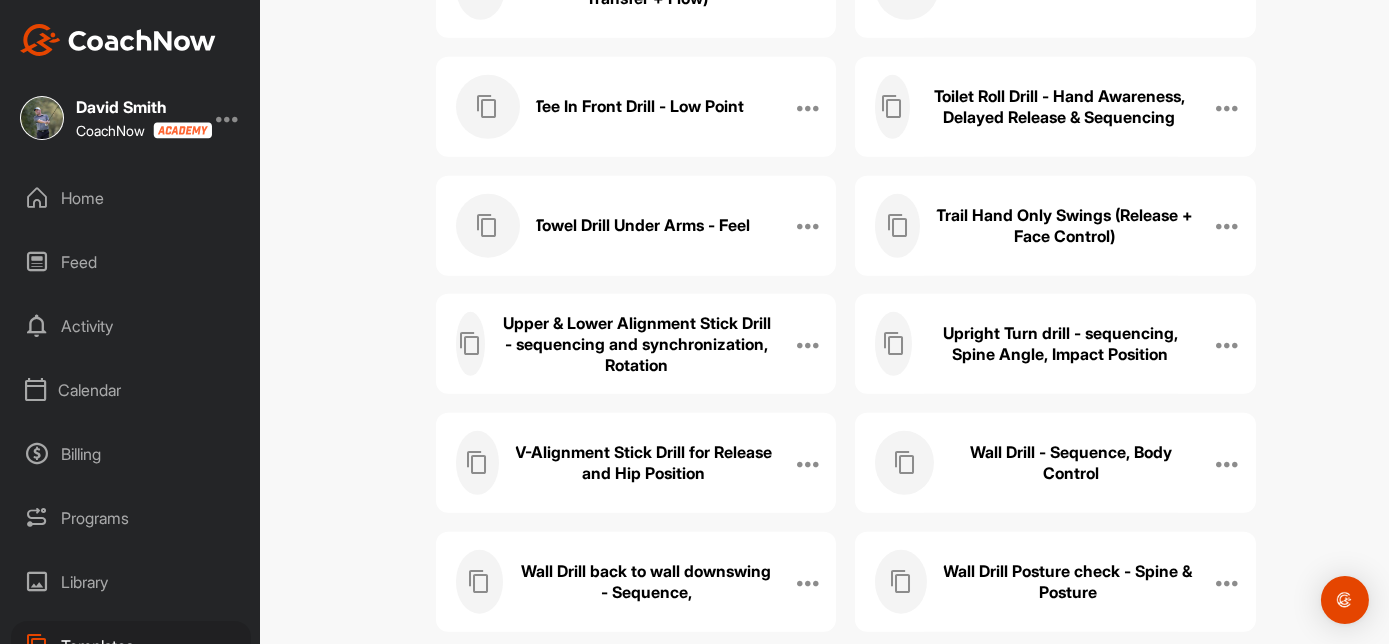 scroll, scrollTop: 2690, scrollLeft: 0, axis: vertical 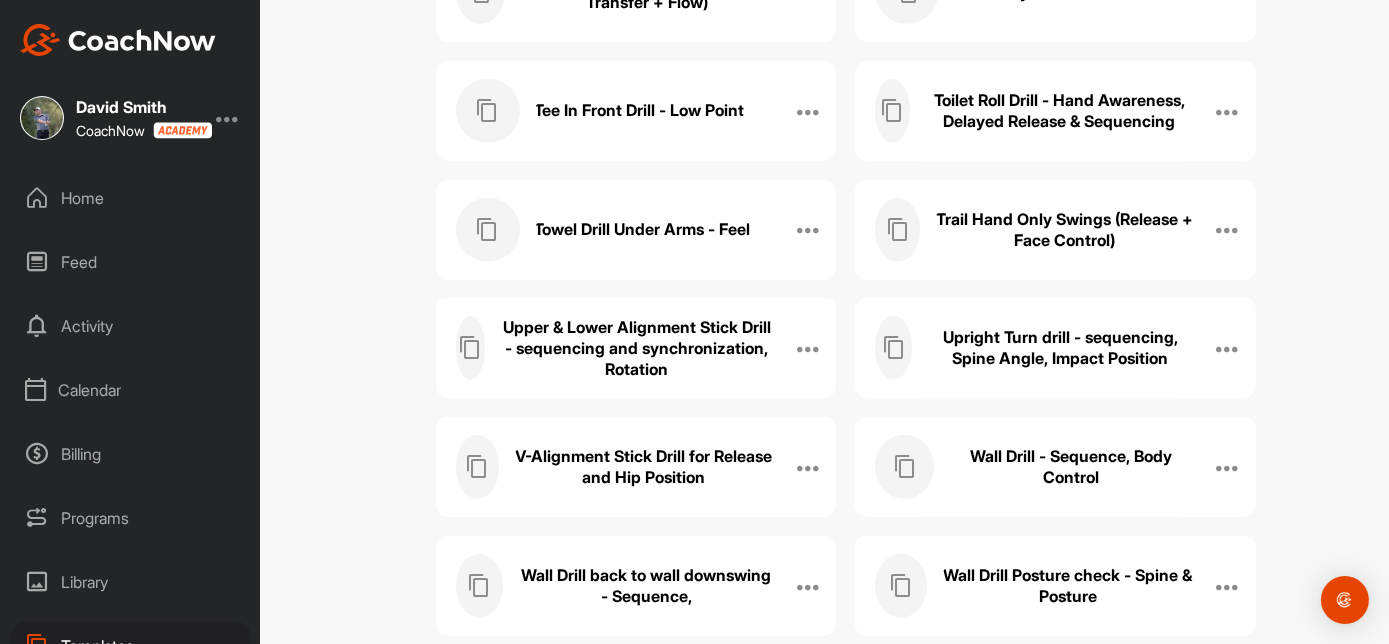 click on "V-Alignment Stick Drill for Release and Hip Position" at bounding box center [644, 467] 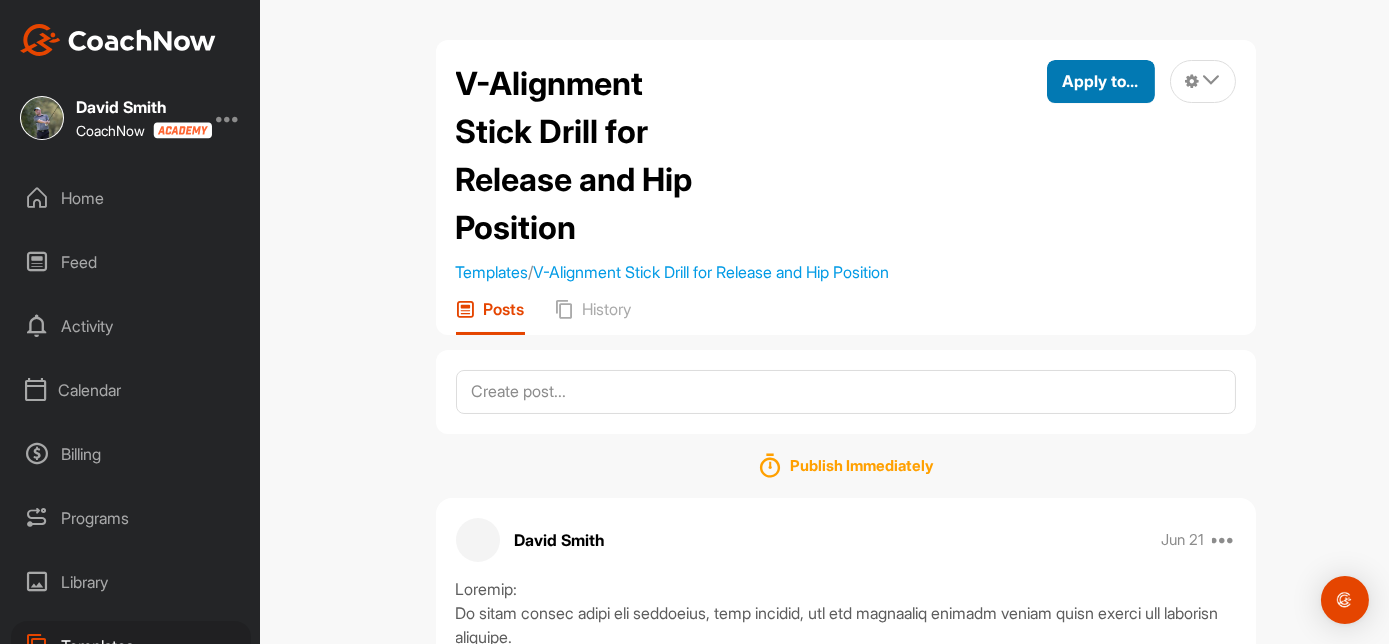 click on "Apply to..." at bounding box center [1101, 81] 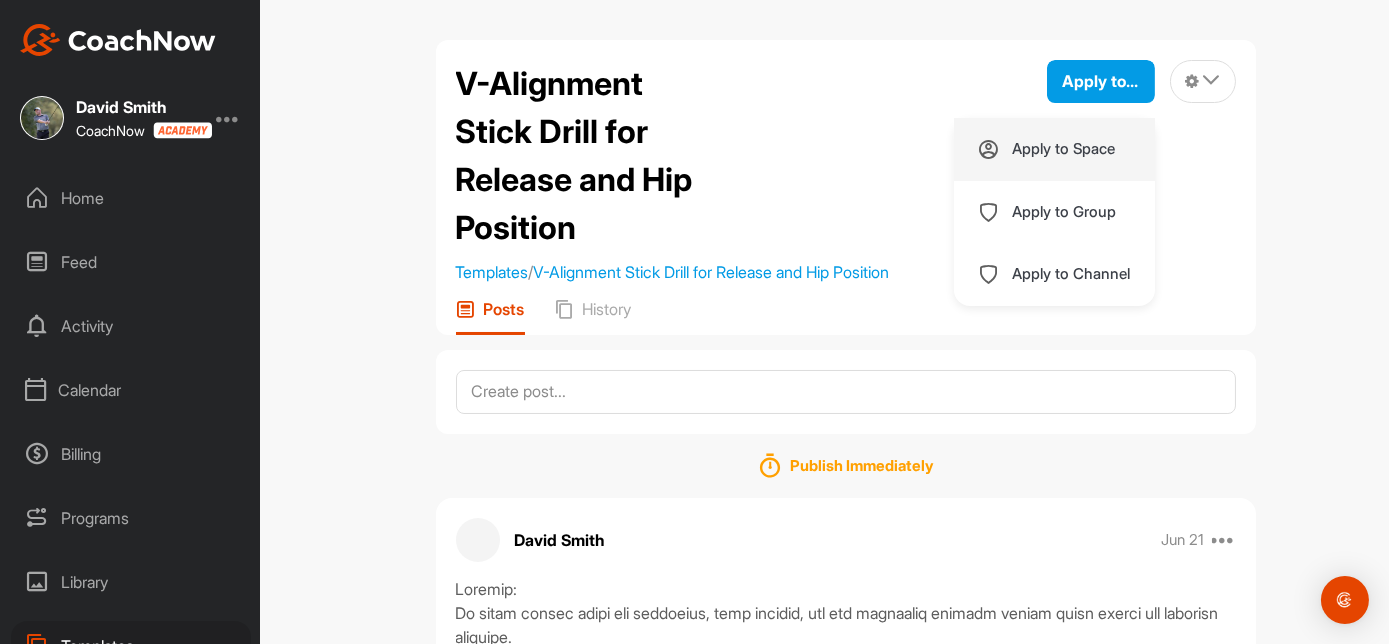 click on "Apply to Space" at bounding box center (1064, 149) 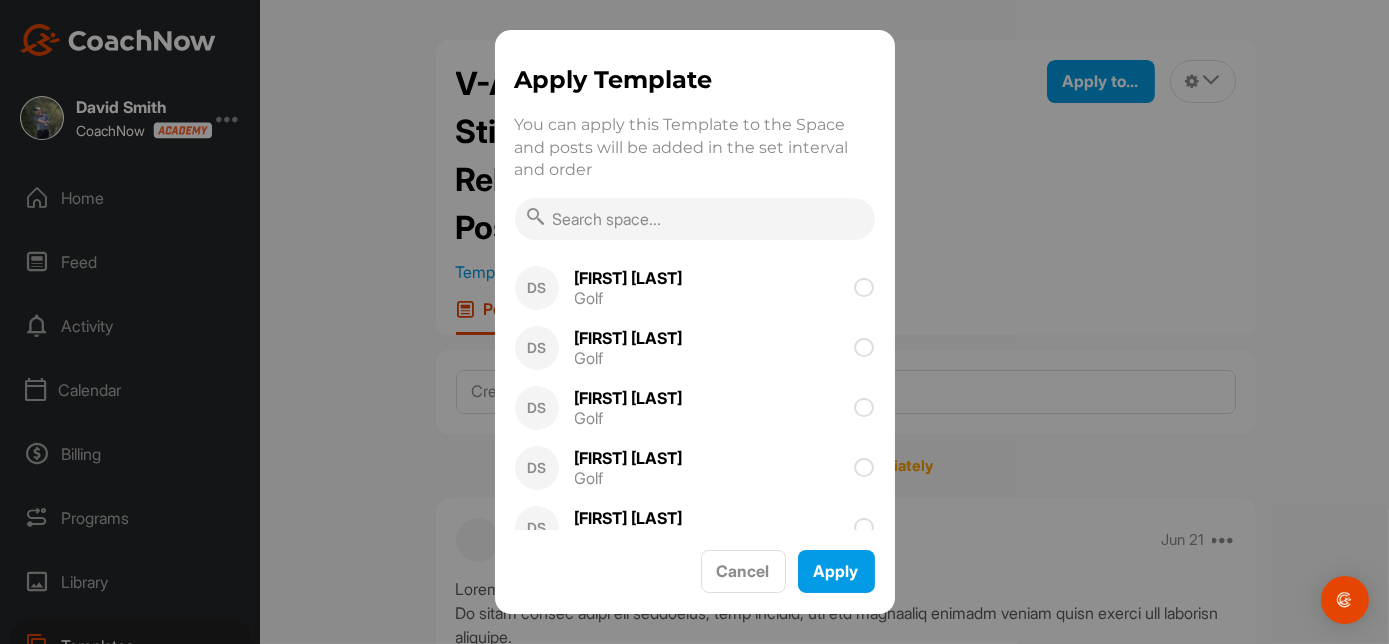 click at bounding box center (695, 219) 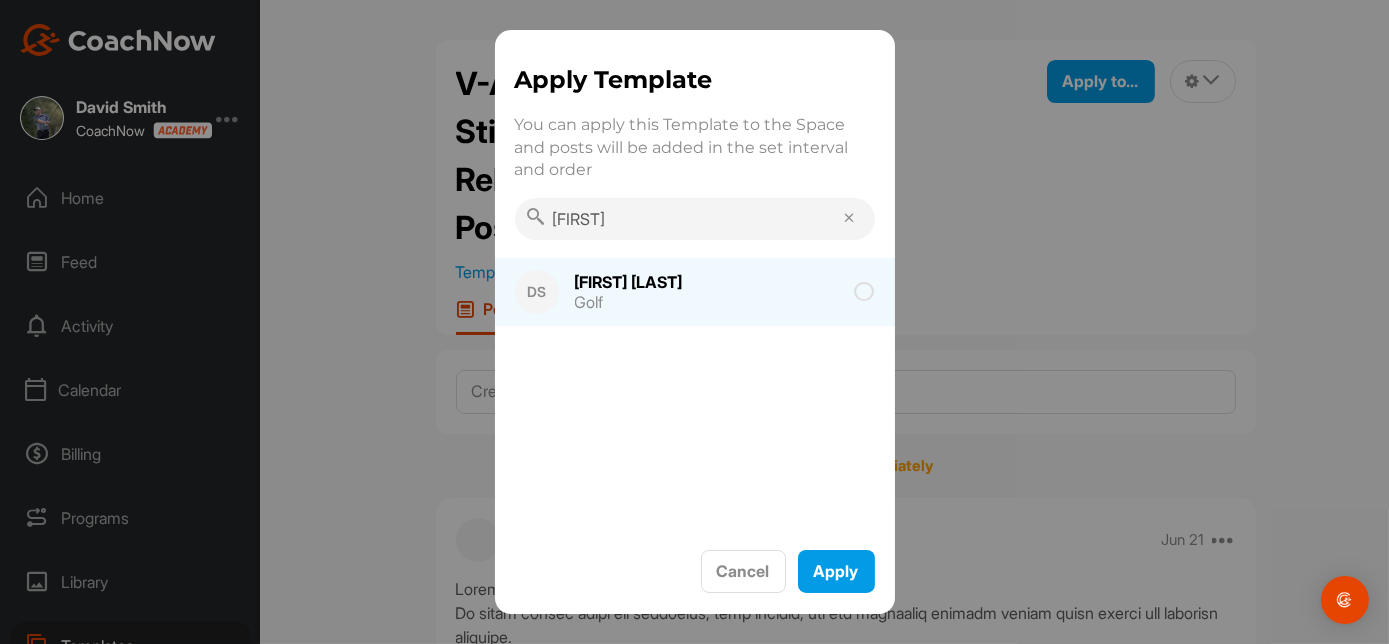 type on "[FIRST]" 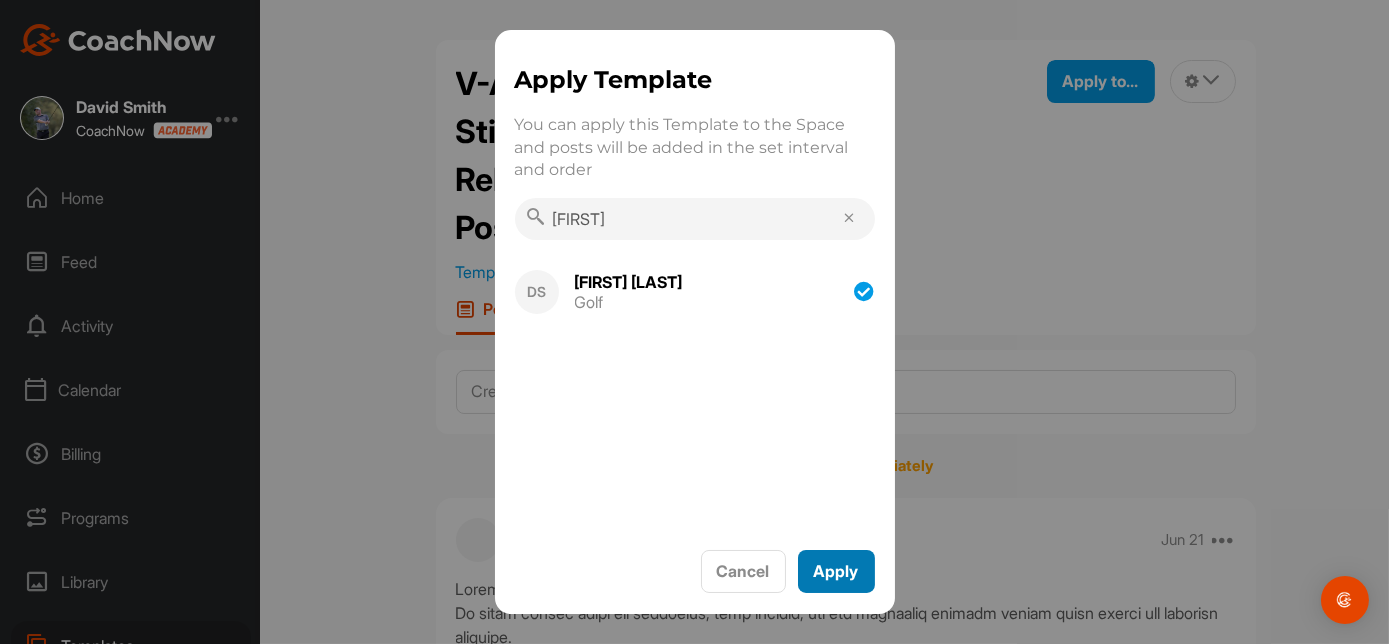 click on "Apply" at bounding box center (836, 571) 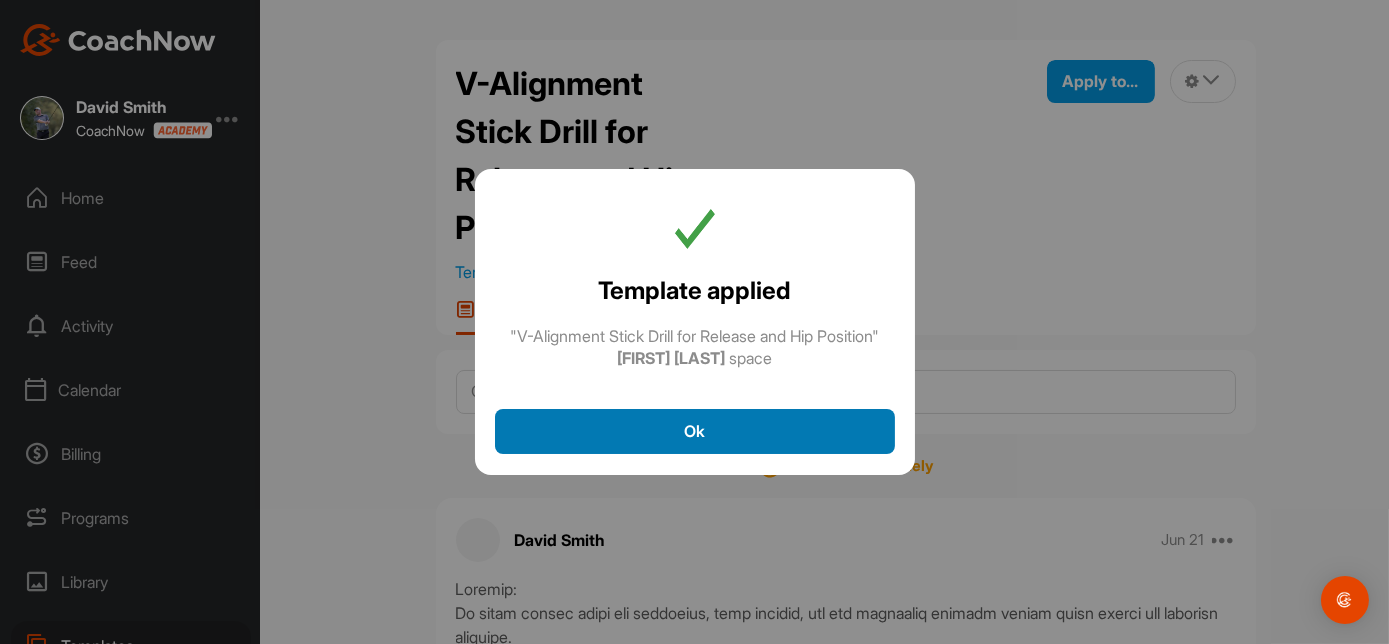 click on "Ok" at bounding box center (695, 431) 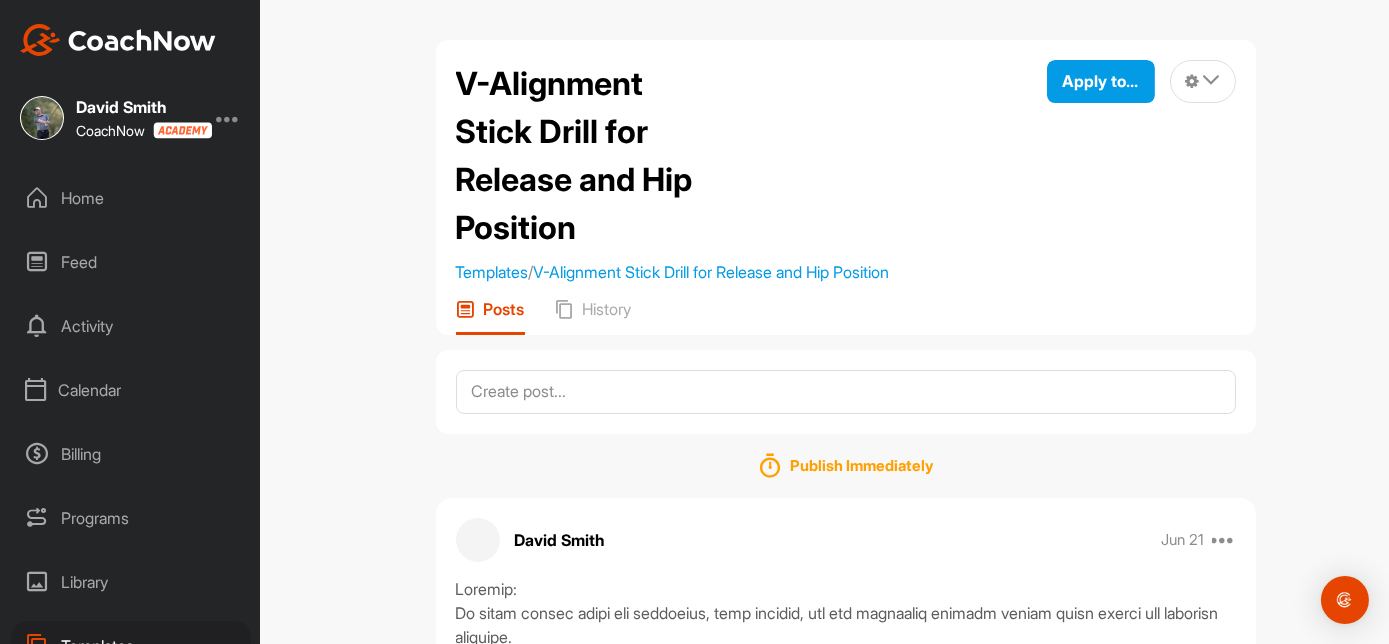 click on "Home" at bounding box center (131, 198) 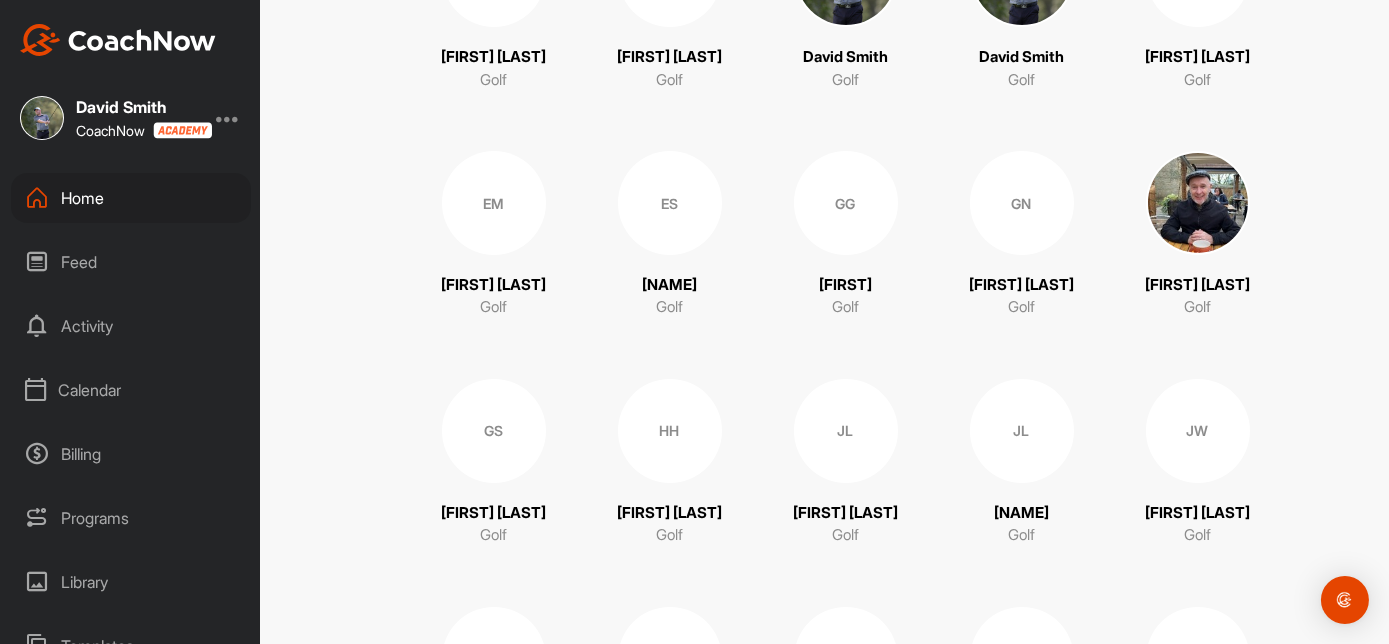 scroll, scrollTop: 1042, scrollLeft: 0, axis: vertical 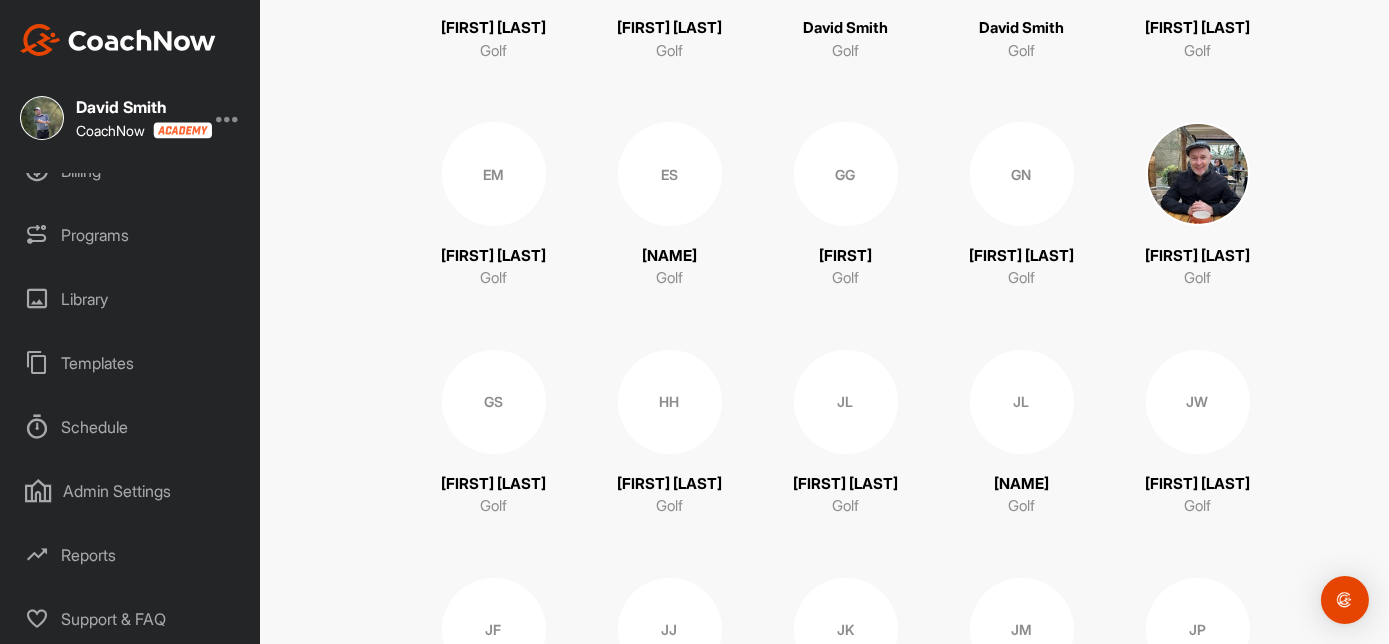 click on "Templates" at bounding box center (131, 363) 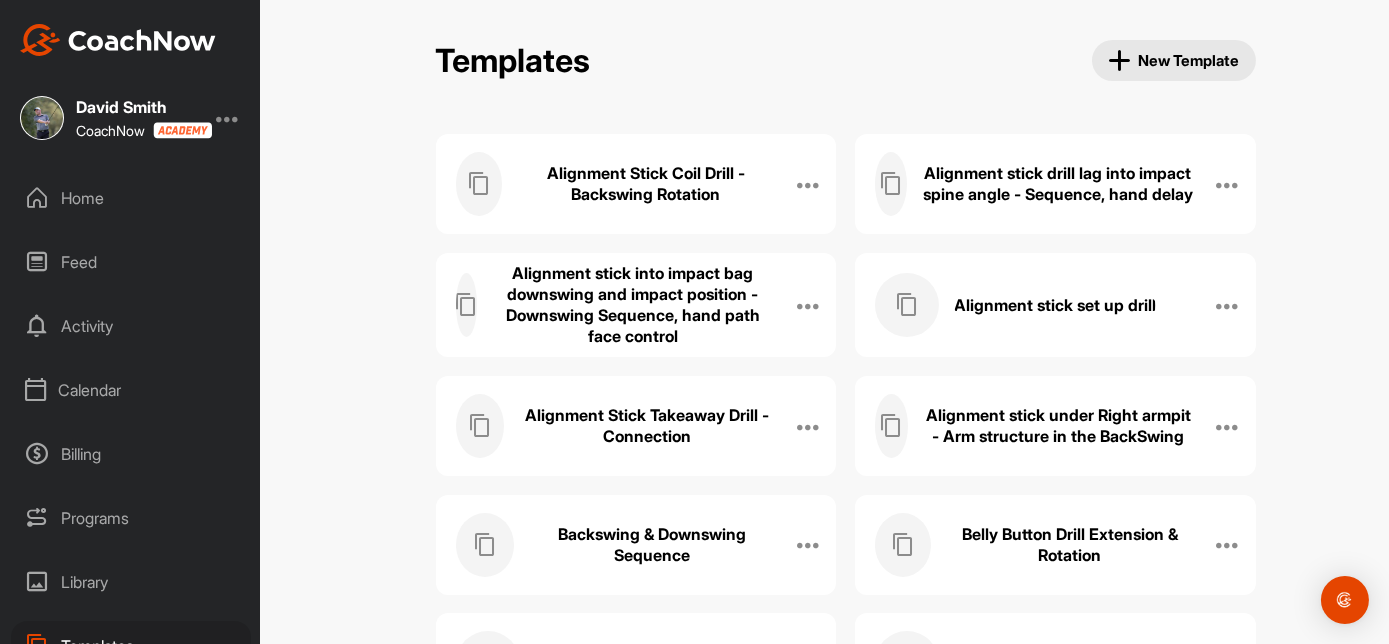 click on "Backswing & Downswing Sequence" at bounding box center (651, 545) 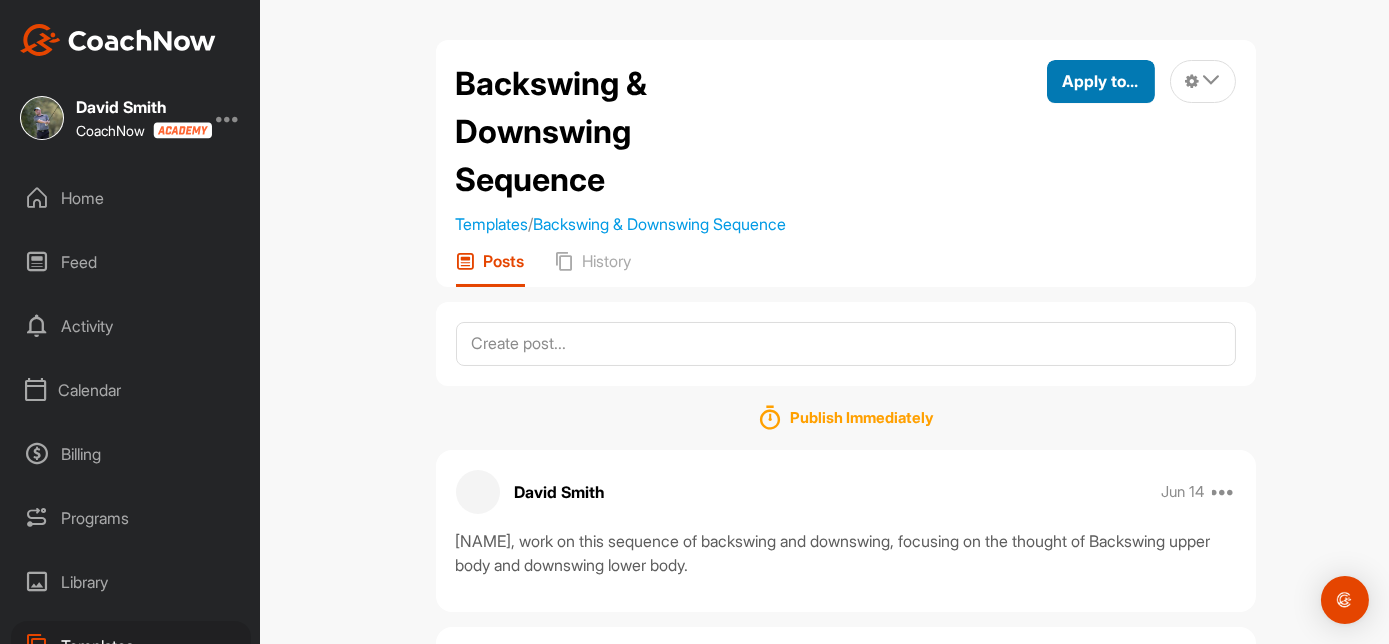 click on "Apply to..." at bounding box center (1101, 81) 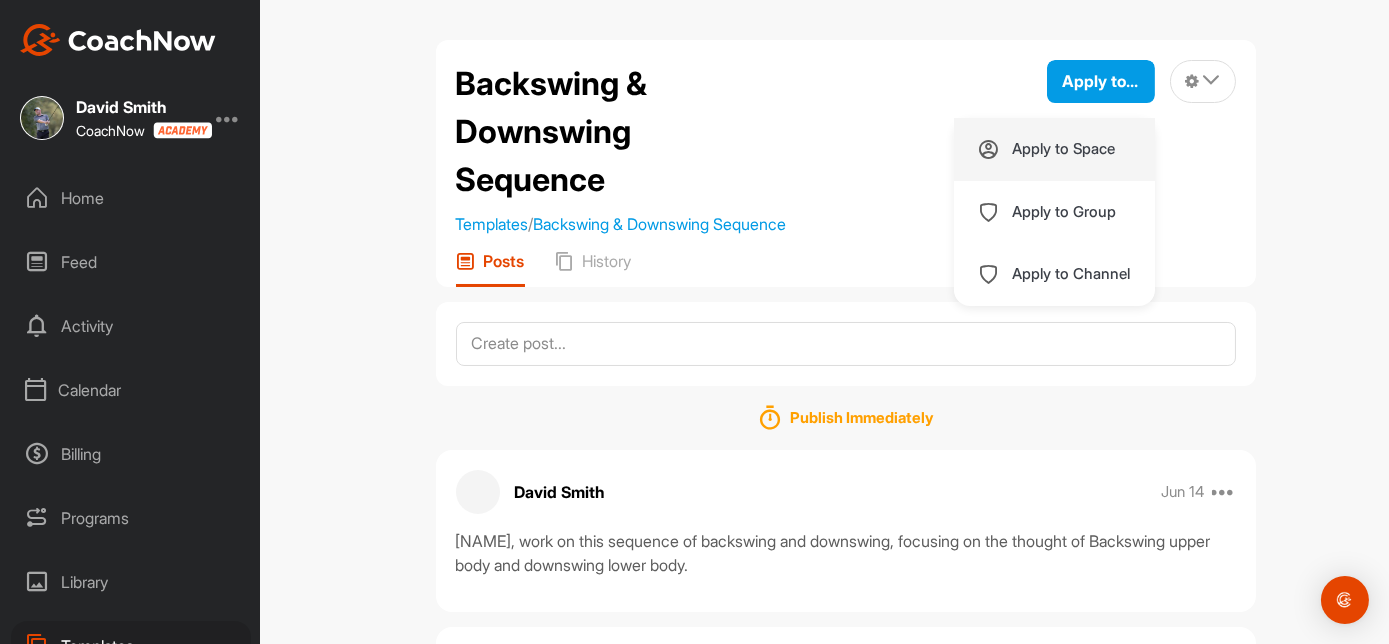click on "Apply to Space" at bounding box center [1064, 149] 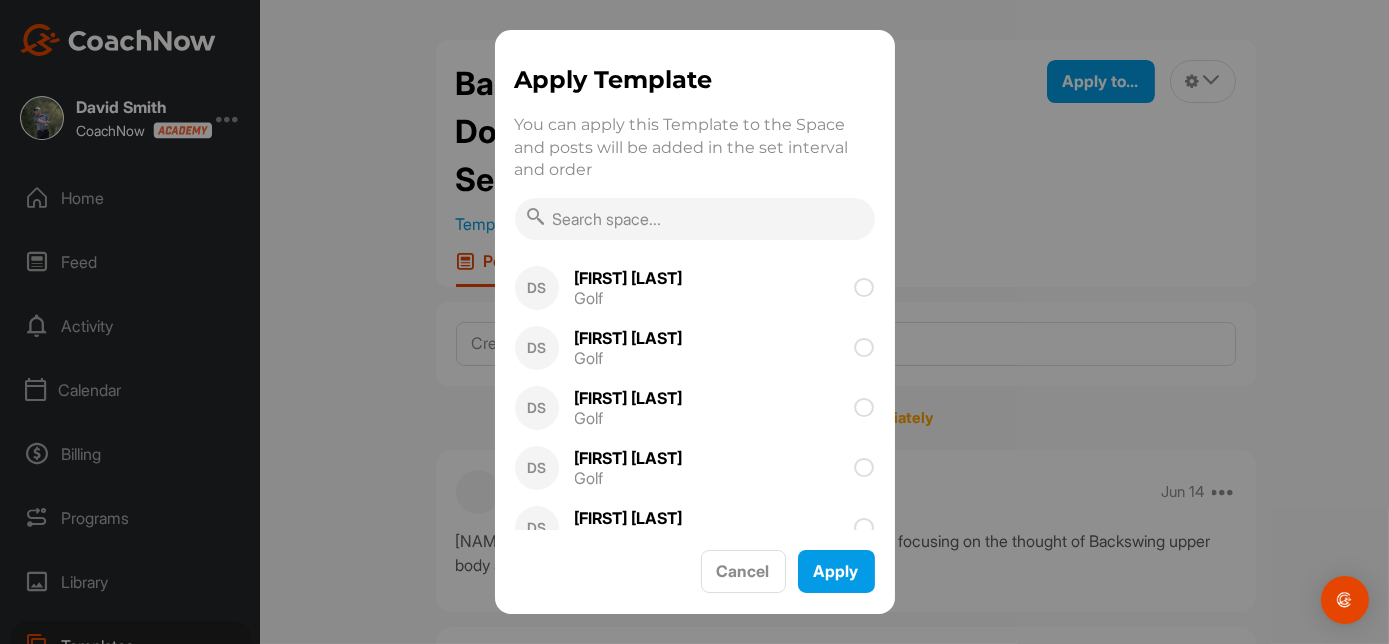 click at bounding box center (695, 219) 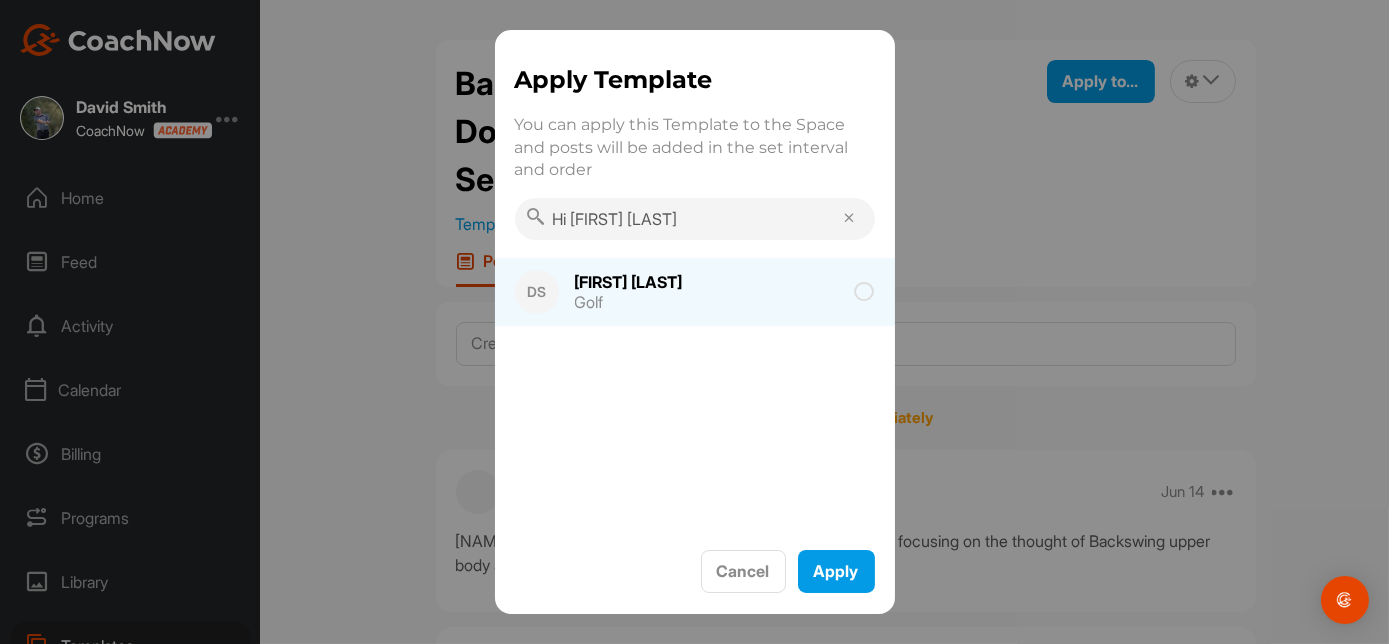 type on "Hi [FIRST] [LAST]" 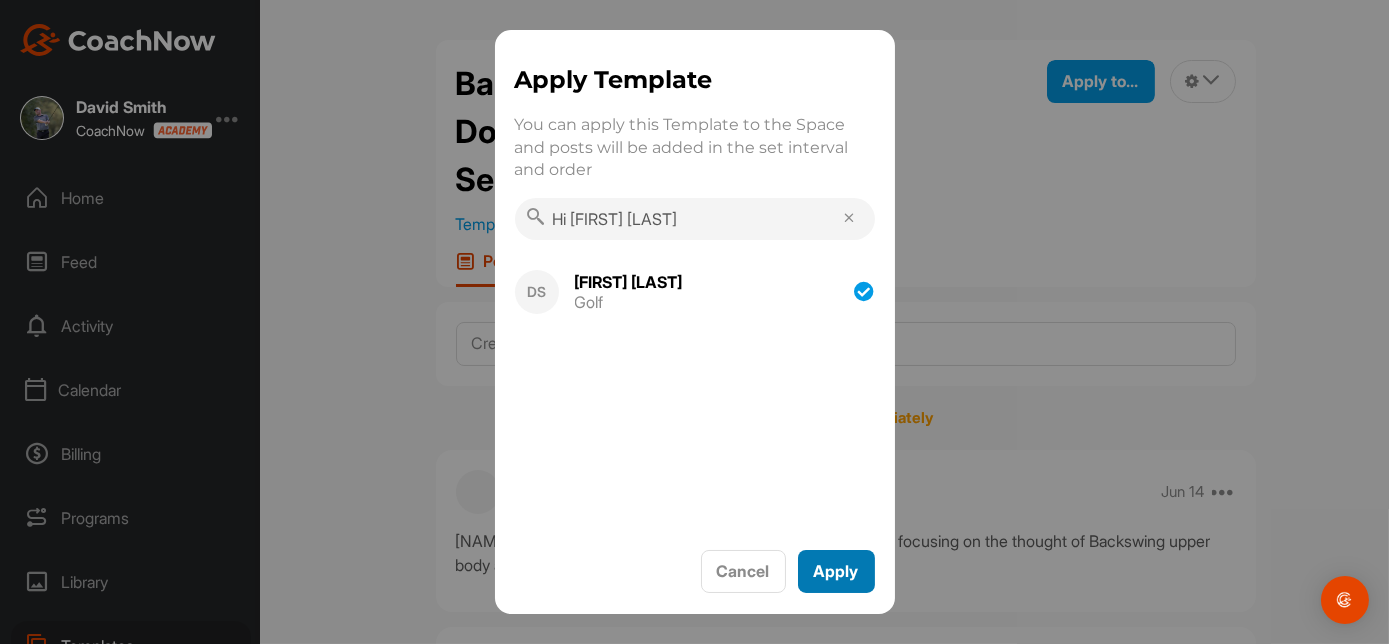 click on "Apply" at bounding box center (836, 571) 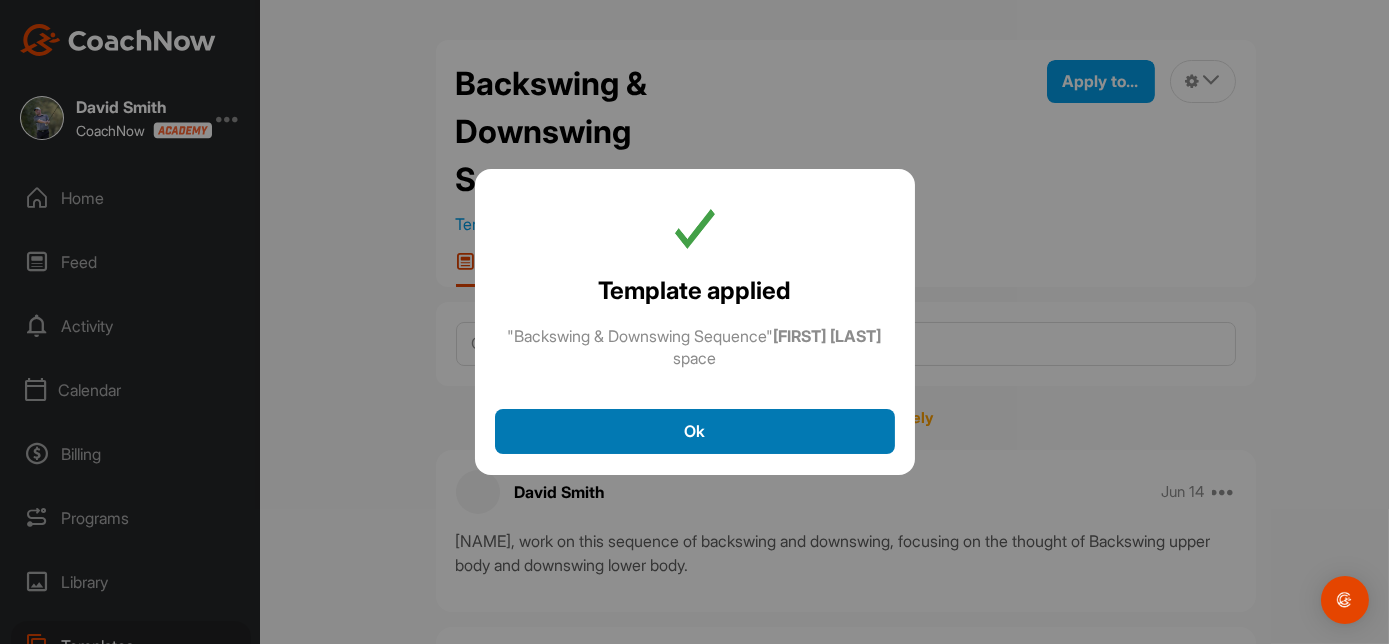 click on "Ok" at bounding box center [695, 431] 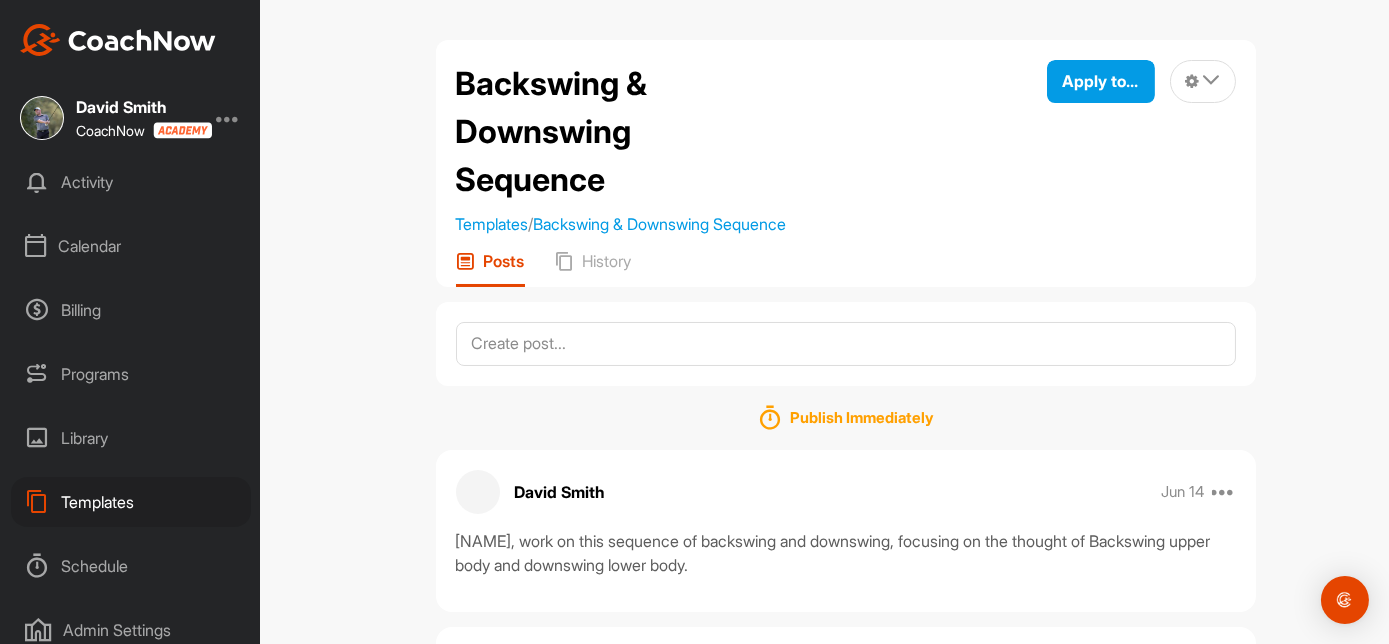 scroll, scrollTop: 146, scrollLeft: 0, axis: vertical 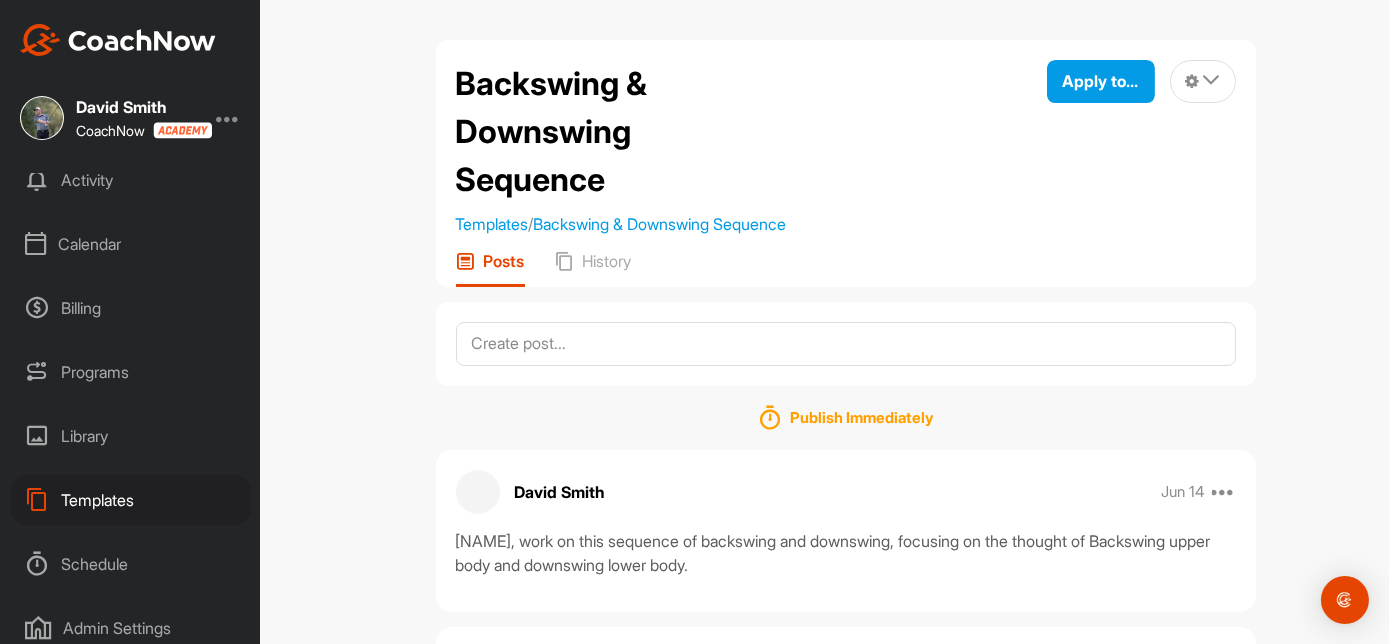 click on "Templates" at bounding box center [131, 500] 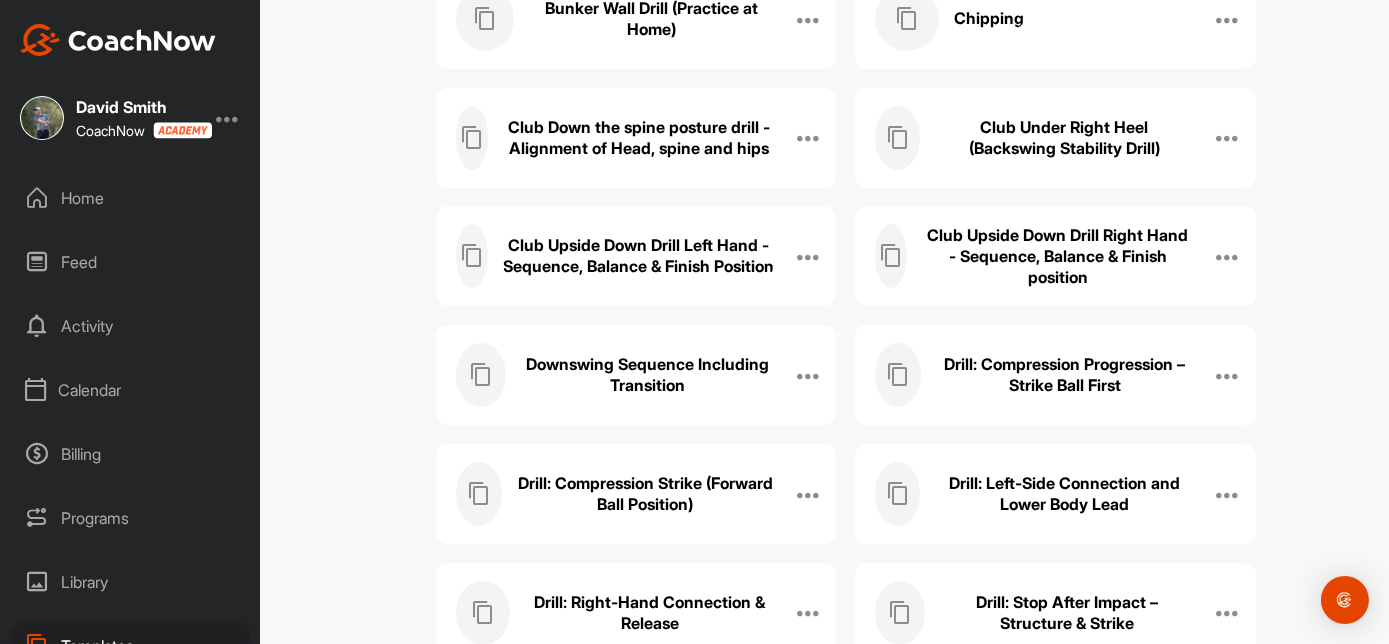 scroll, scrollTop: 895, scrollLeft: 0, axis: vertical 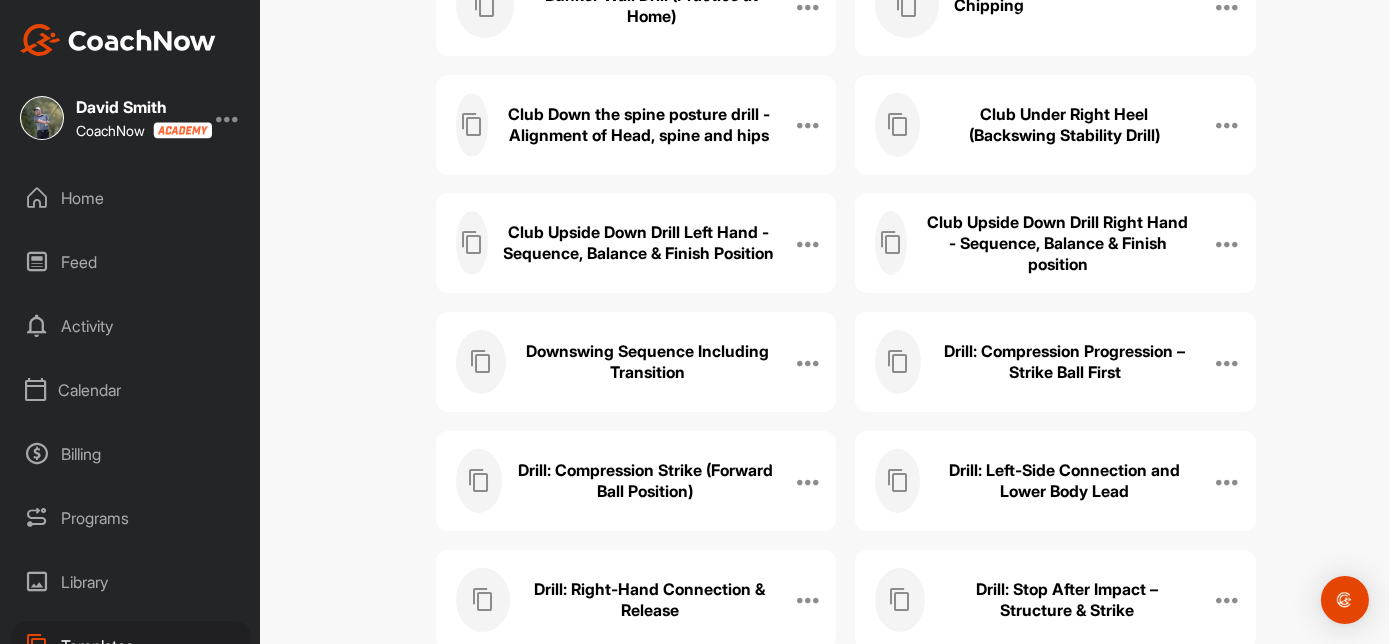 click on "Drill: Compression Progression – Strike Ball First" at bounding box center [1064, 362] 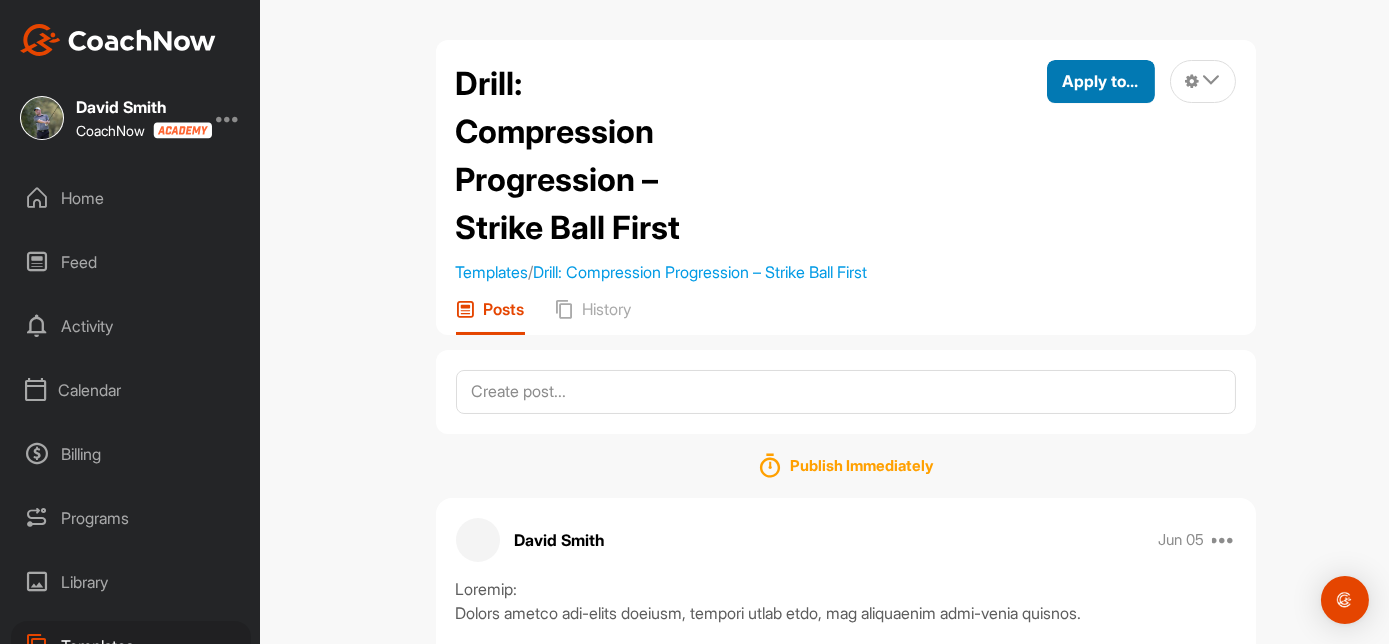 click on "Apply to..." at bounding box center (1101, 81) 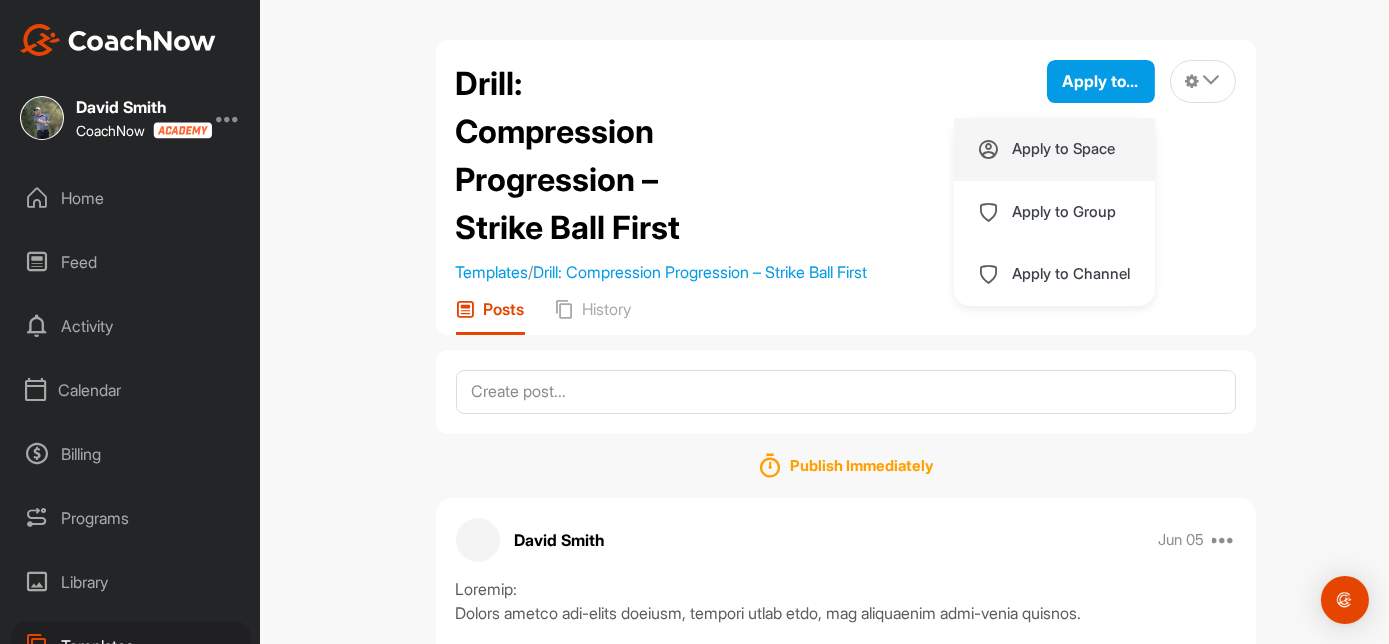 click on "Apply to Space" at bounding box center [1064, 149] 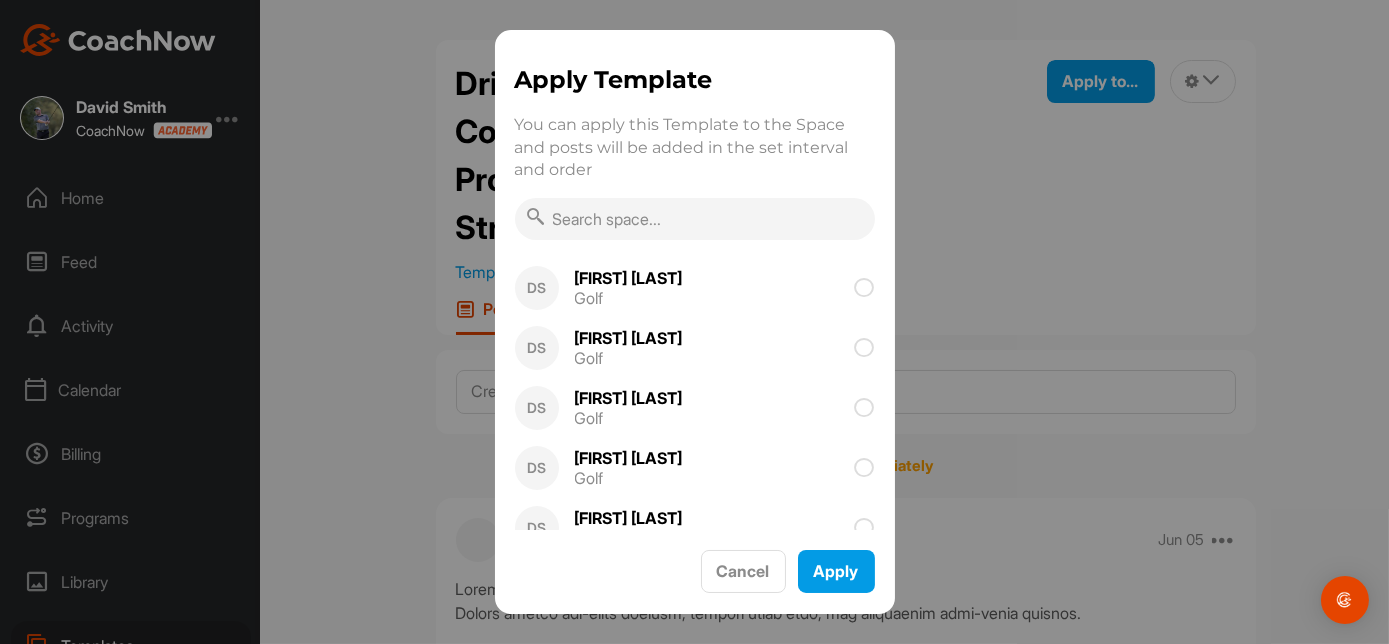click at bounding box center [695, 219] 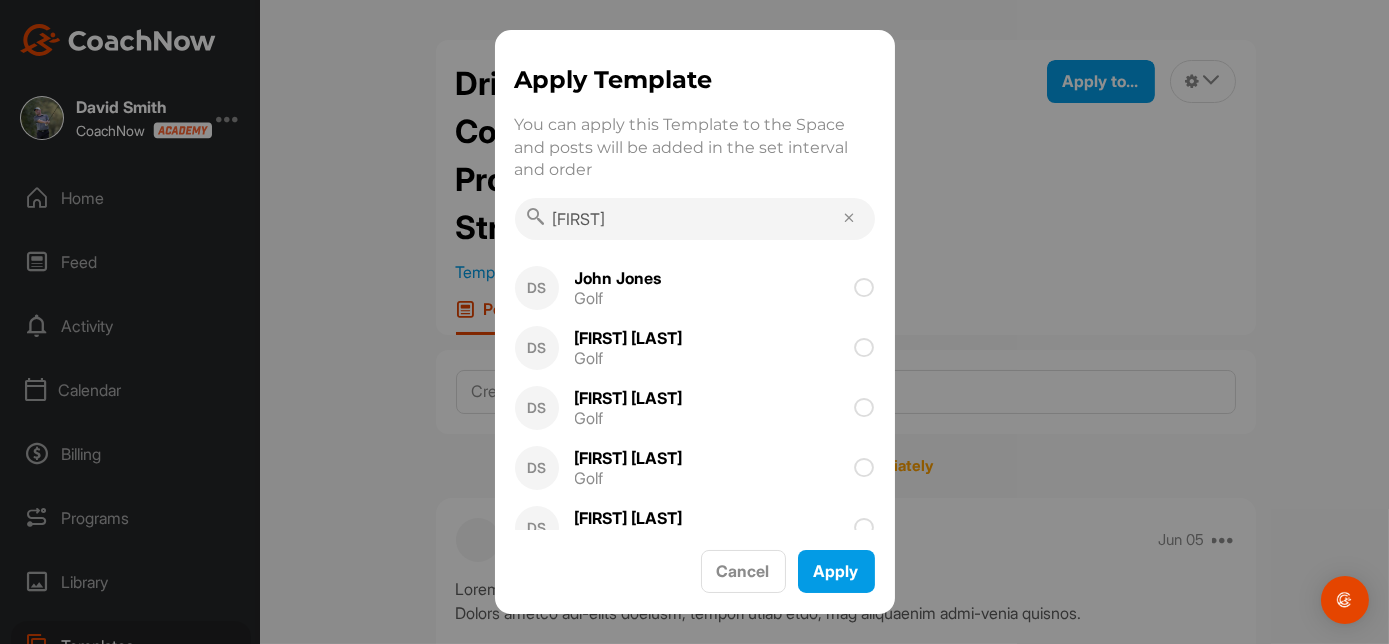 type on "[FIRST]" 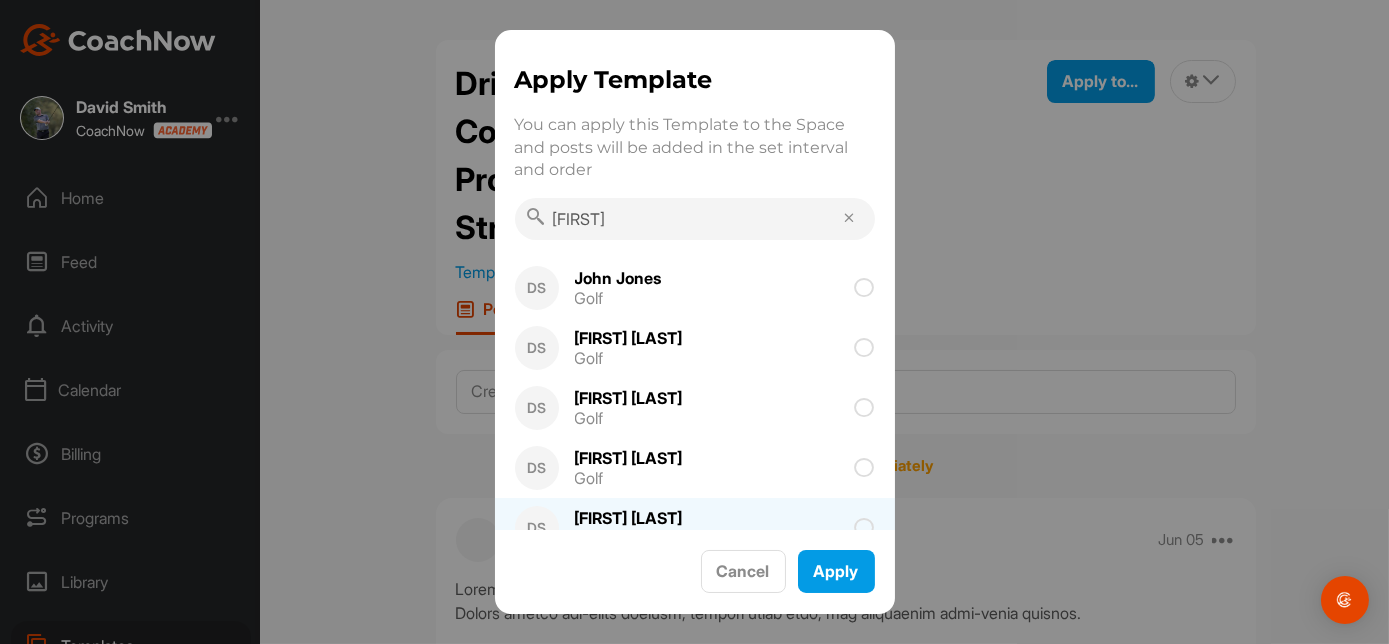 click at bounding box center [865, 528] 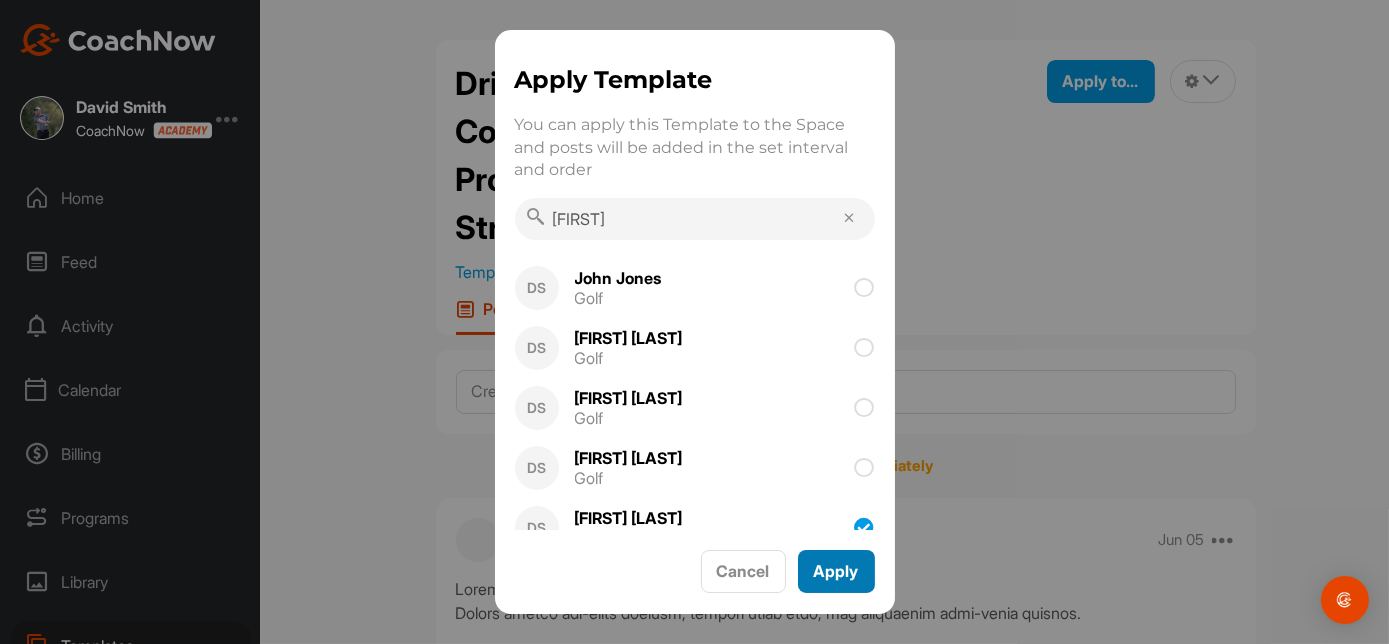 click on "Apply" at bounding box center [836, 571] 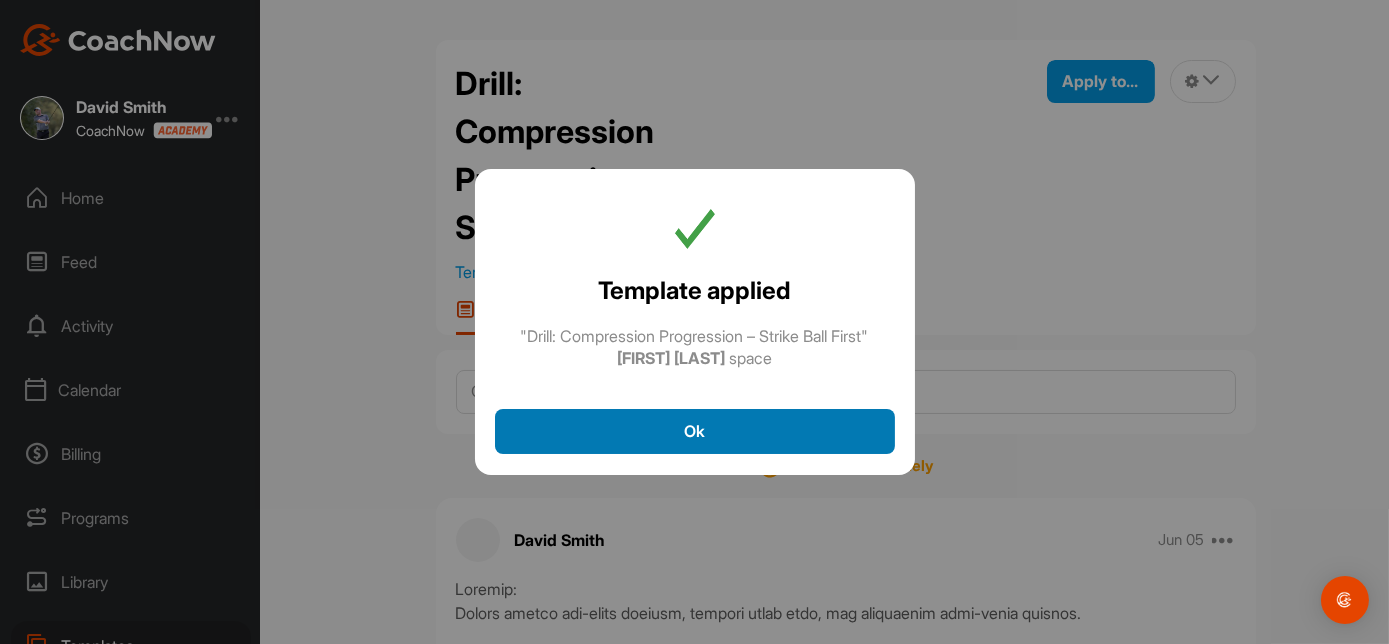 click on "Ok" at bounding box center (695, 431) 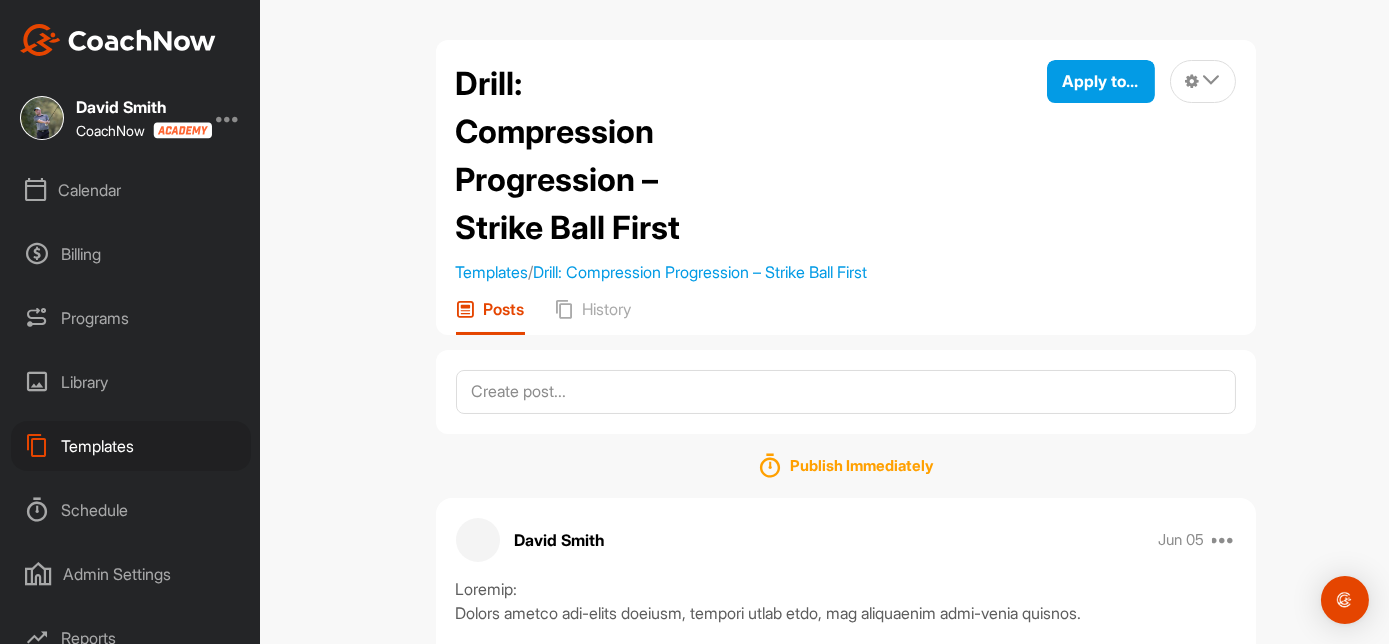 scroll, scrollTop: 202, scrollLeft: 0, axis: vertical 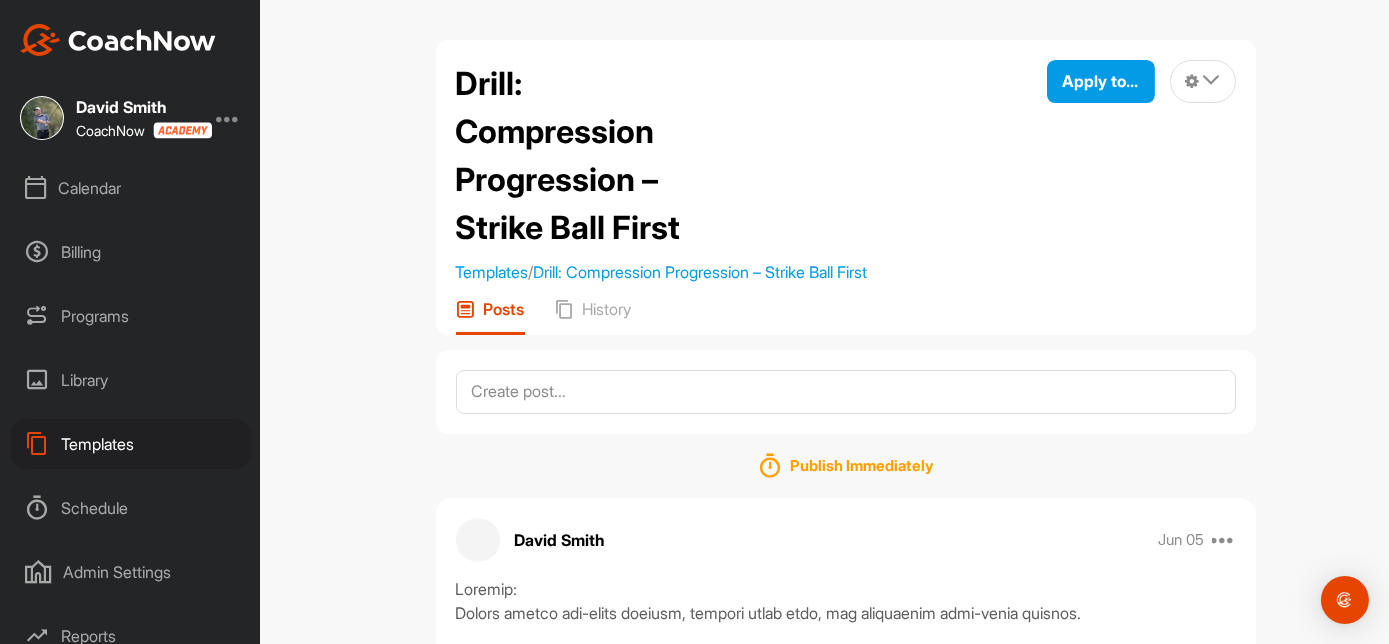 click on "Templates" at bounding box center [131, 444] 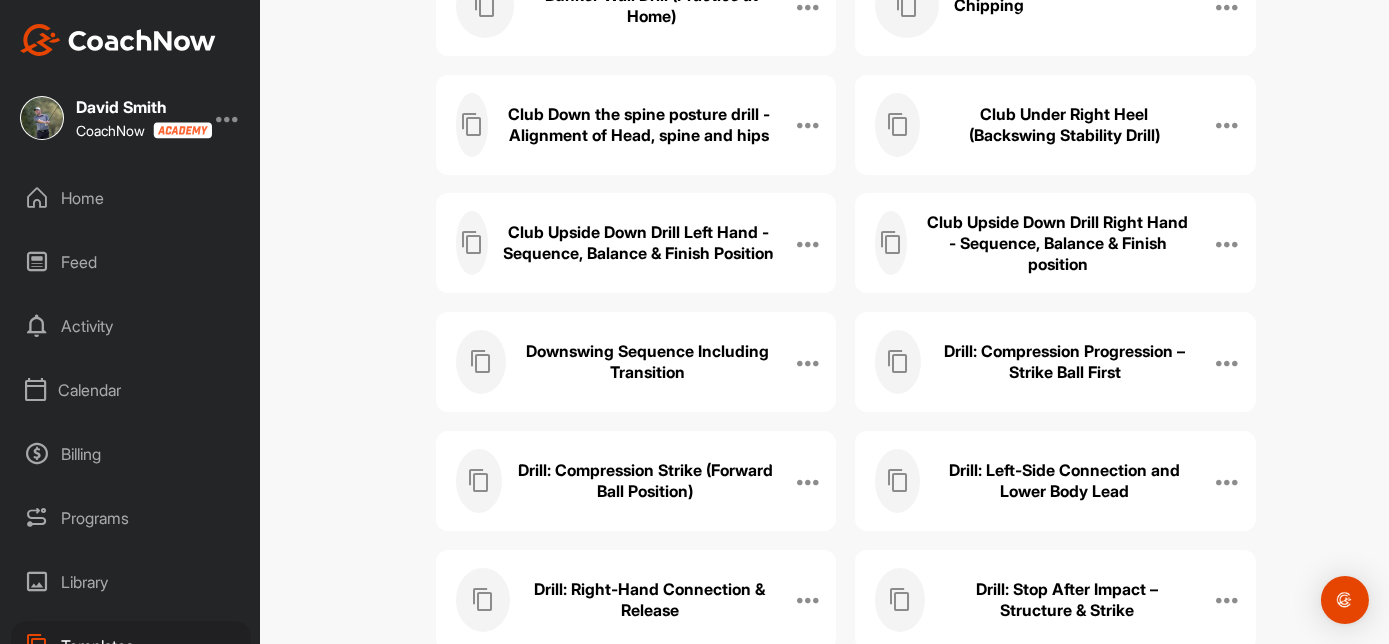 scroll, scrollTop: 904, scrollLeft: 0, axis: vertical 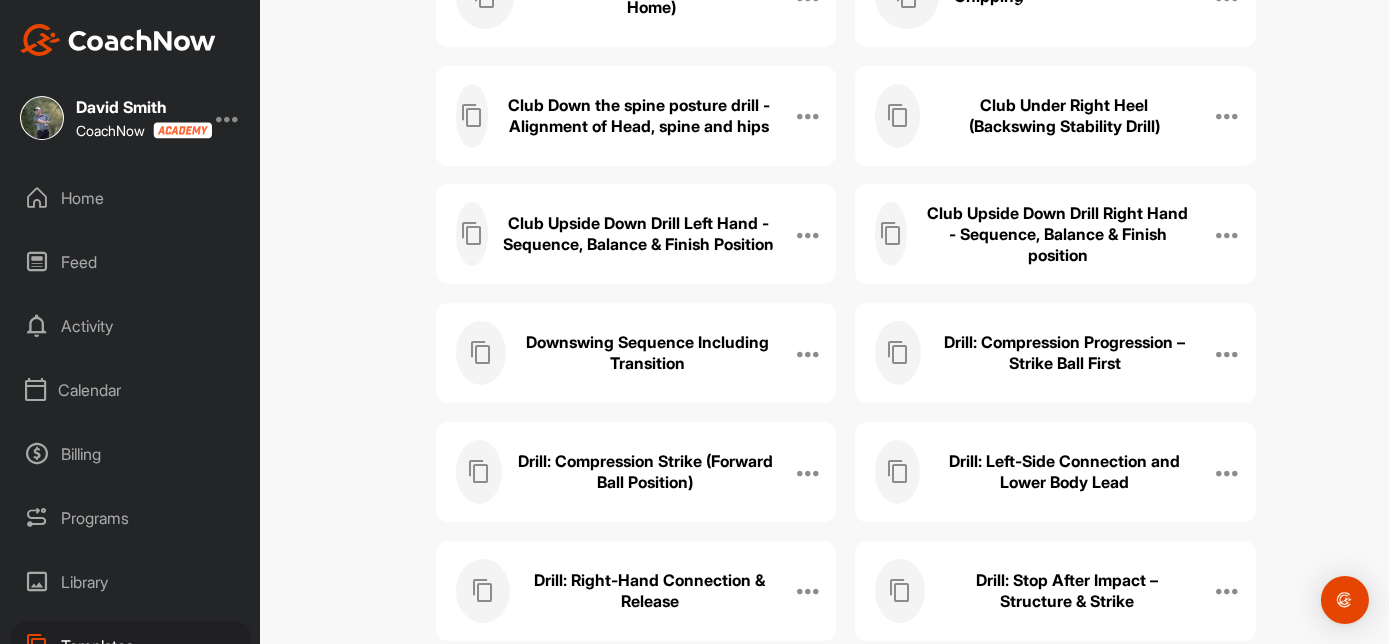 click on "Drill: Compression Strike (Forward Ball Position)" at bounding box center [645, 472] 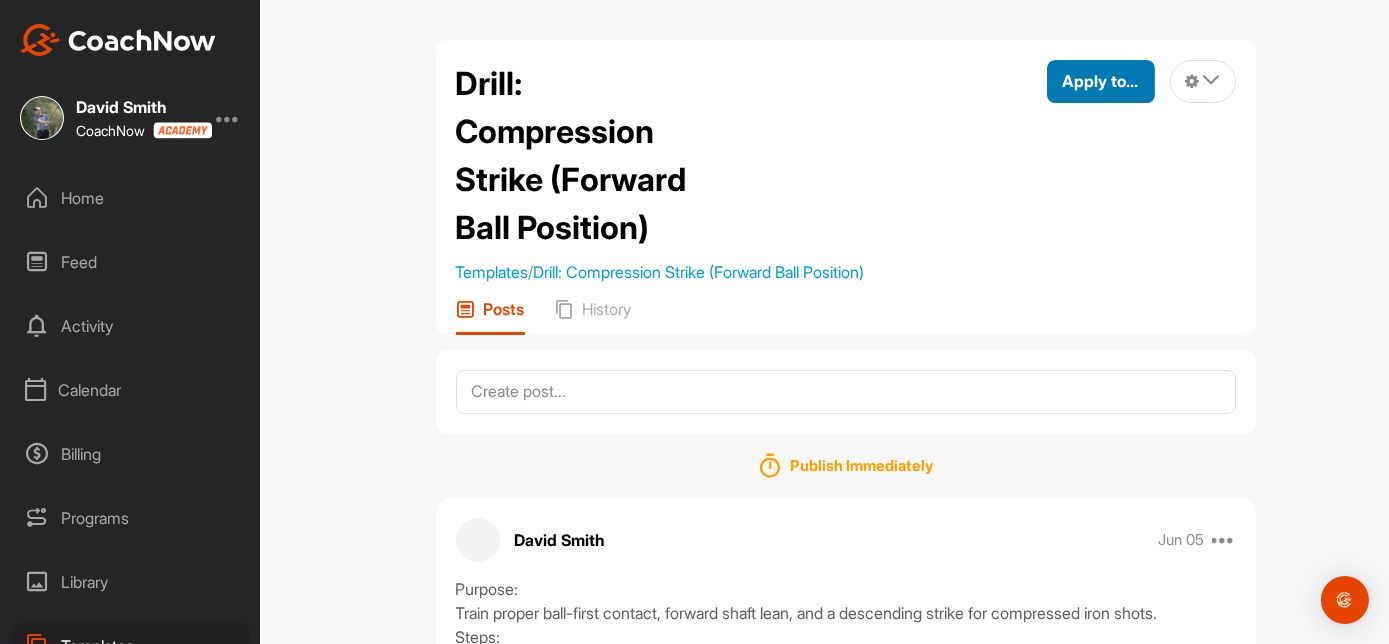 click on "Apply to..." at bounding box center [1101, 81] 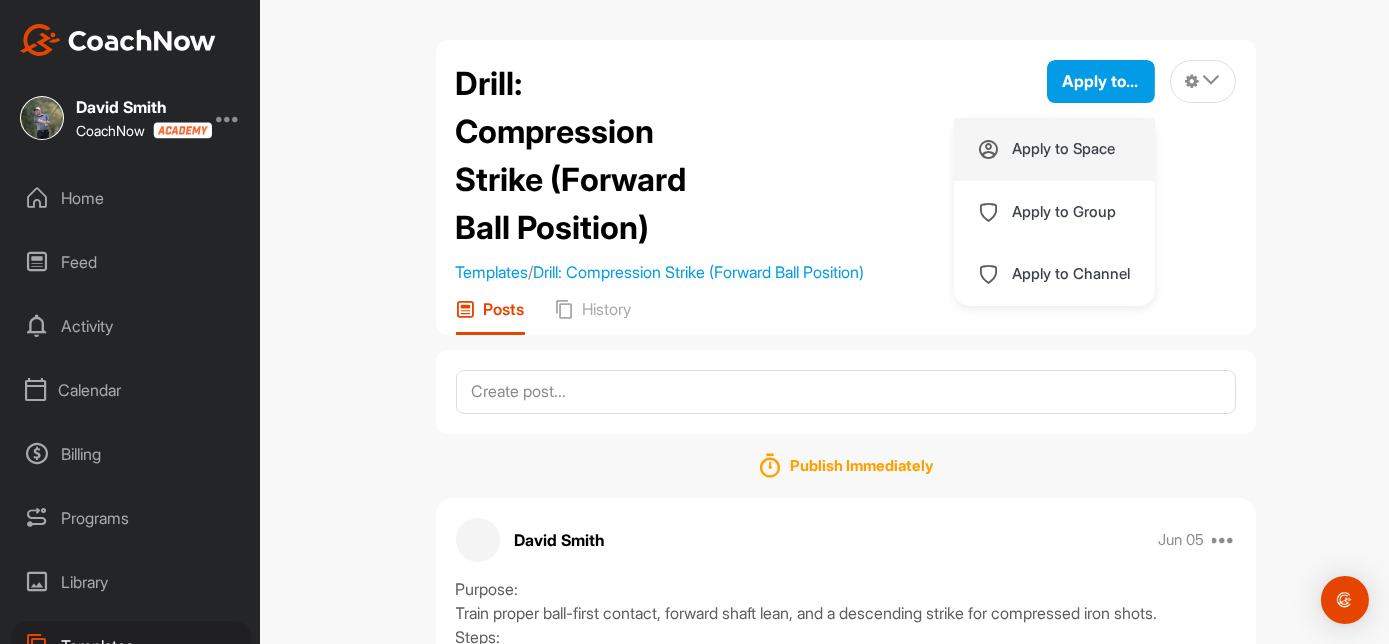 click on "Apply to Space" at bounding box center (1064, 149) 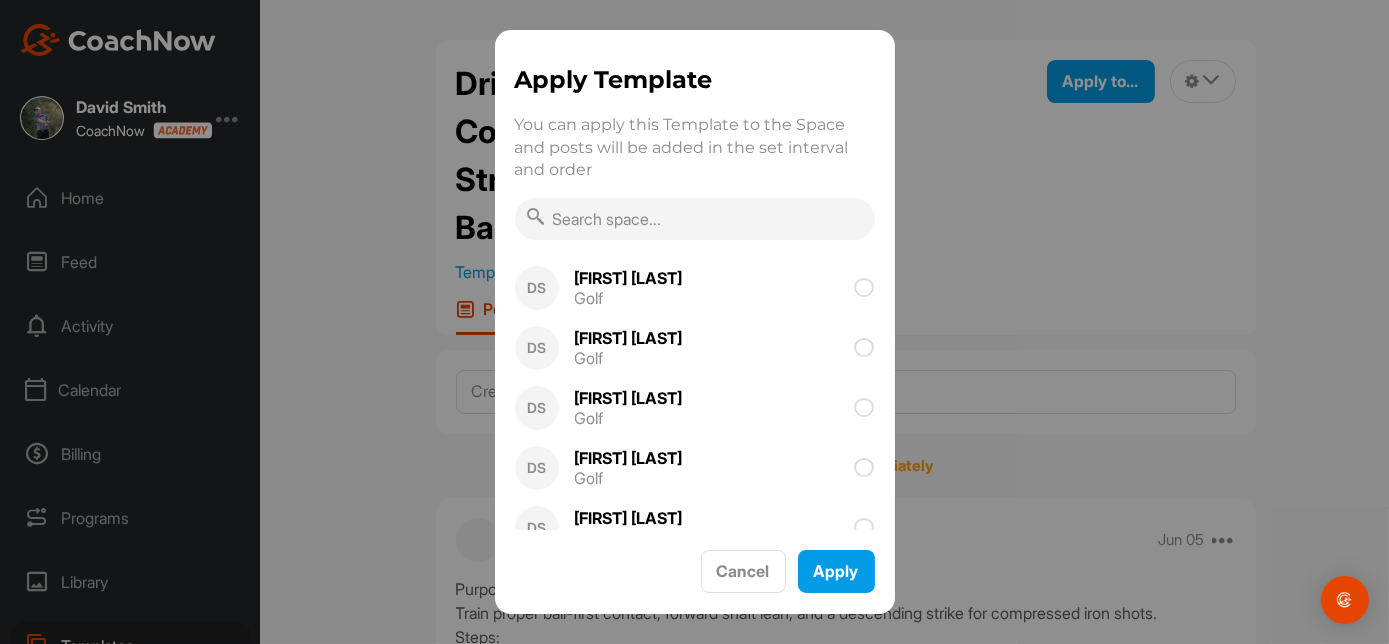 click at bounding box center [695, 219] 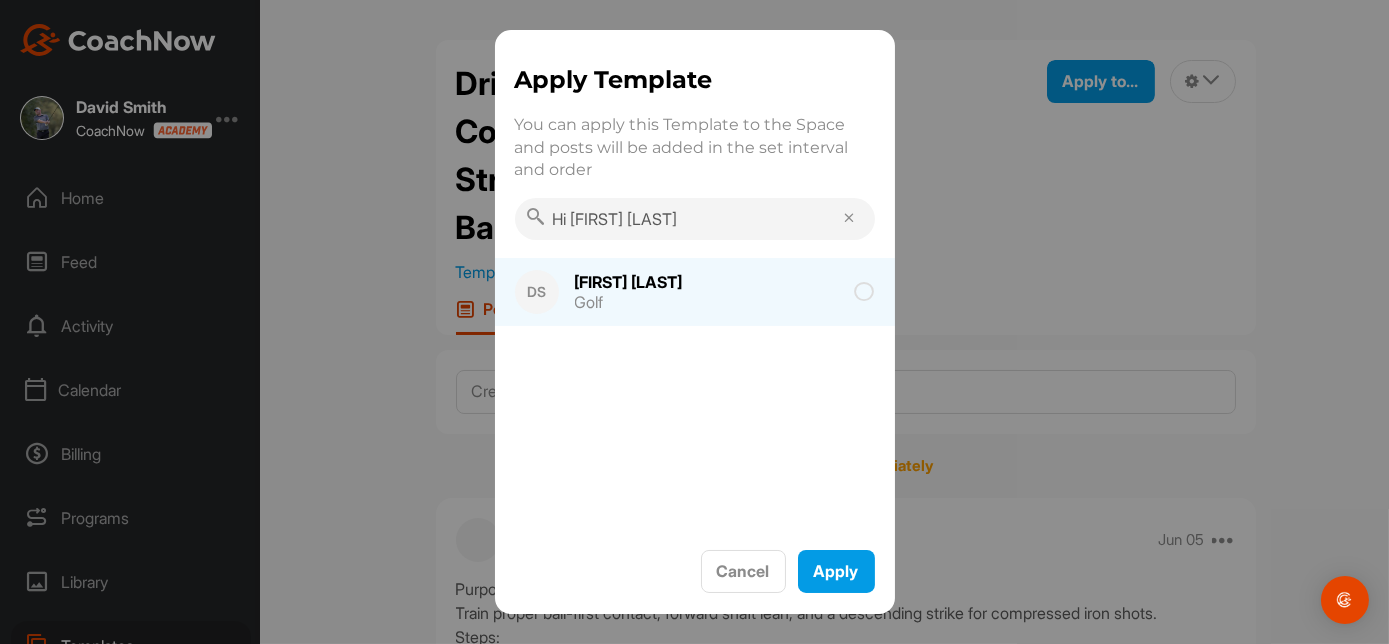 type on "Hi [FIRST] [LAST]" 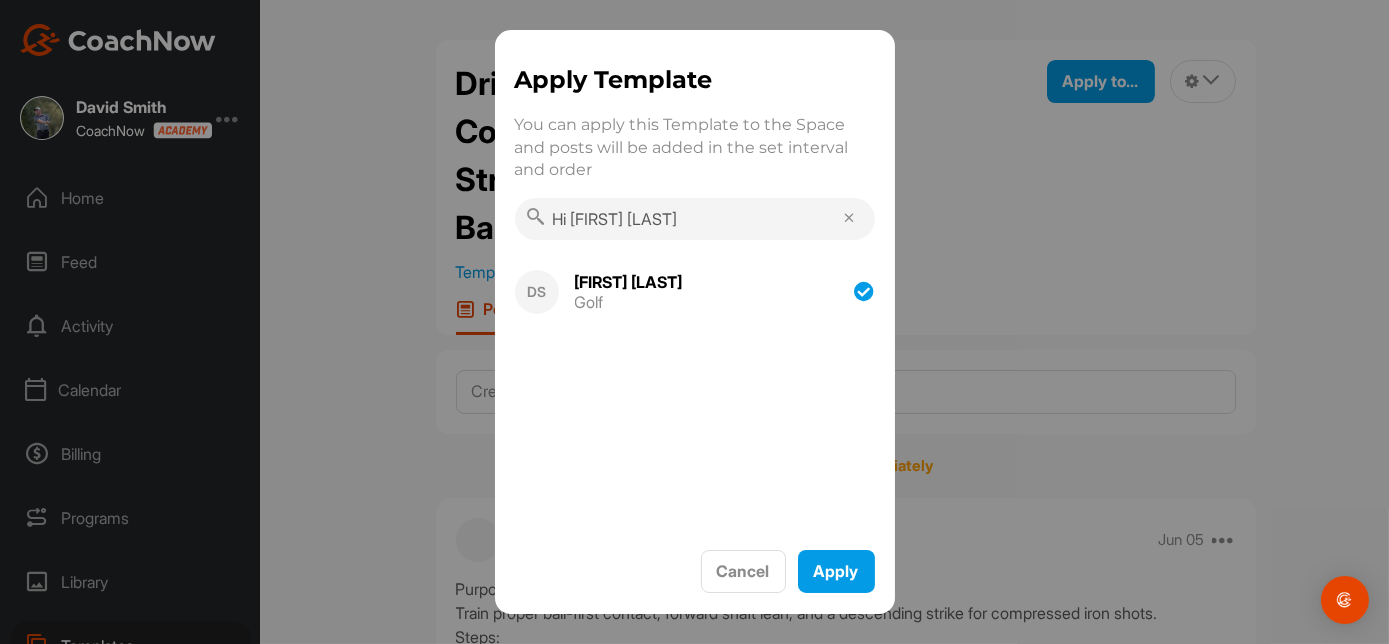 click on "Cancel Apply" at bounding box center [695, 562] 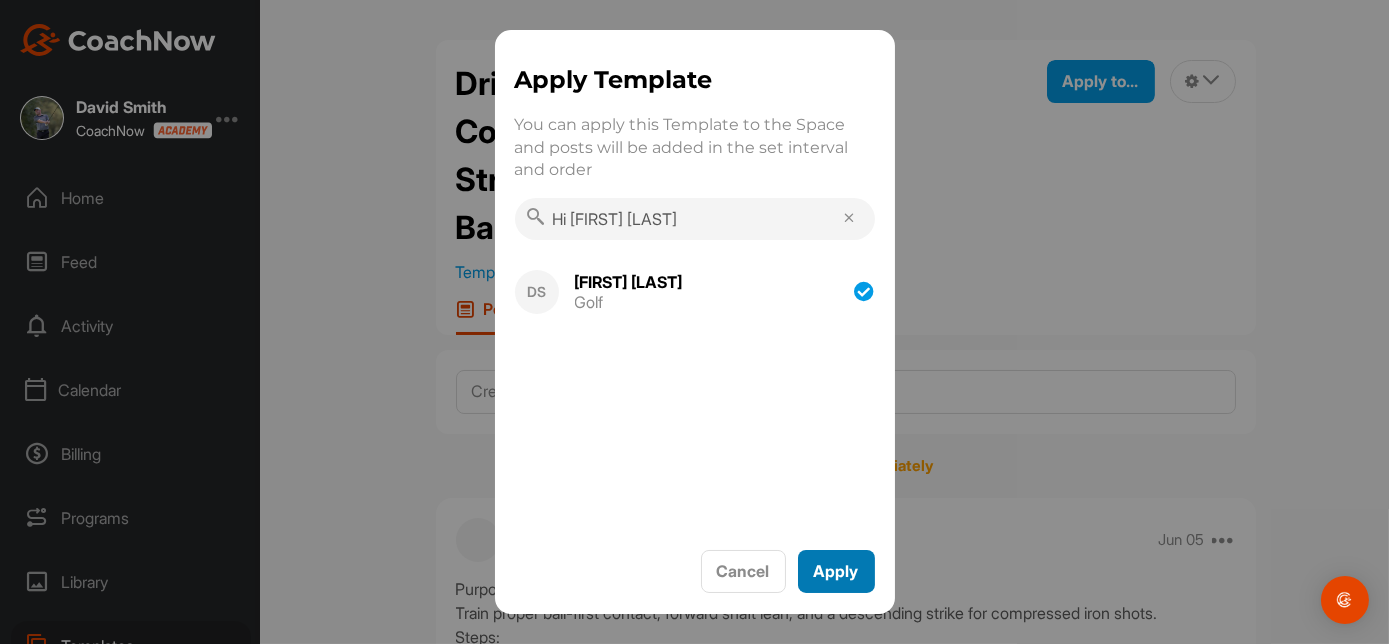 click on "Apply" at bounding box center [836, 571] 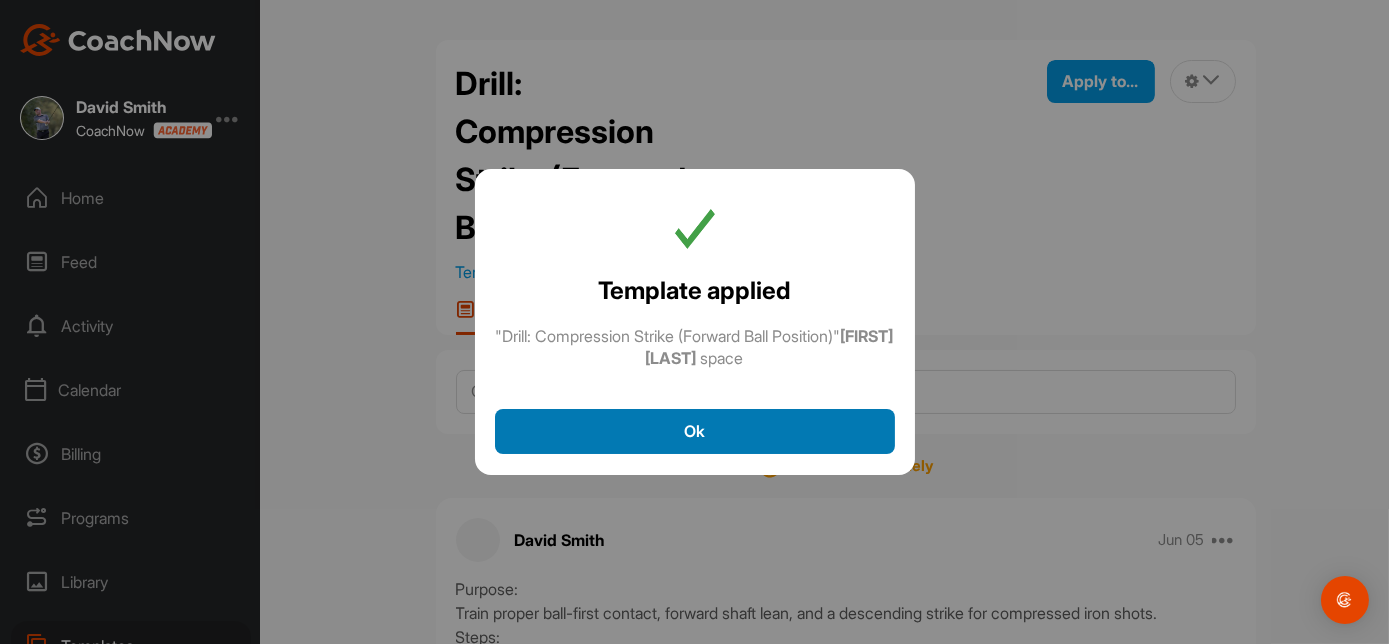 click on "Ok" at bounding box center (695, 431) 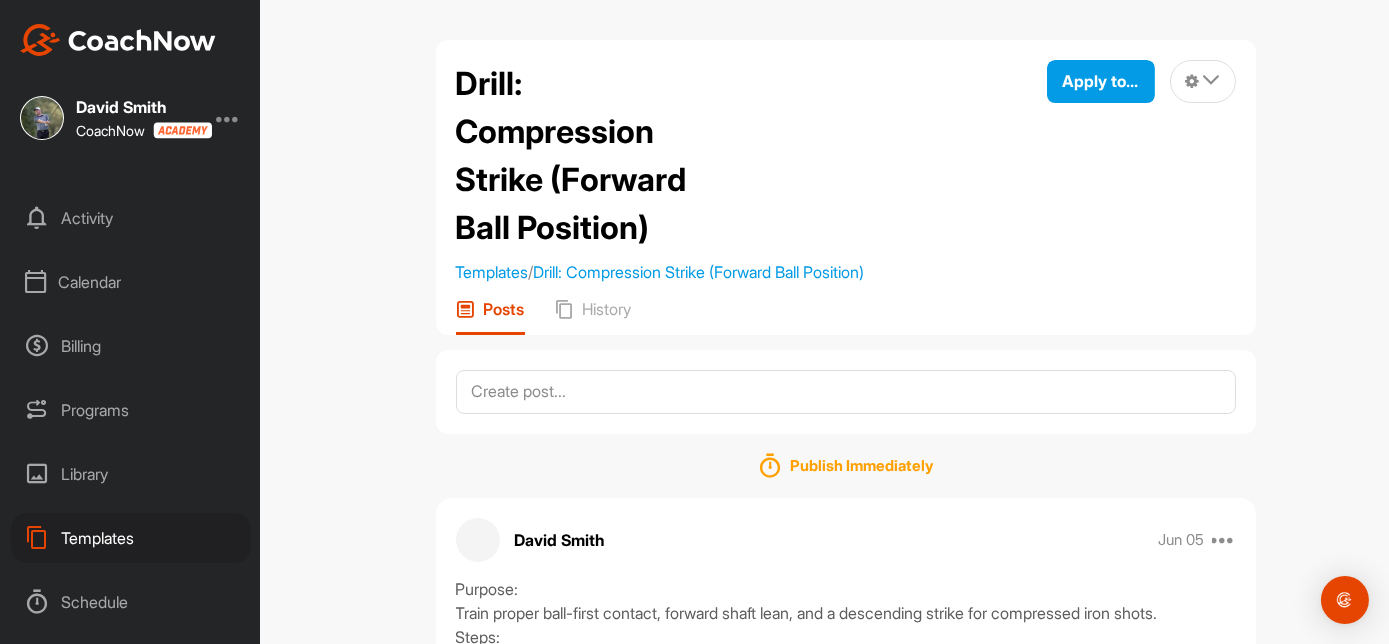 scroll, scrollTop: 132, scrollLeft: 0, axis: vertical 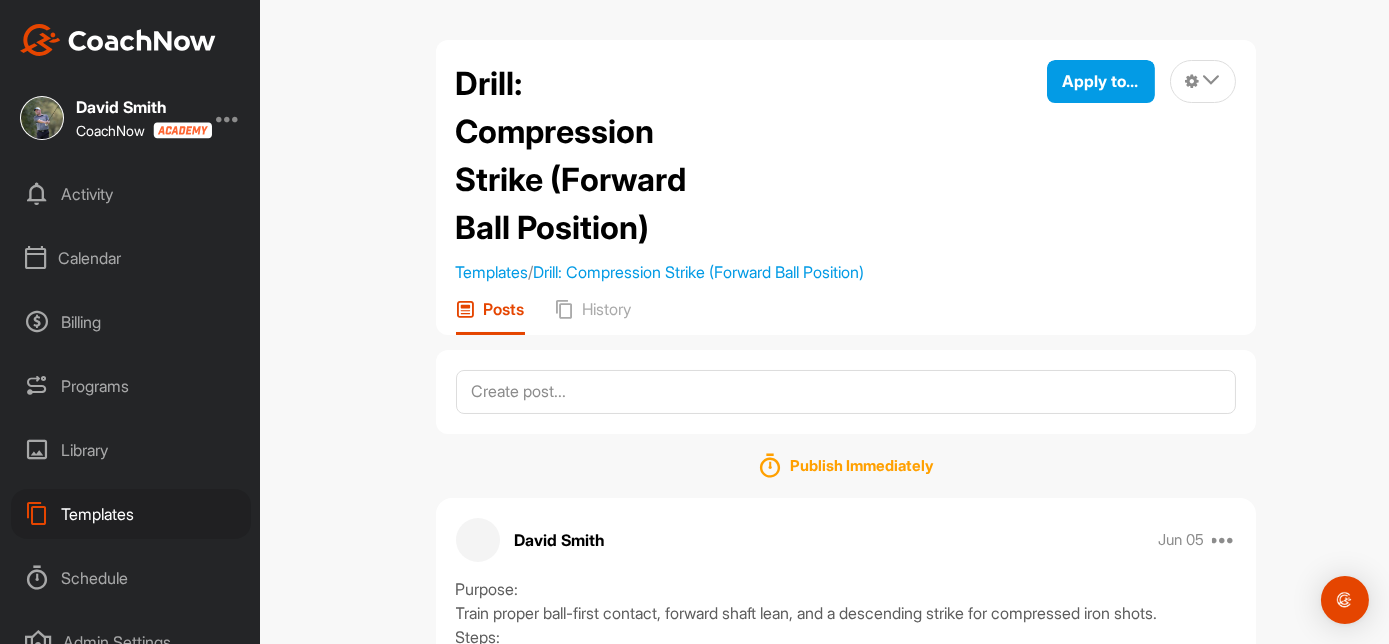 click on "Templates" at bounding box center [131, 514] 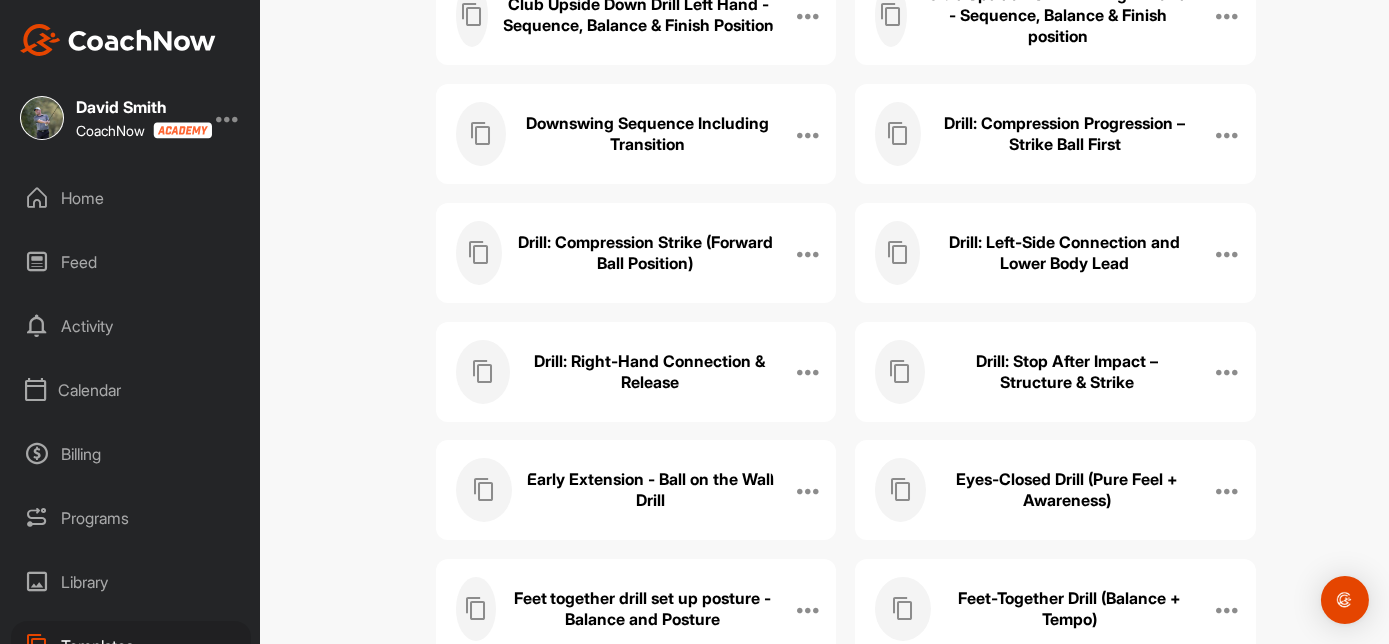 scroll, scrollTop: 1128, scrollLeft: 0, axis: vertical 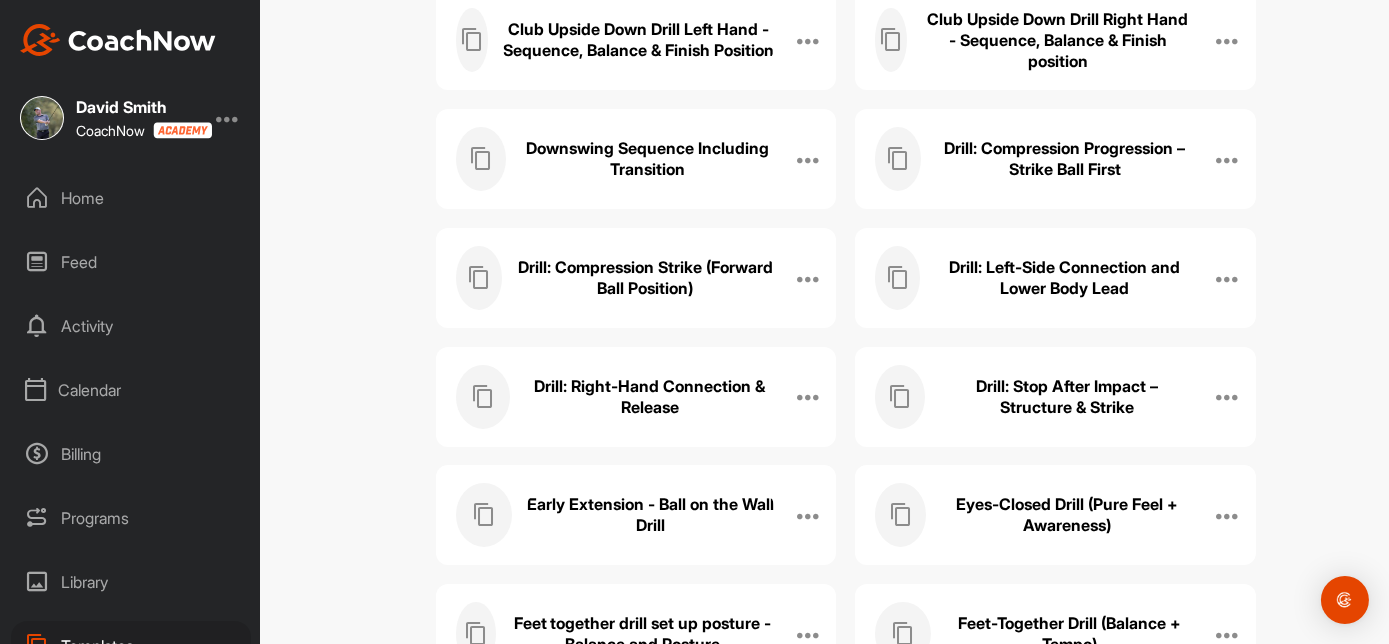 click on "Downswing Sequence Including Transition" at bounding box center (647, 159) 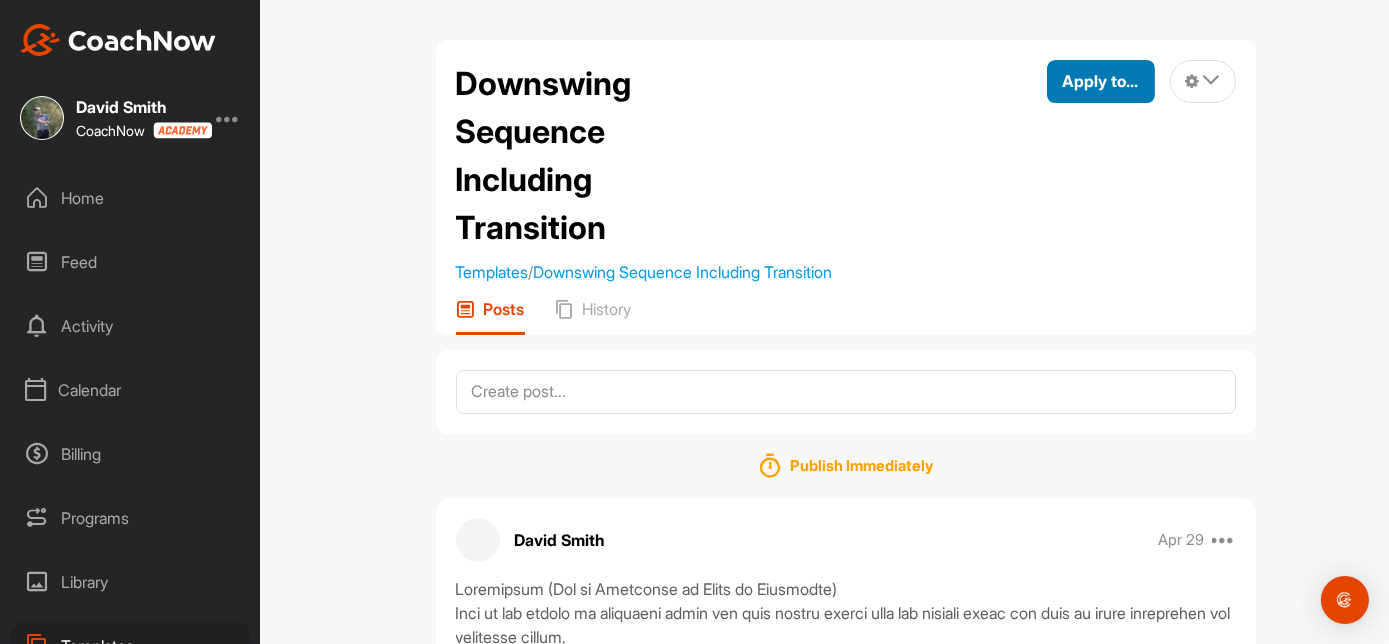 click on "Apply to..." at bounding box center [1101, 81] 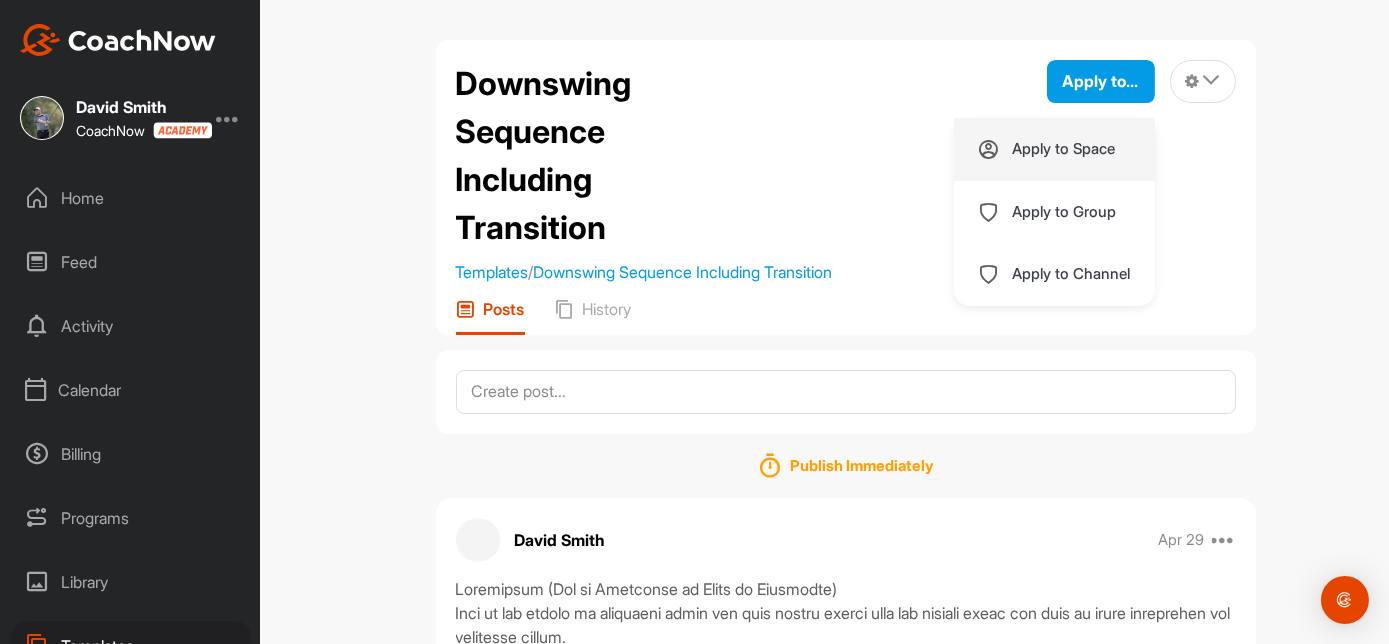 click on "Apply to Space" at bounding box center (1064, 149) 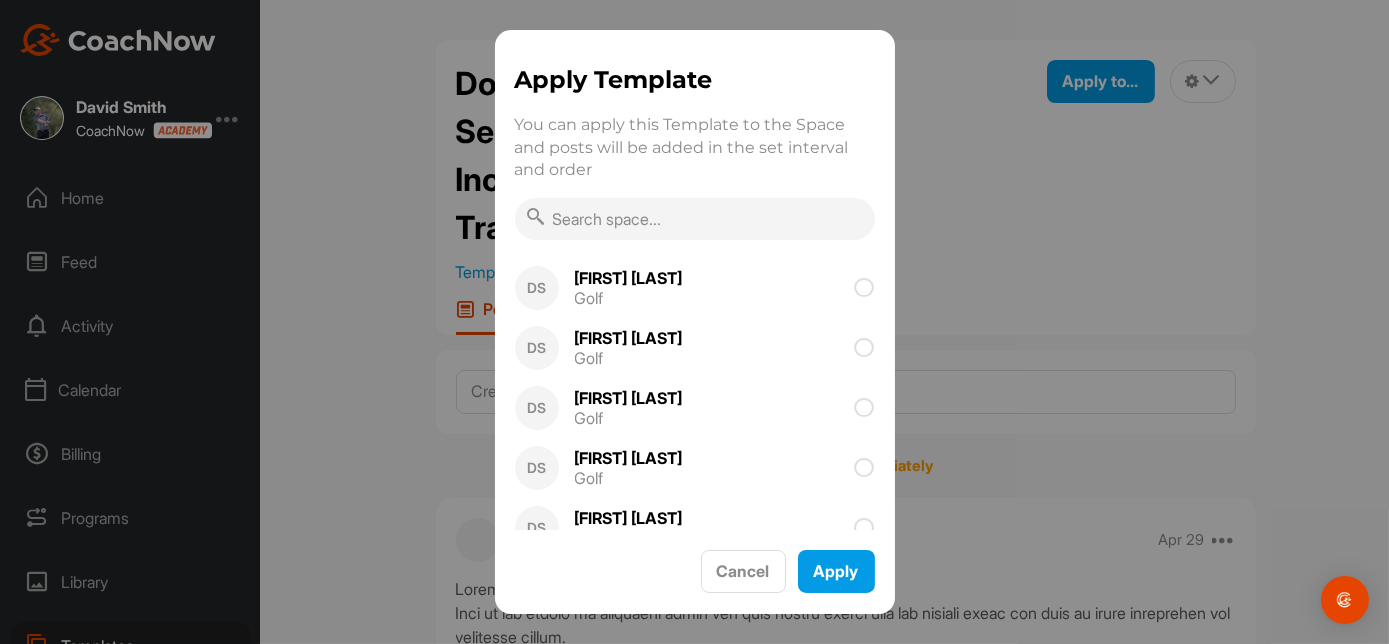 click at bounding box center (695, 219) 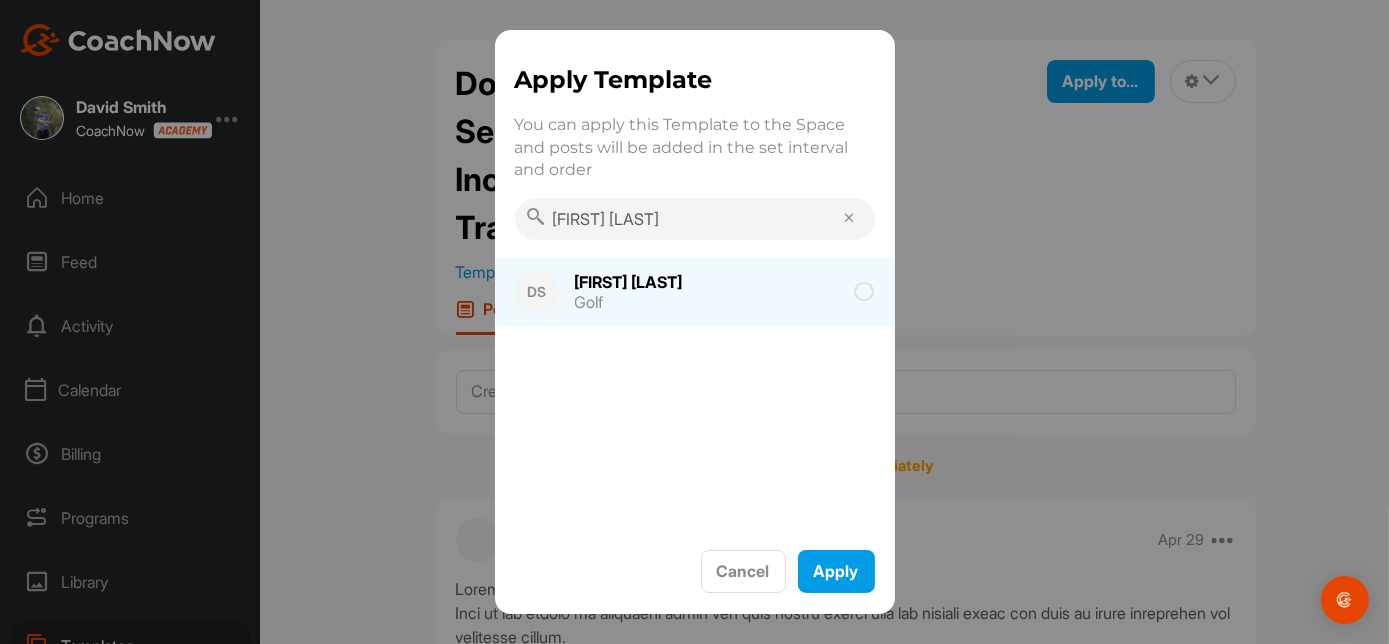 type on "[FIRST] [LAST]" 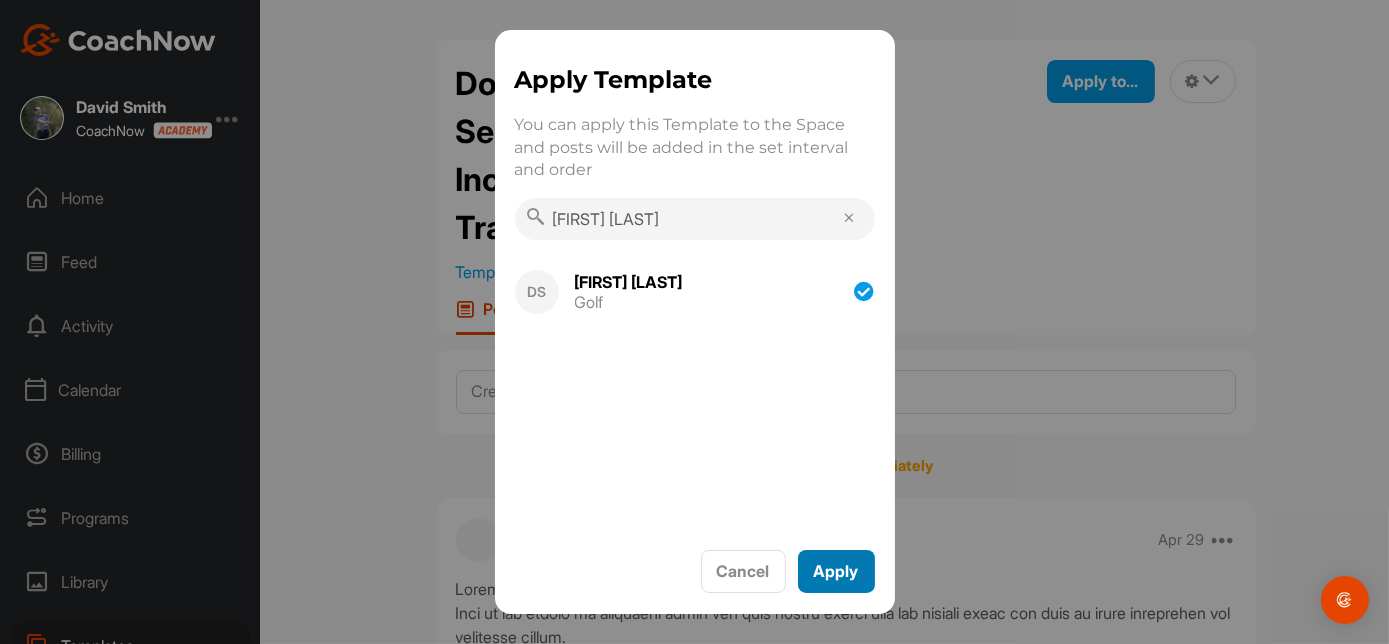 click on "Apply" at bounding box center (836, 571) 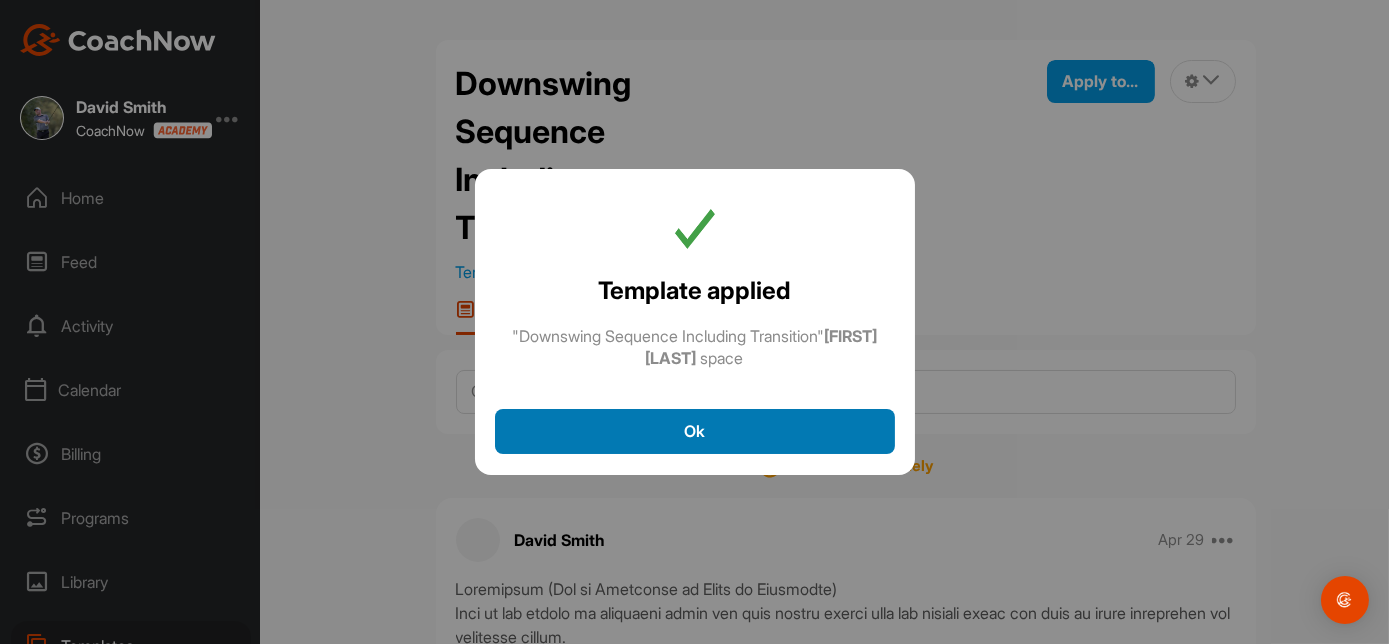 click on "Ok" at bounding box center (695, 431) 